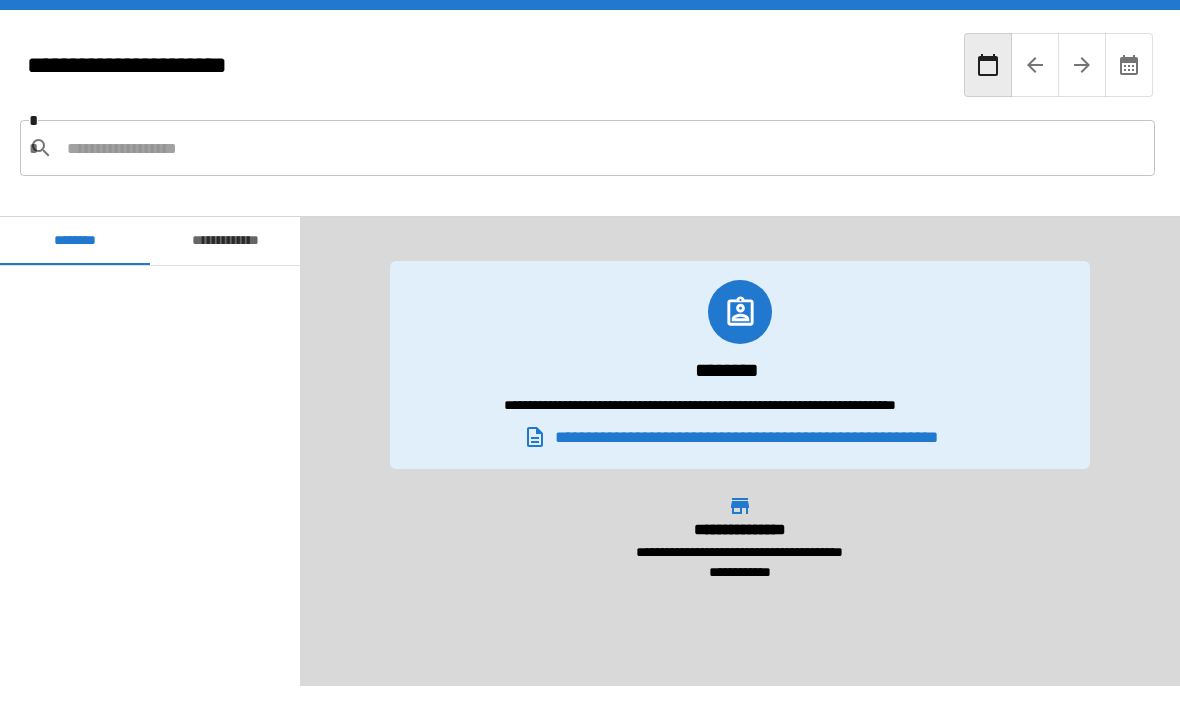 scroll, scrollTop: 64, scrollLeft: 0, axis: vertical 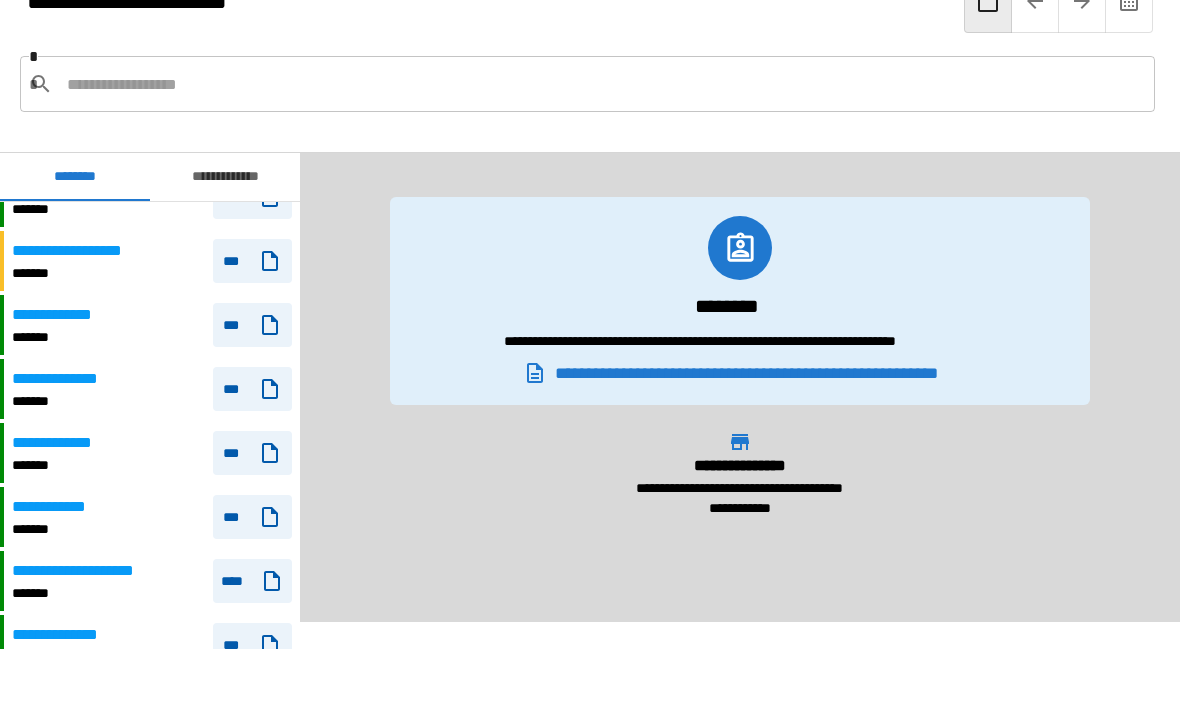 click 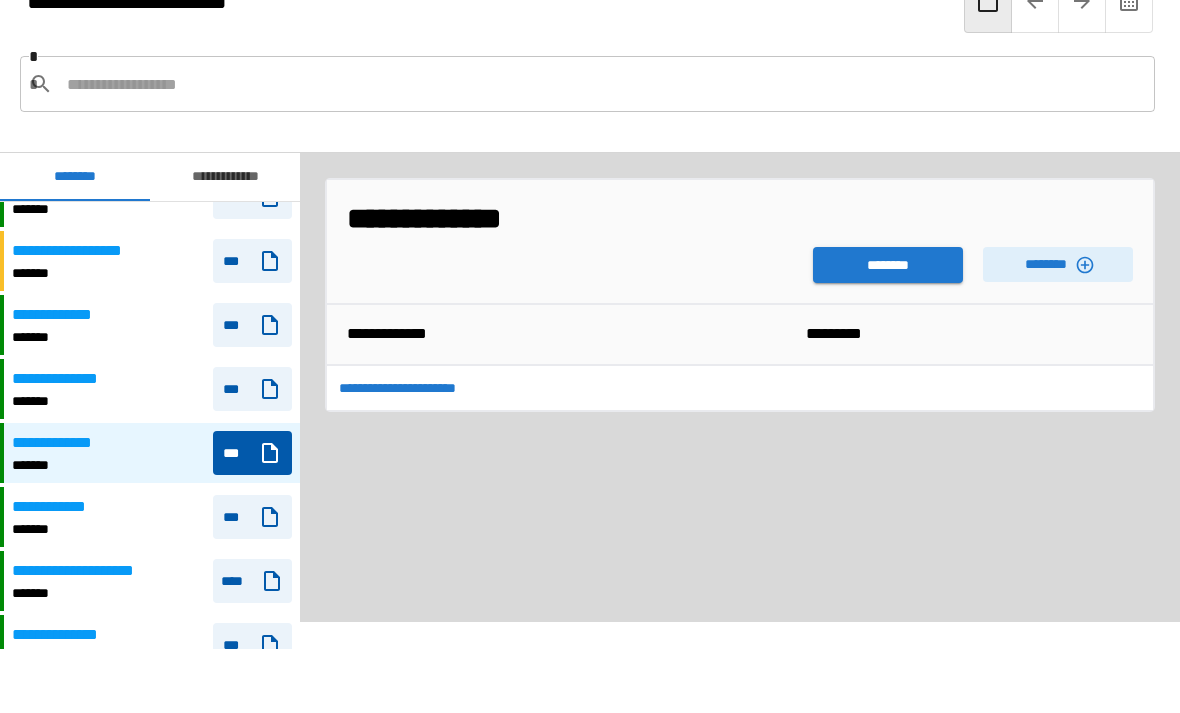 click on "********" at bounding box center (888, 265) 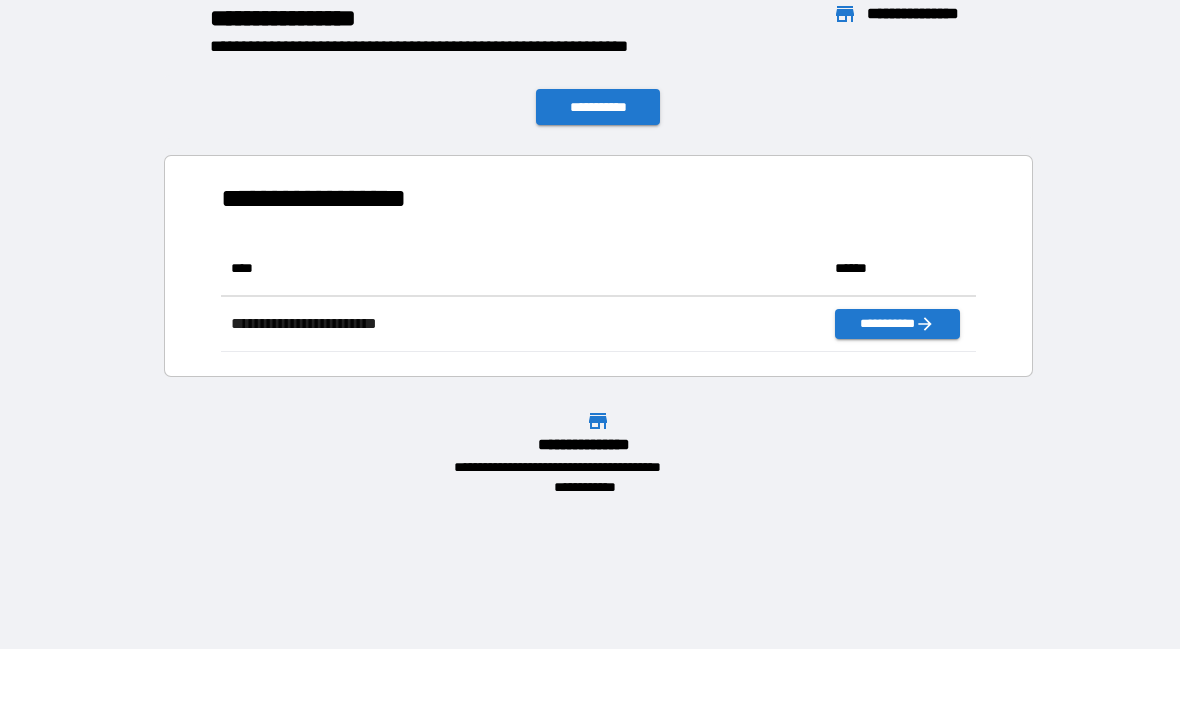 scroll, scrollTop: 1, scrollLeft: 1, axis: both 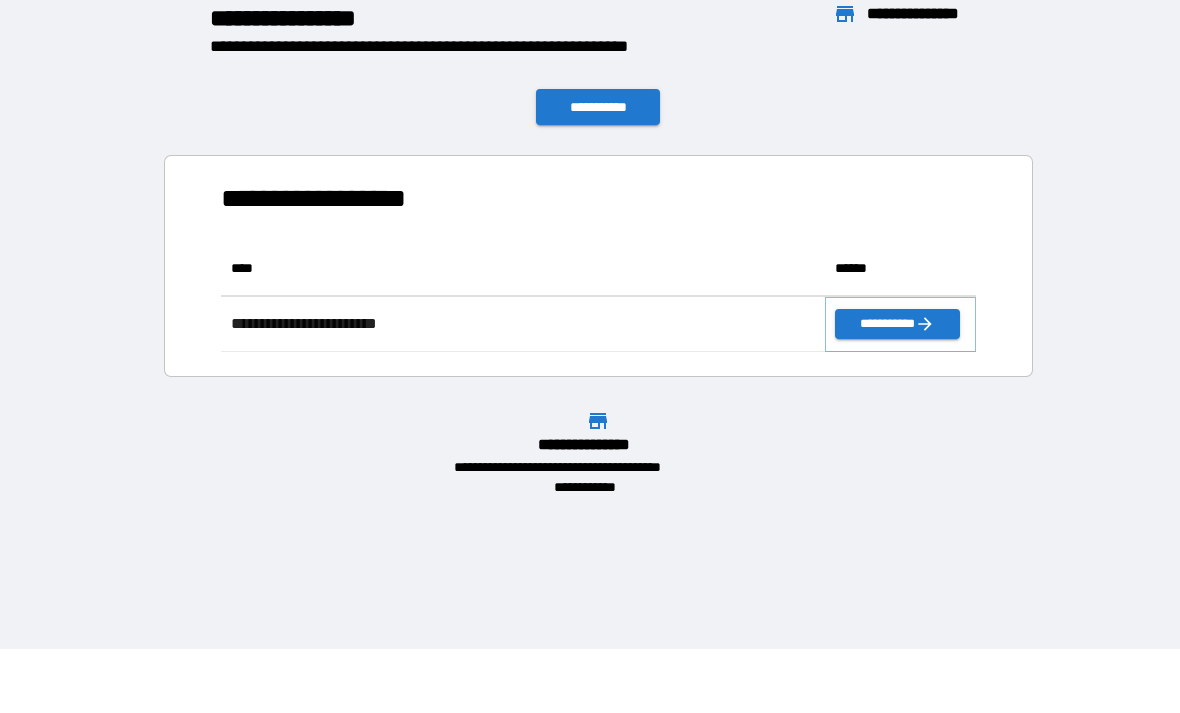 click on "**********" at bounding box center (897, 324) 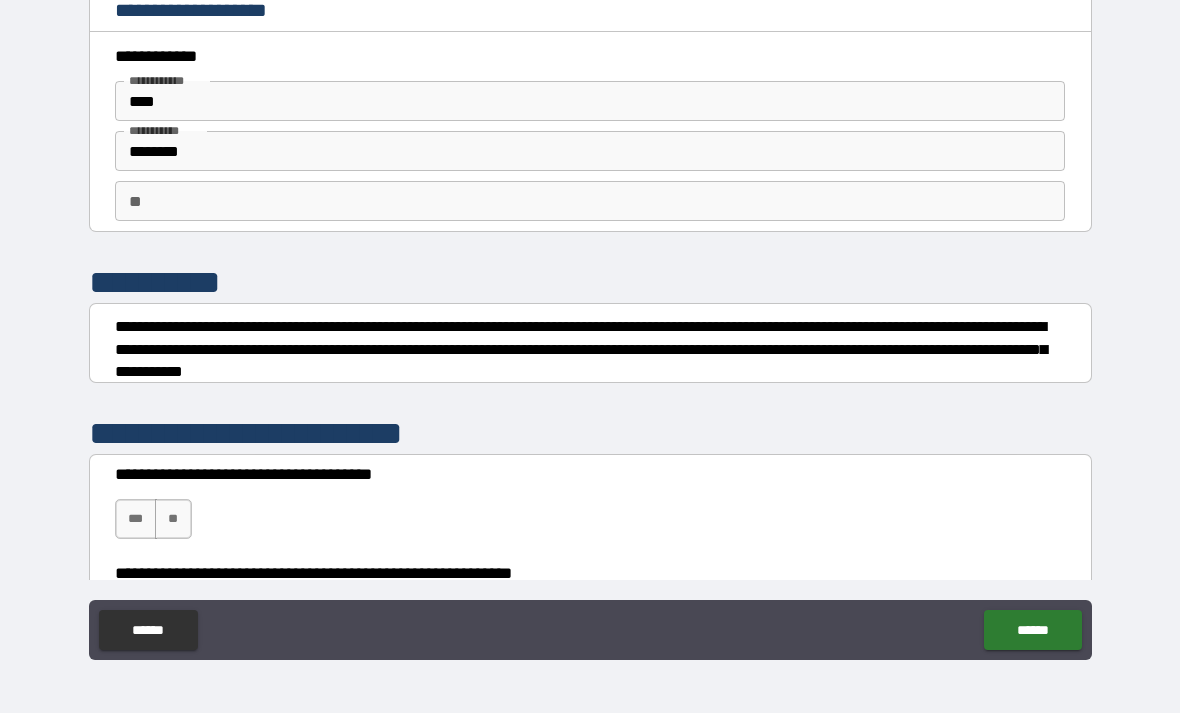 click on "***" at bounding box center [136, 519] 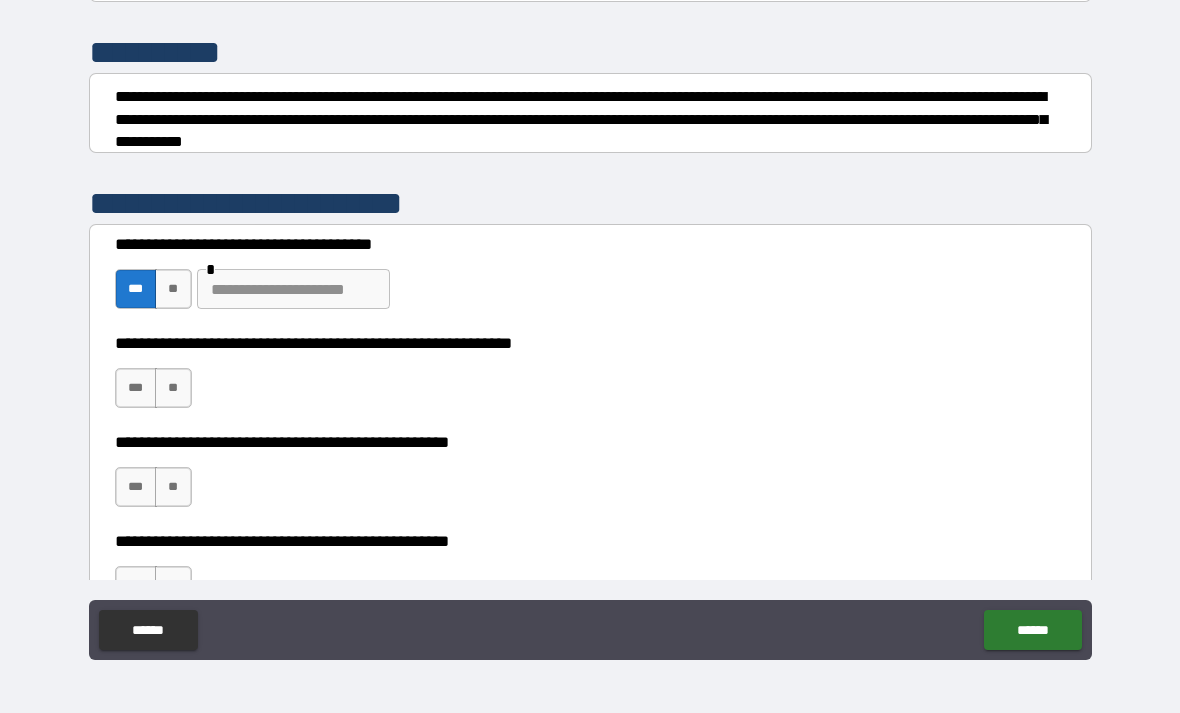 scroll, scrollTop: 227, scrollLeft: 0, axis: vertical 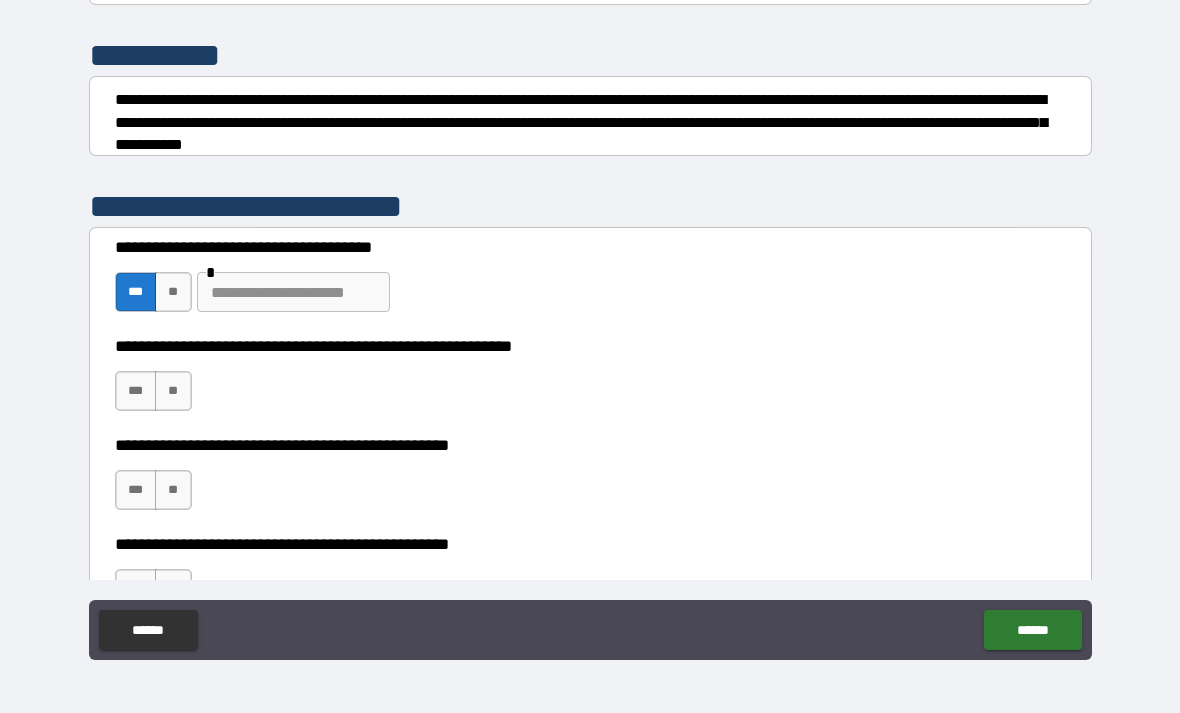 click on "**" at bounding box center (173, 292) 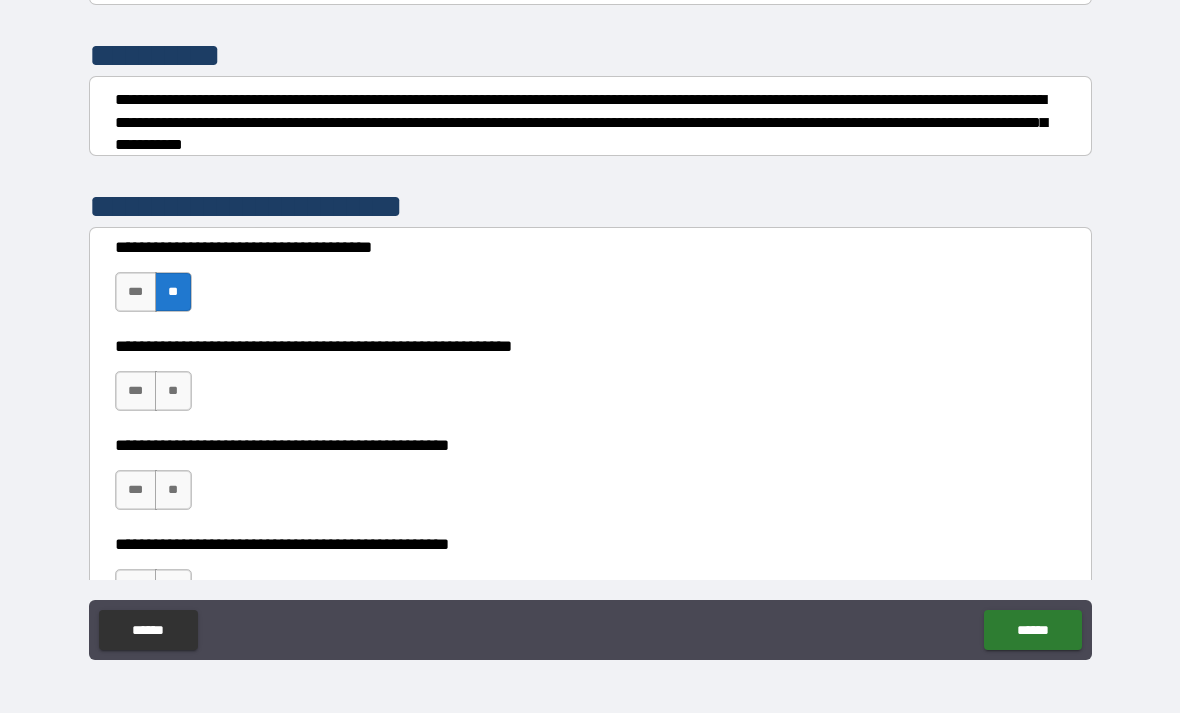 click on "***" at bounding box center (136, 292) 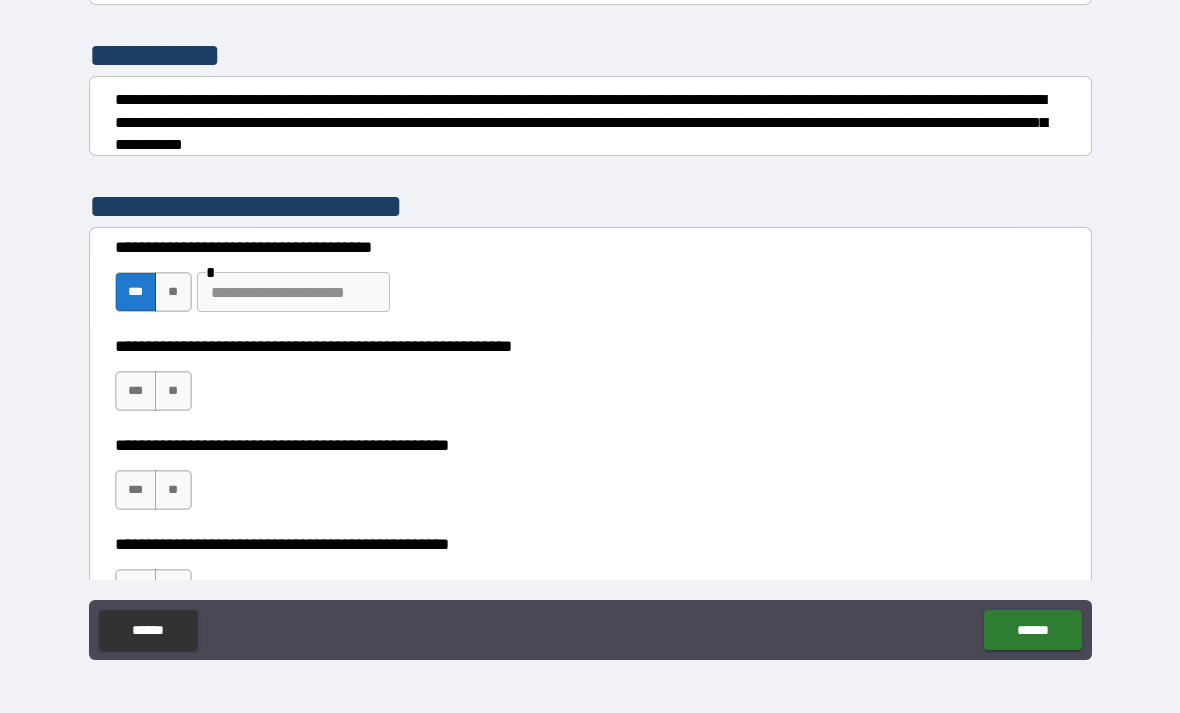 click at bounding box center (293, 292) 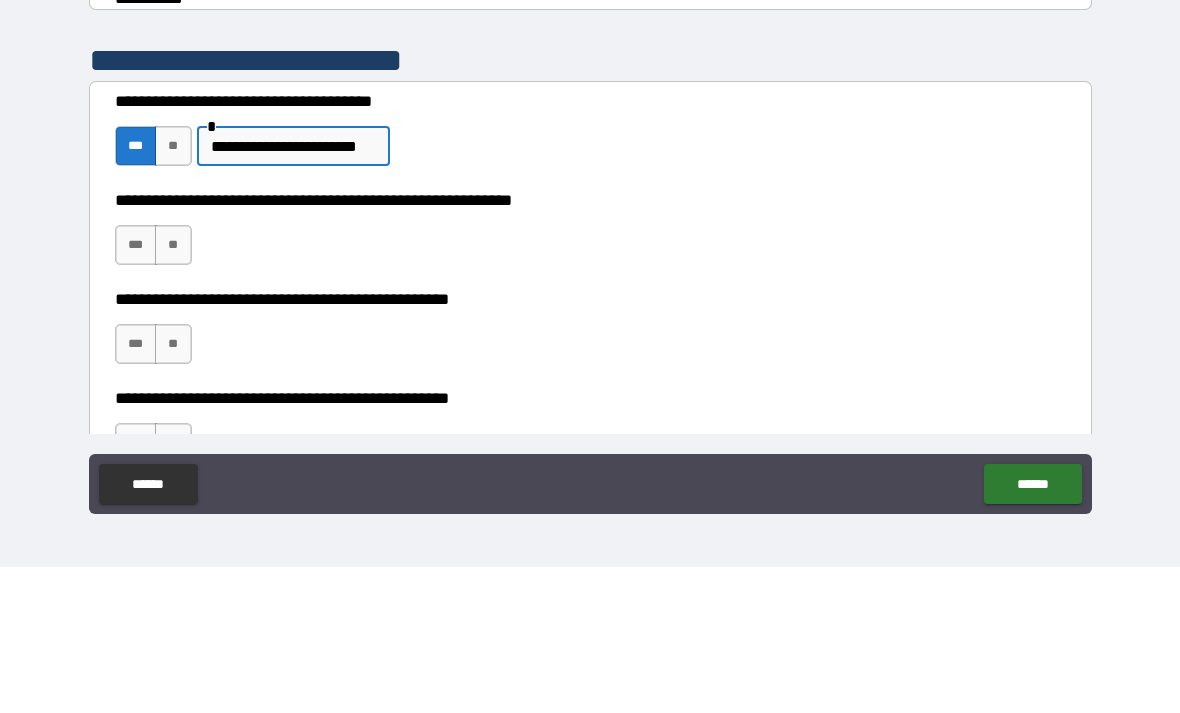 type on "**********" 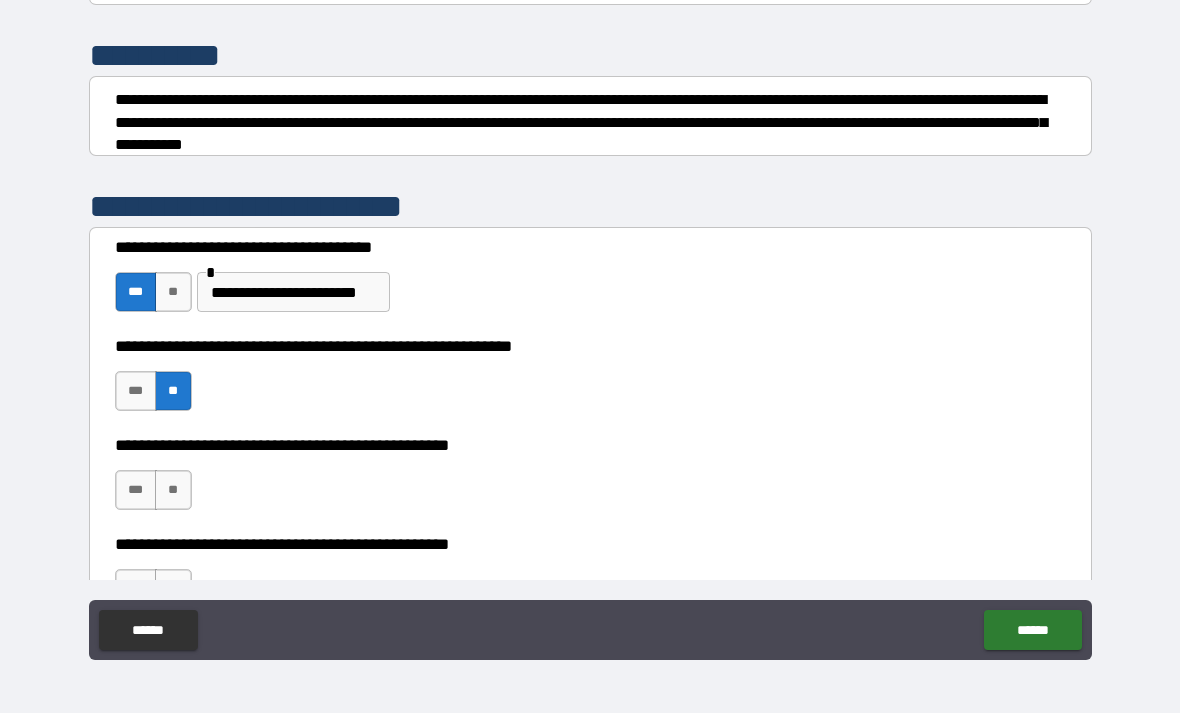 click on "***" at bounding box center [136, 391] 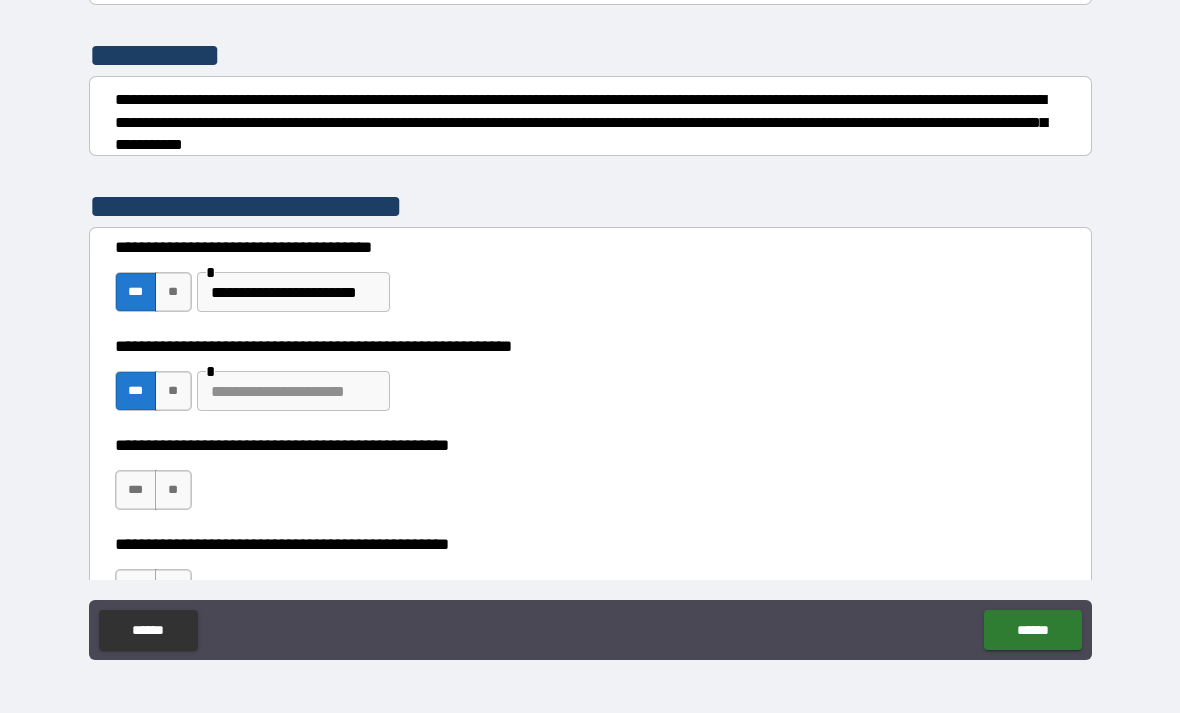 click at bounding box center (293, 391) 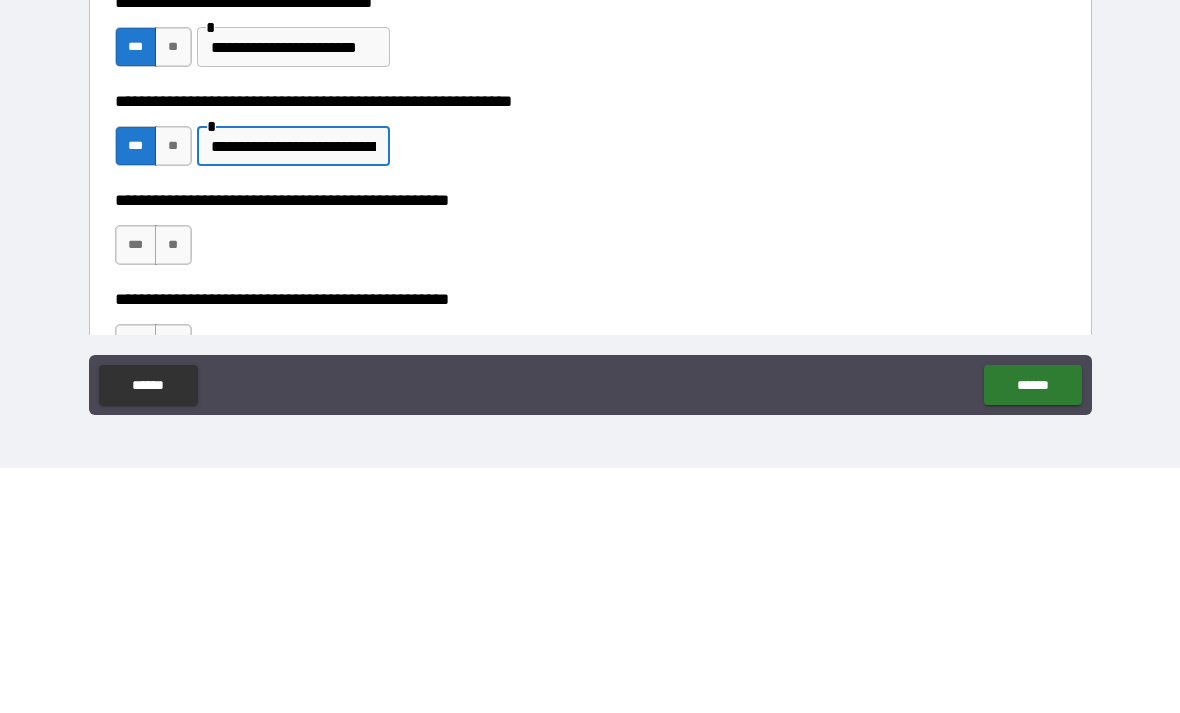 type on "**********" 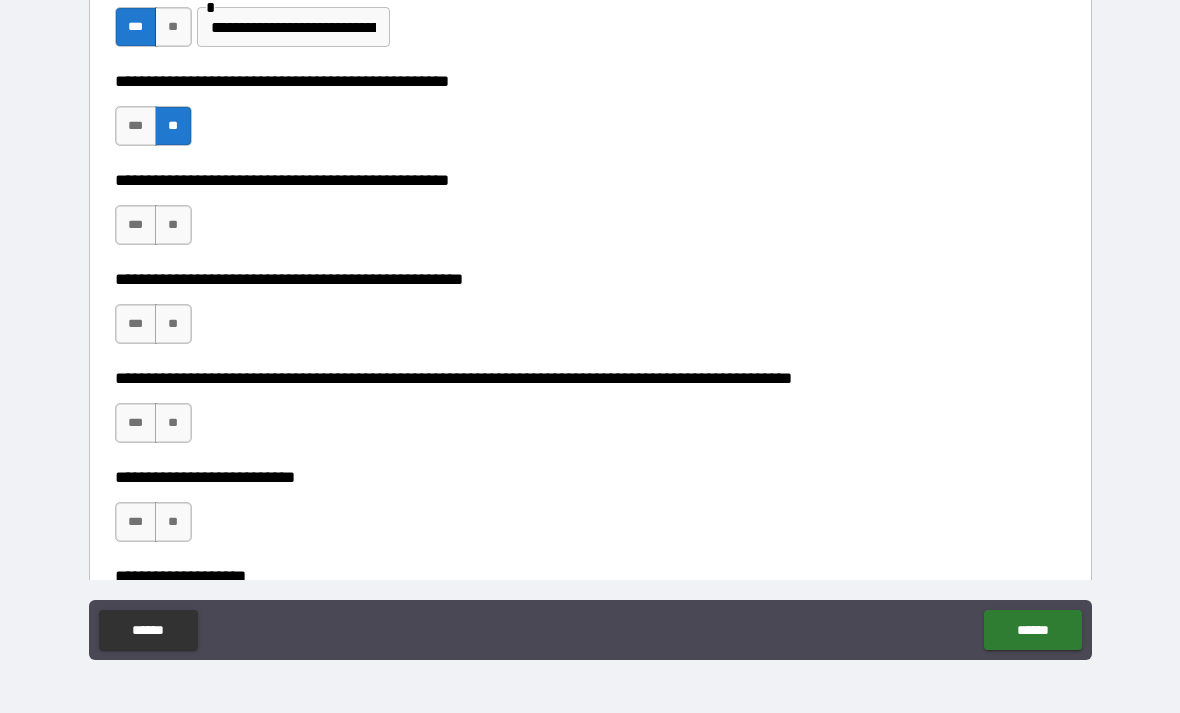 scroll, scrollTop: 605, scrollLeft: 0, axis: vertical 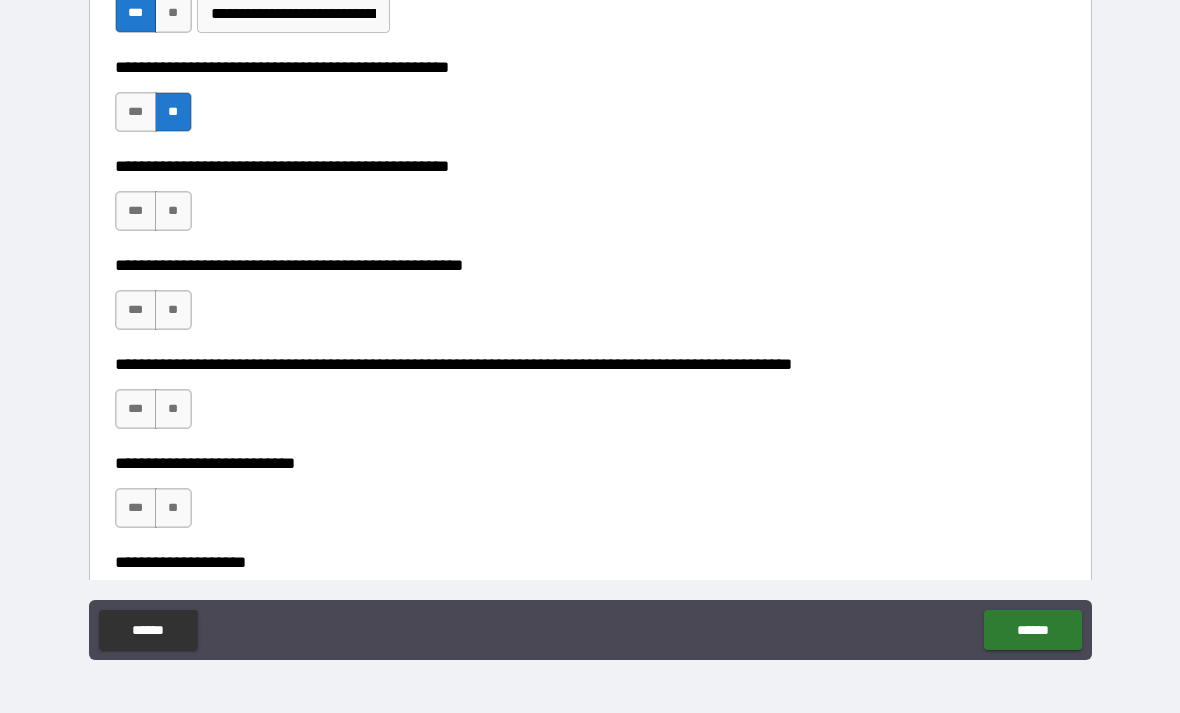 click on "***" at bounding box center [136, 211] 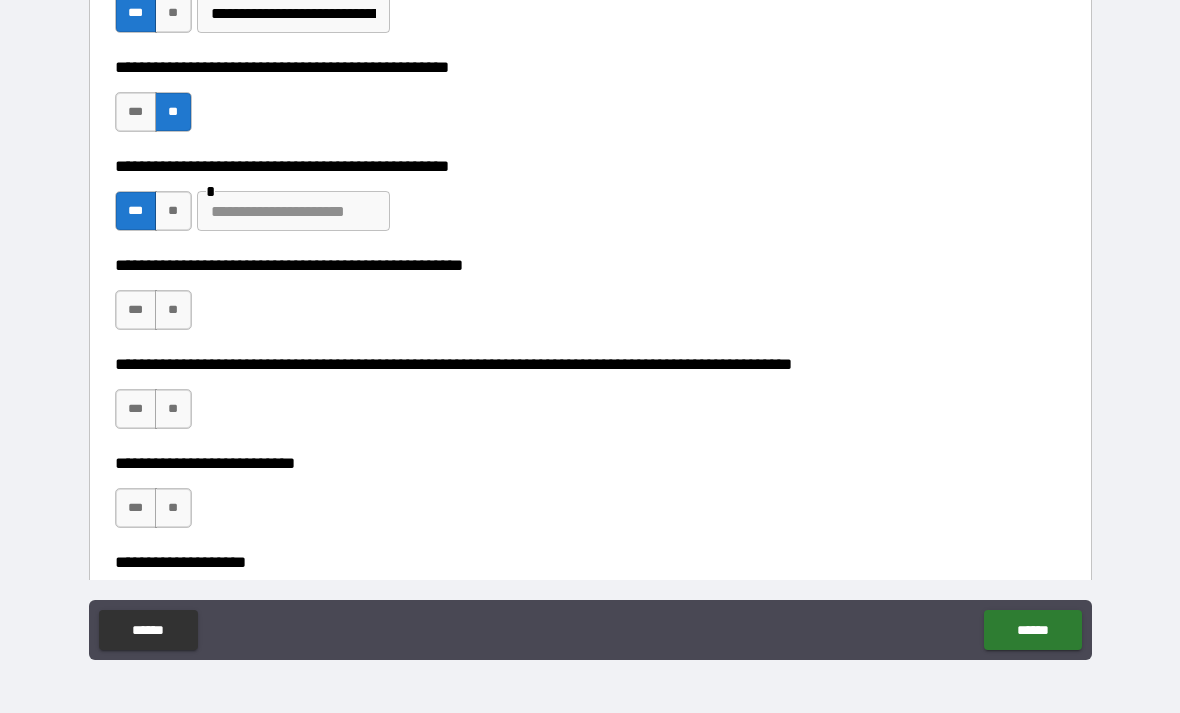 click at bounding box center (293, 211) 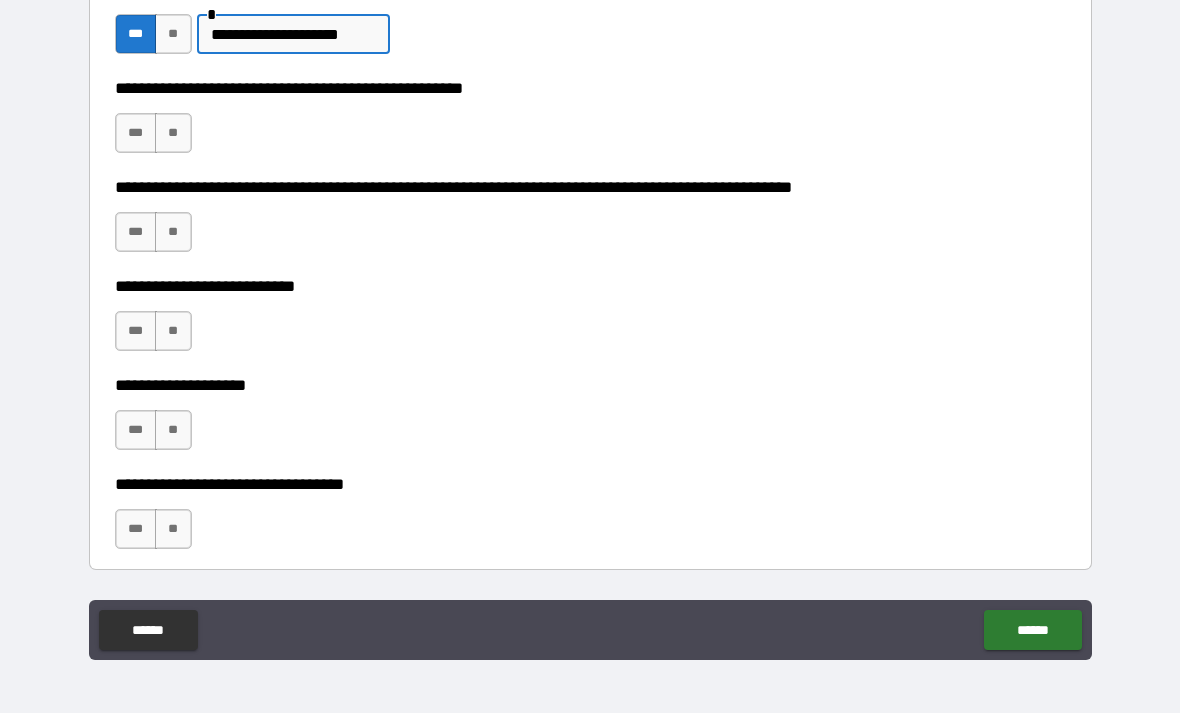 scroll, scrollTop: 783, scrollLeft: 0, axis: vertical 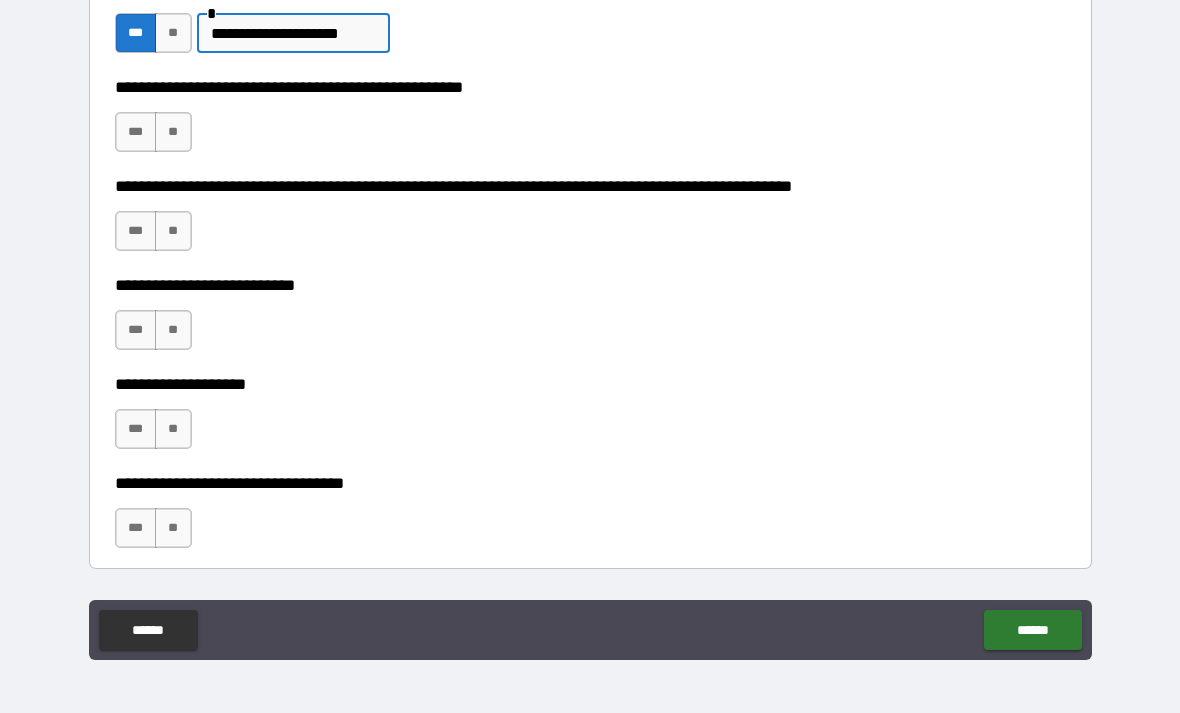 type on "**********" 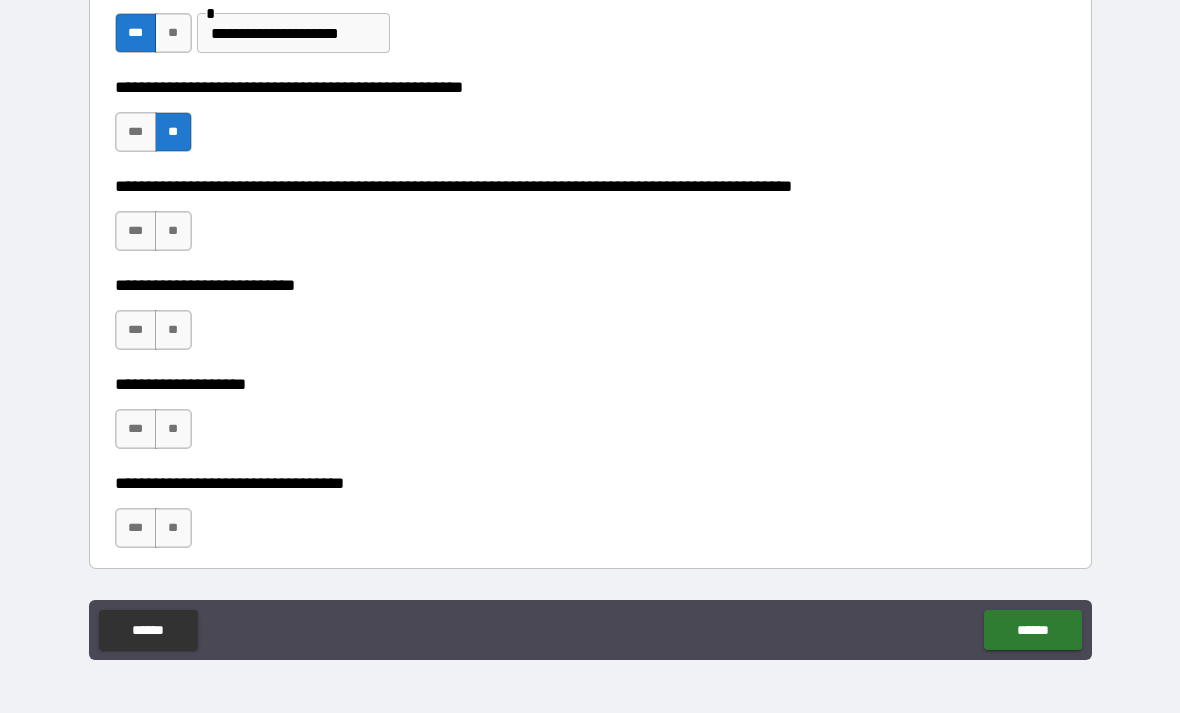 click on "**" at bounding box center [173, 231] 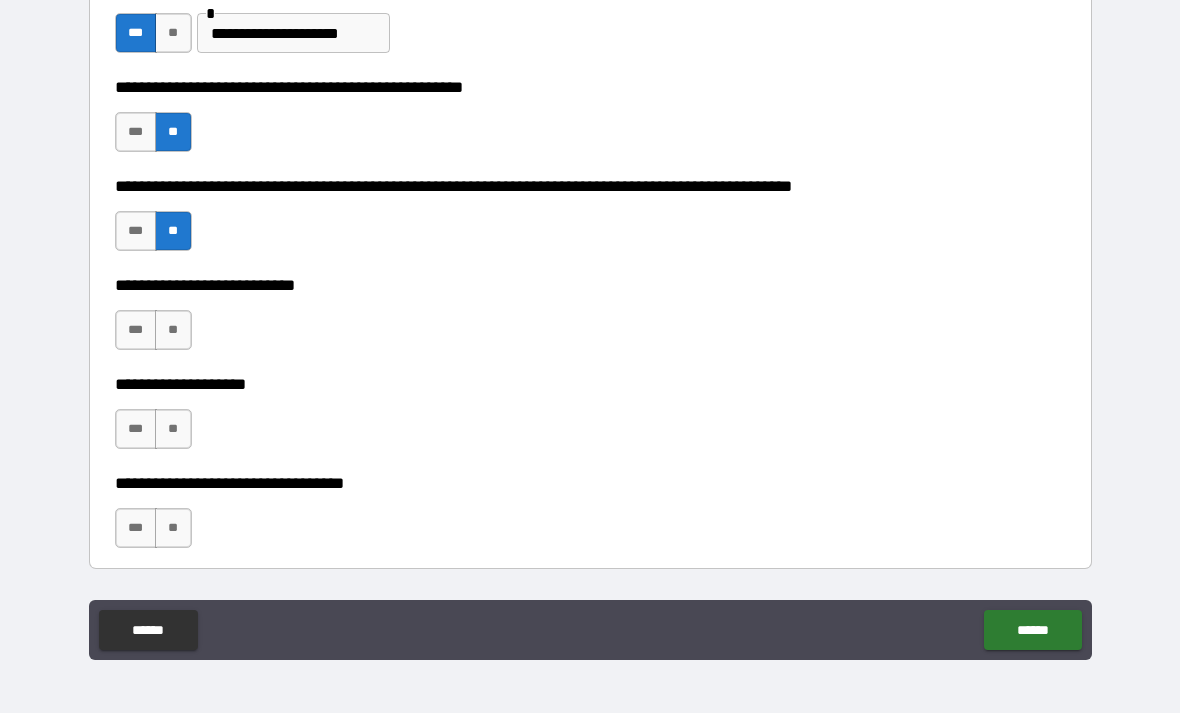 click on "**" at bounding box center [173, 330] 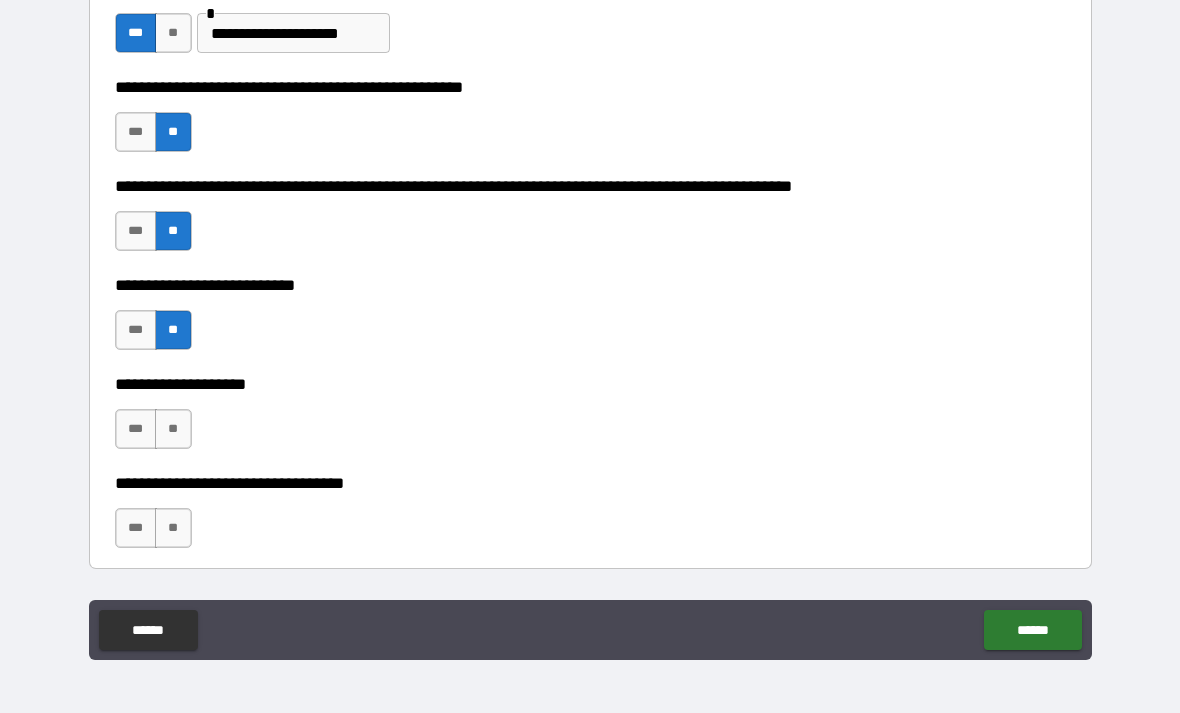 click on "**" at bounding box center (173, 429) 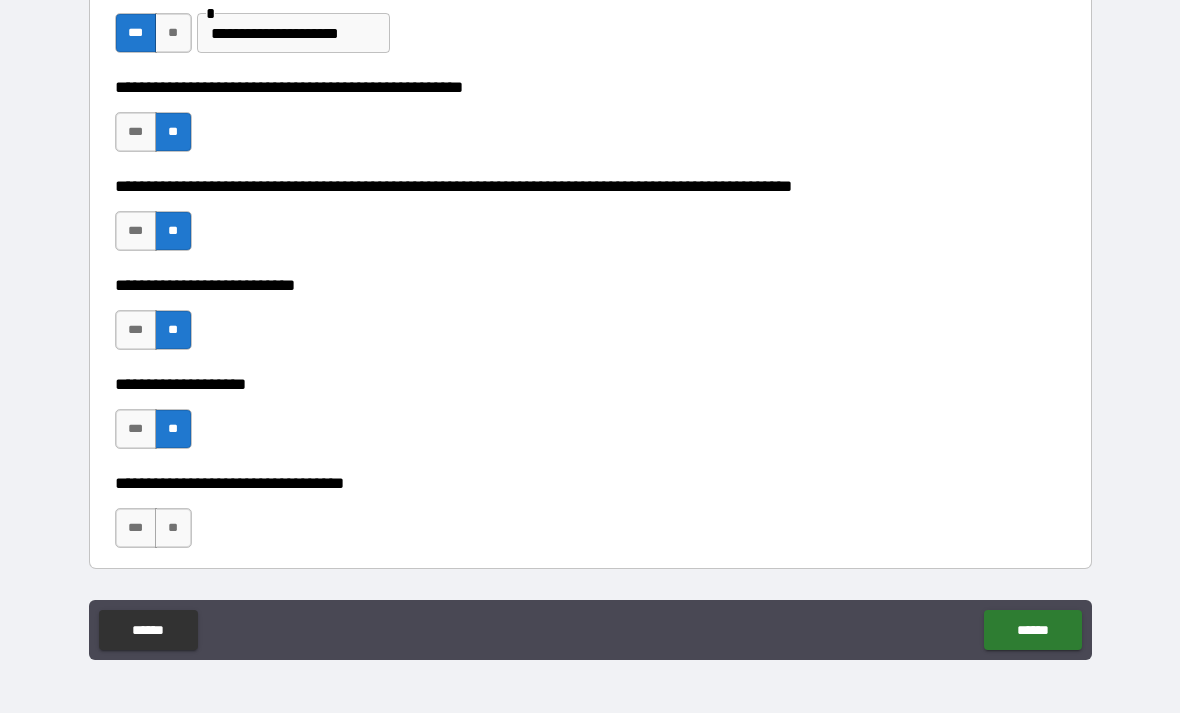 click on "**" at bounding box center (173, 528) 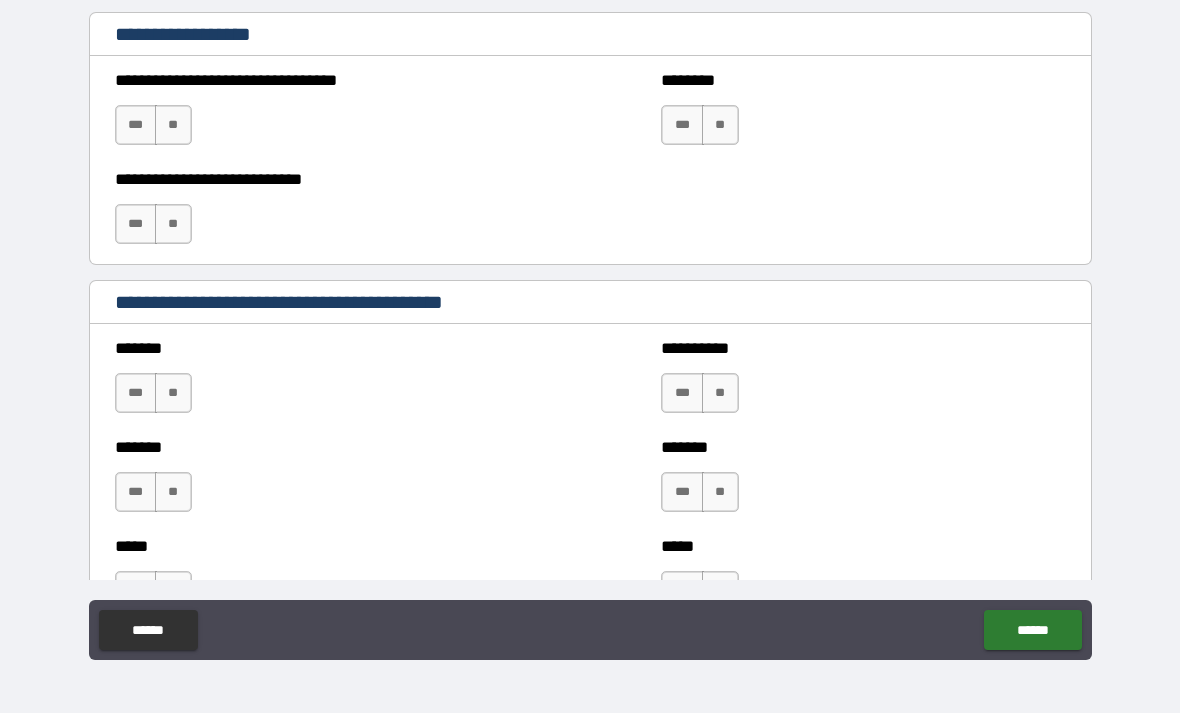 scroll, scrollTop: 1445, scrollLeft: 0, axis: vertical 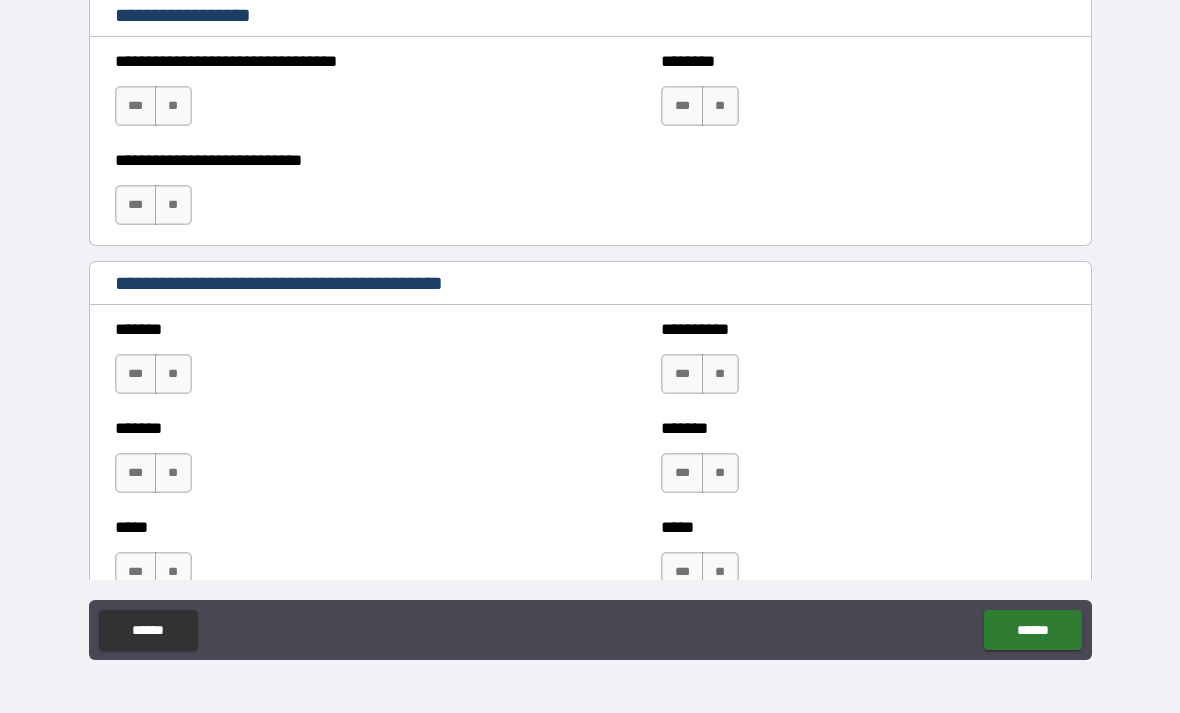 click on "**" at bounding box center [173, 106] 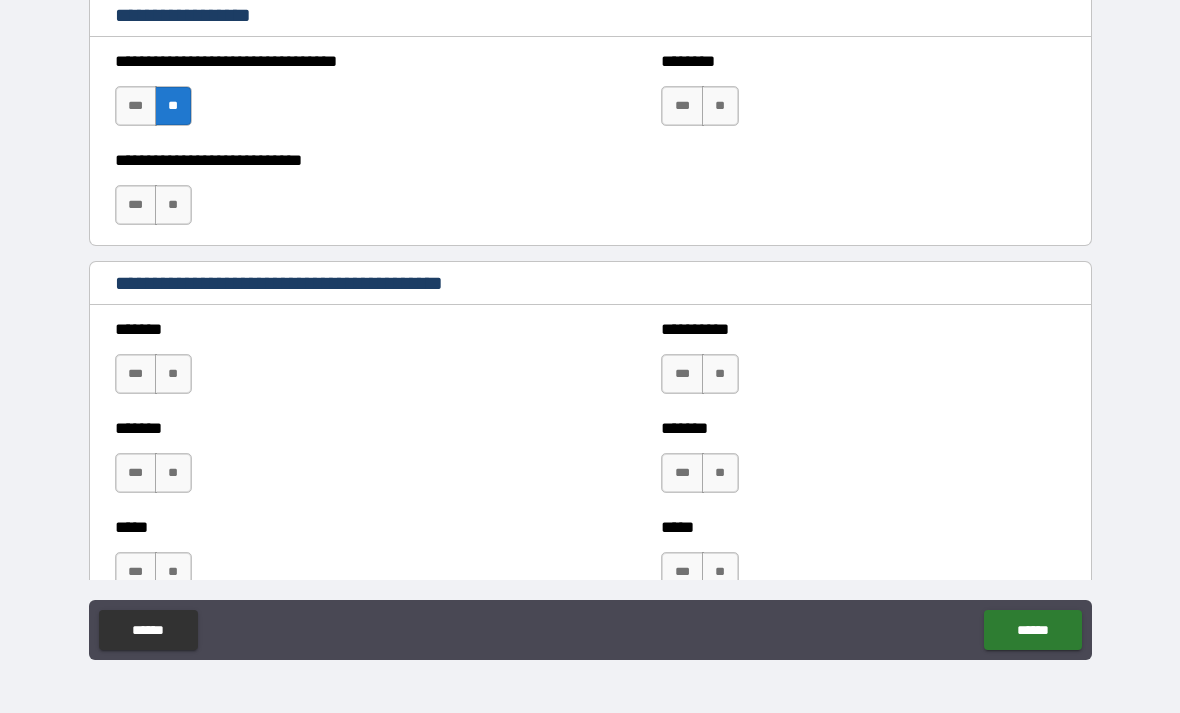 click on "**" at bounding box center (173, 205) 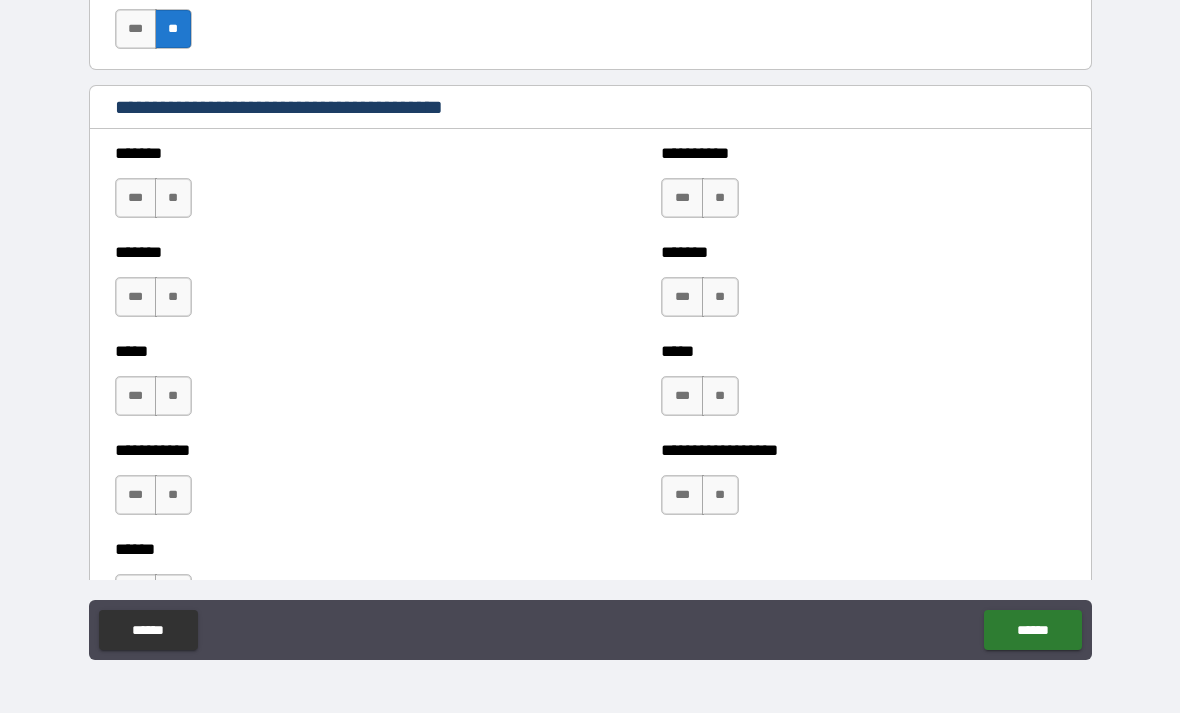 scroll, scrollTop: 1631, scrollLeft: 0, axis: vertical 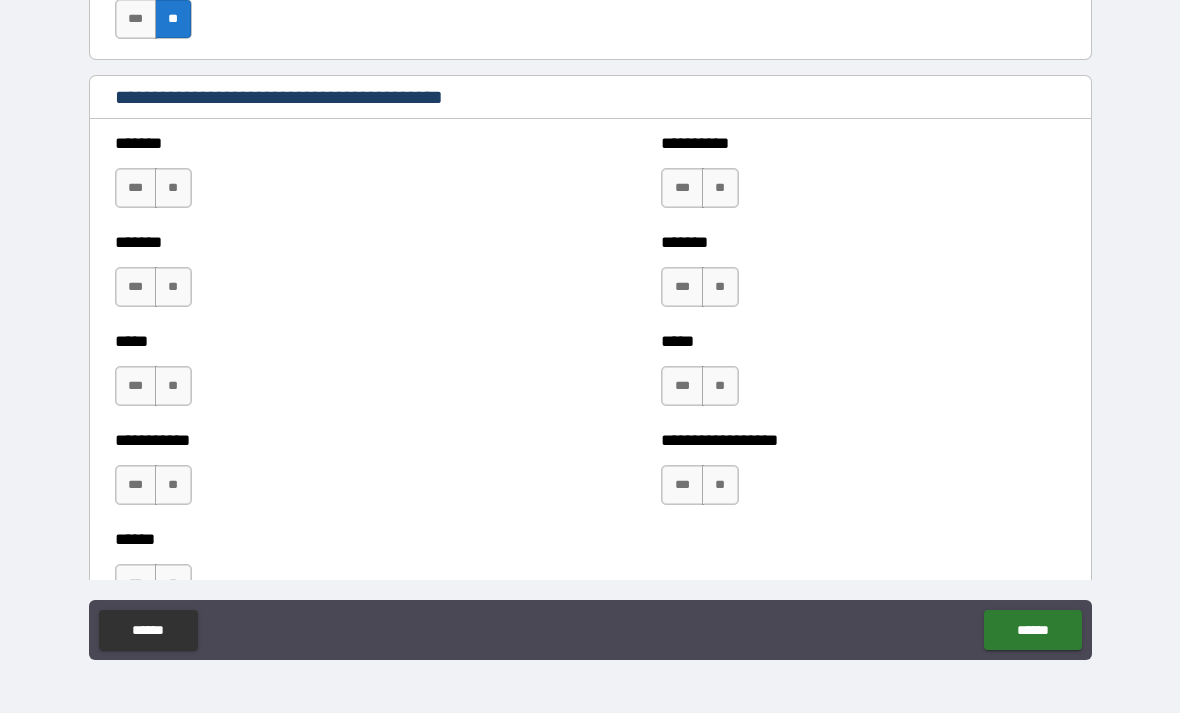 click on "**" at bounding box center [720, 188] 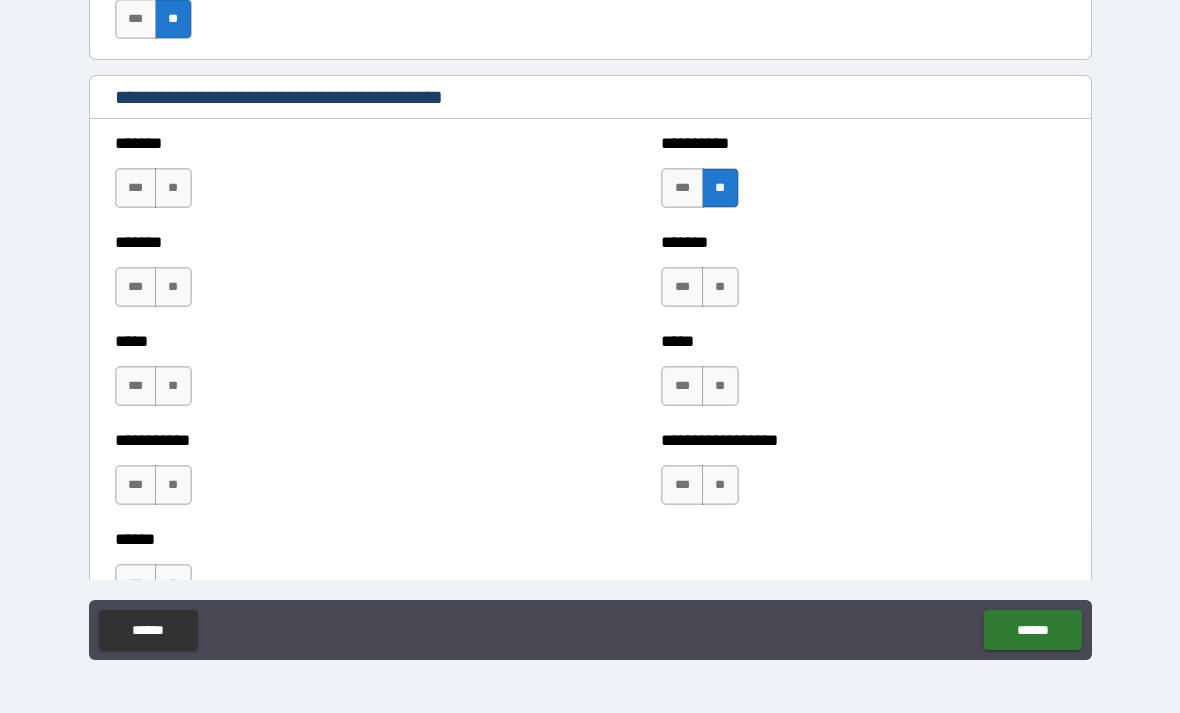 click on "**" at bounding box center (720, 287) 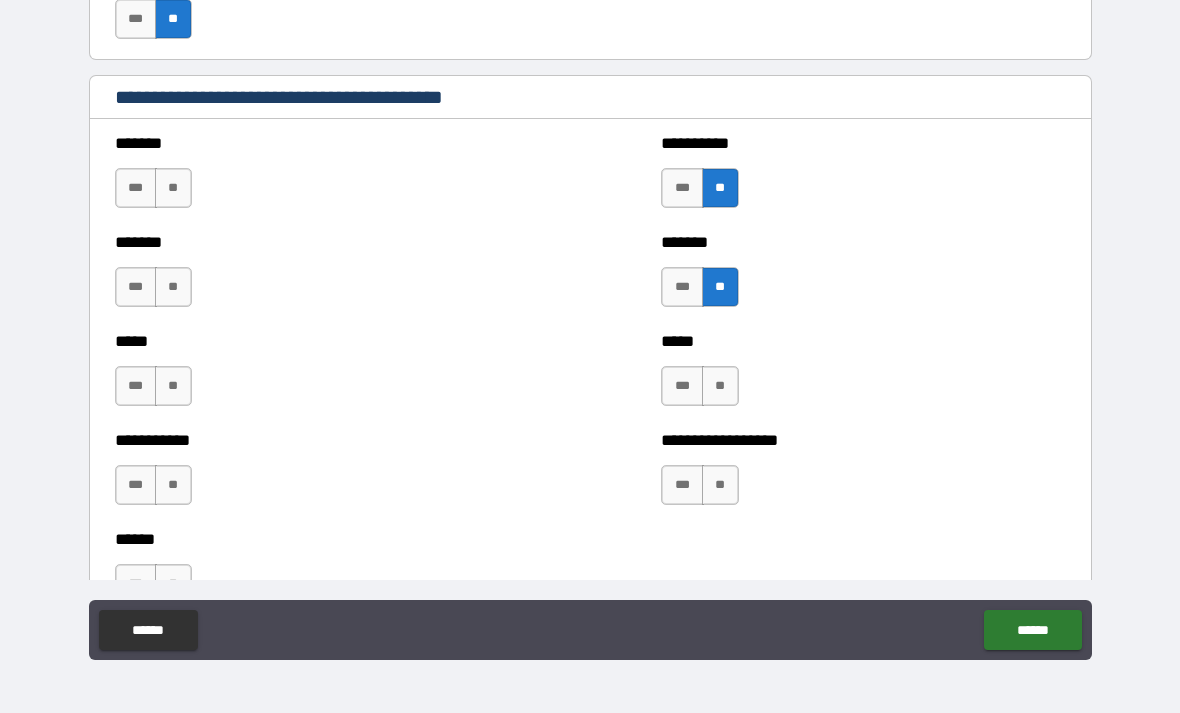 click on "**" at bounding box center [173, 188] 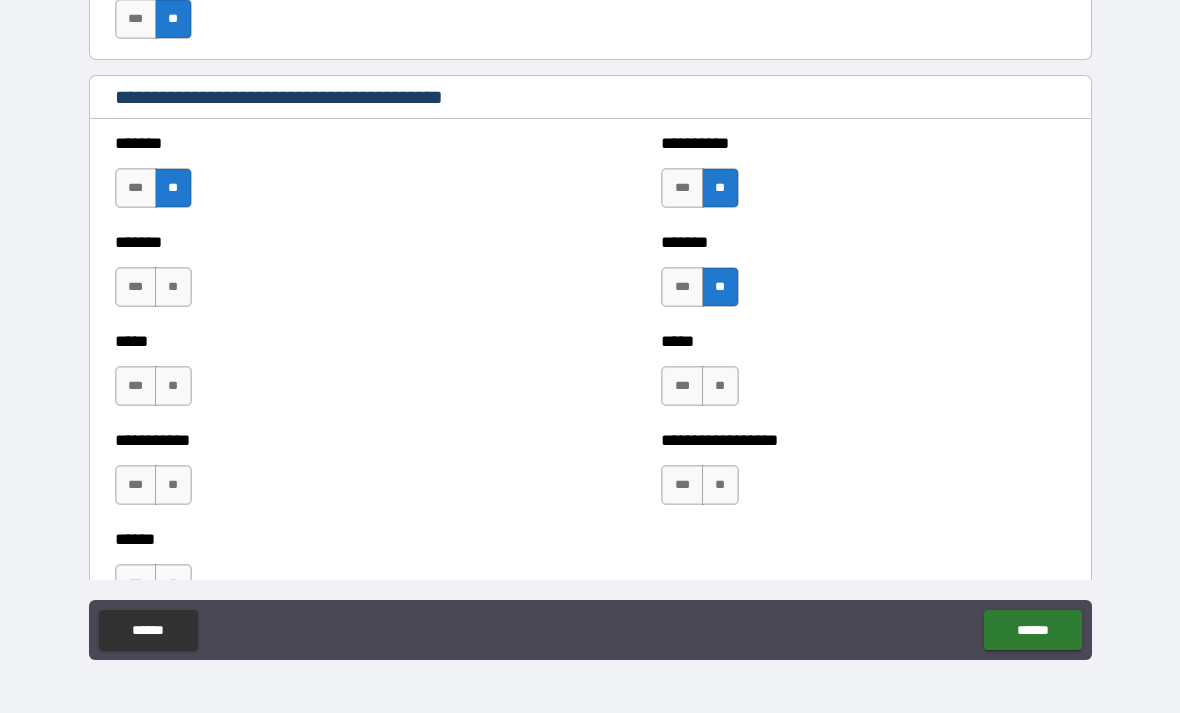 click on "**" at bounding box center (173, 287) 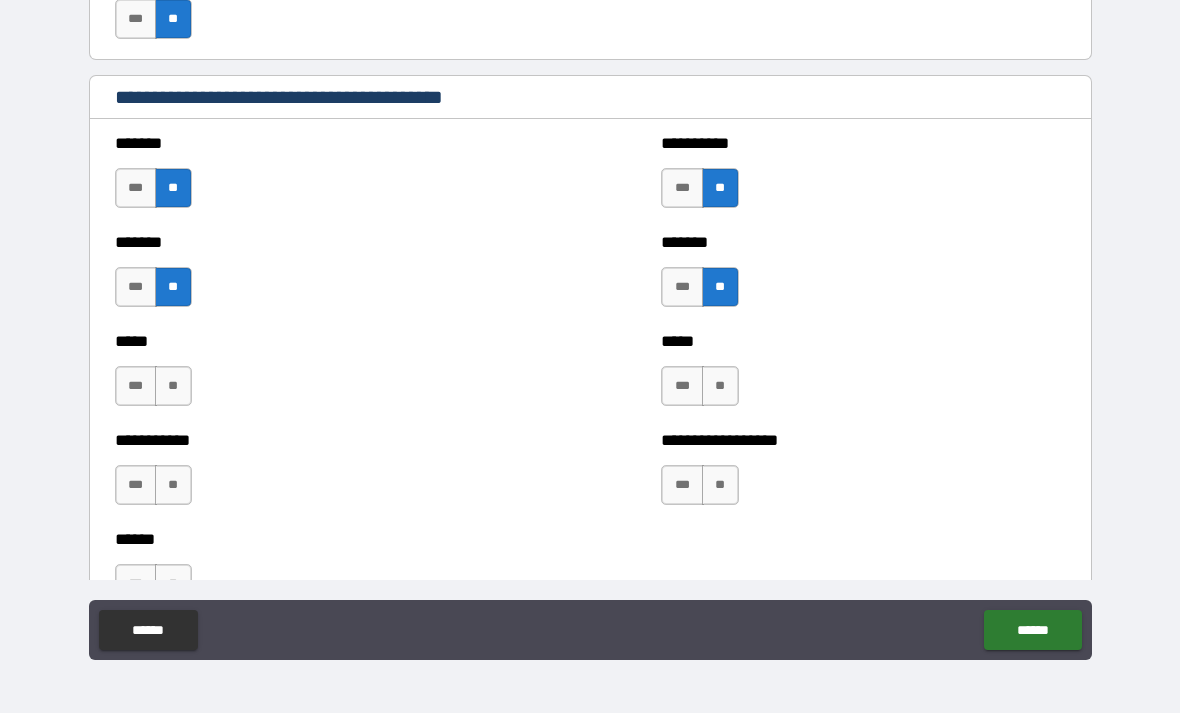 click on "**" at bounding box center [173, 386] 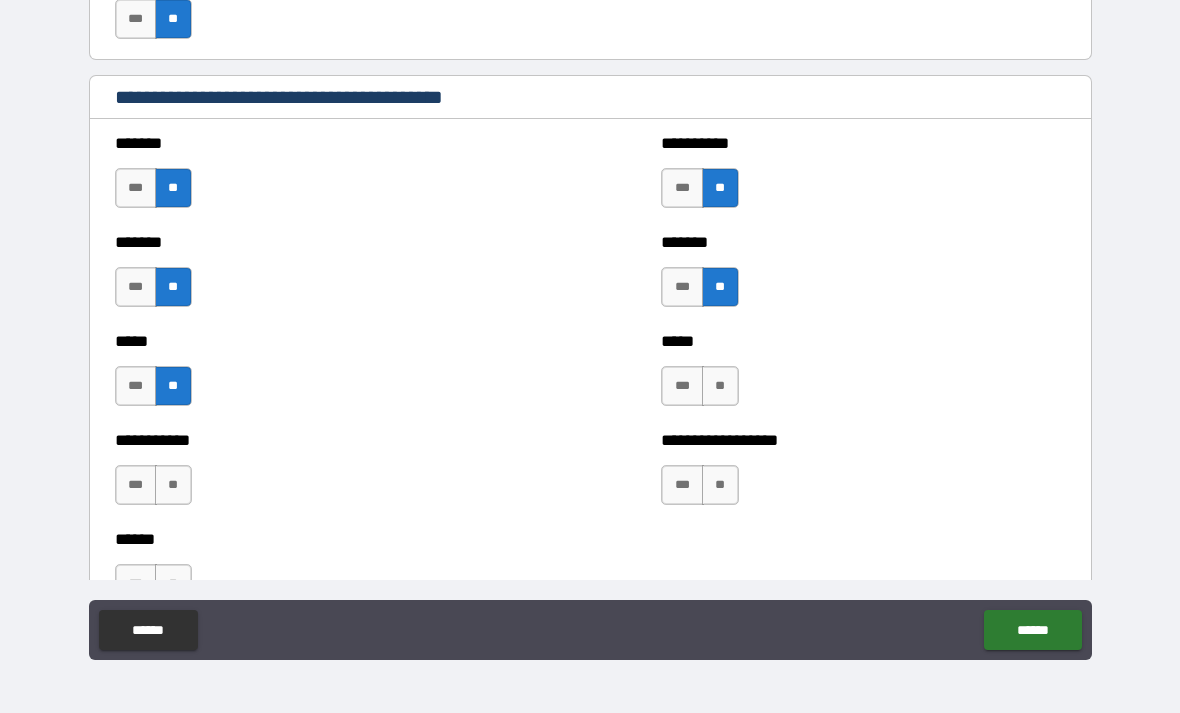 click on "**" at bounding box center (720, 386) 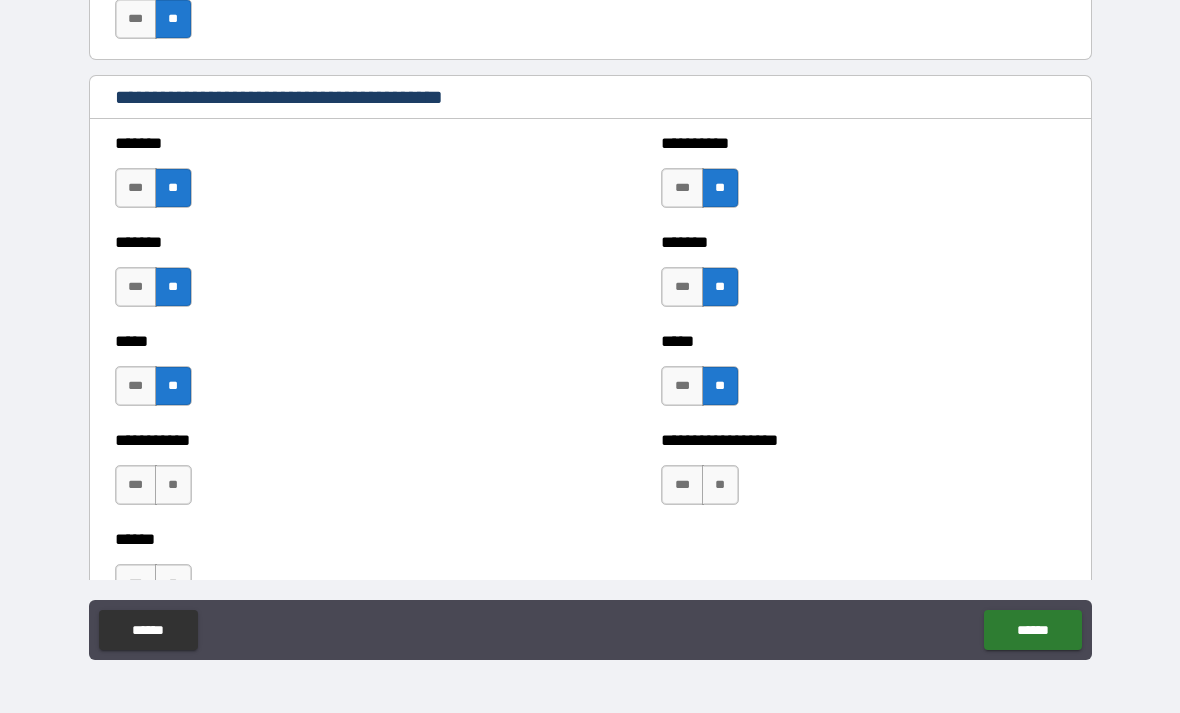 click on "**" at bounding box center [720, 485] 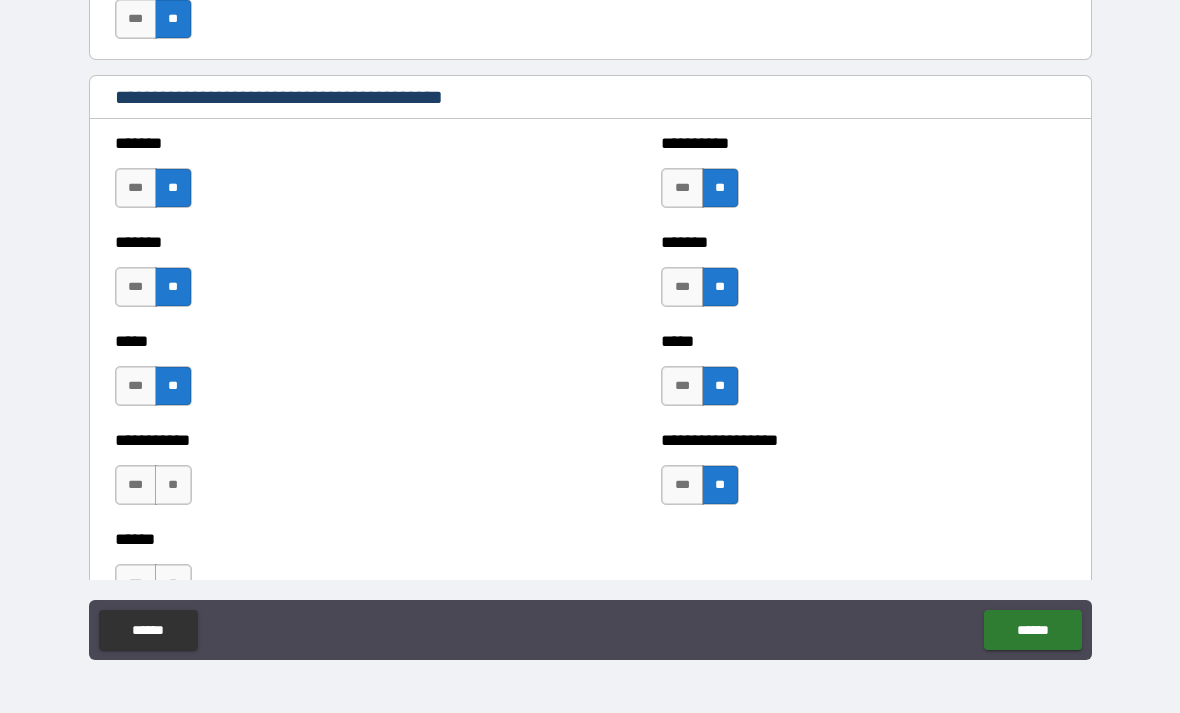 click on "**" at bounding box center (173, 485) 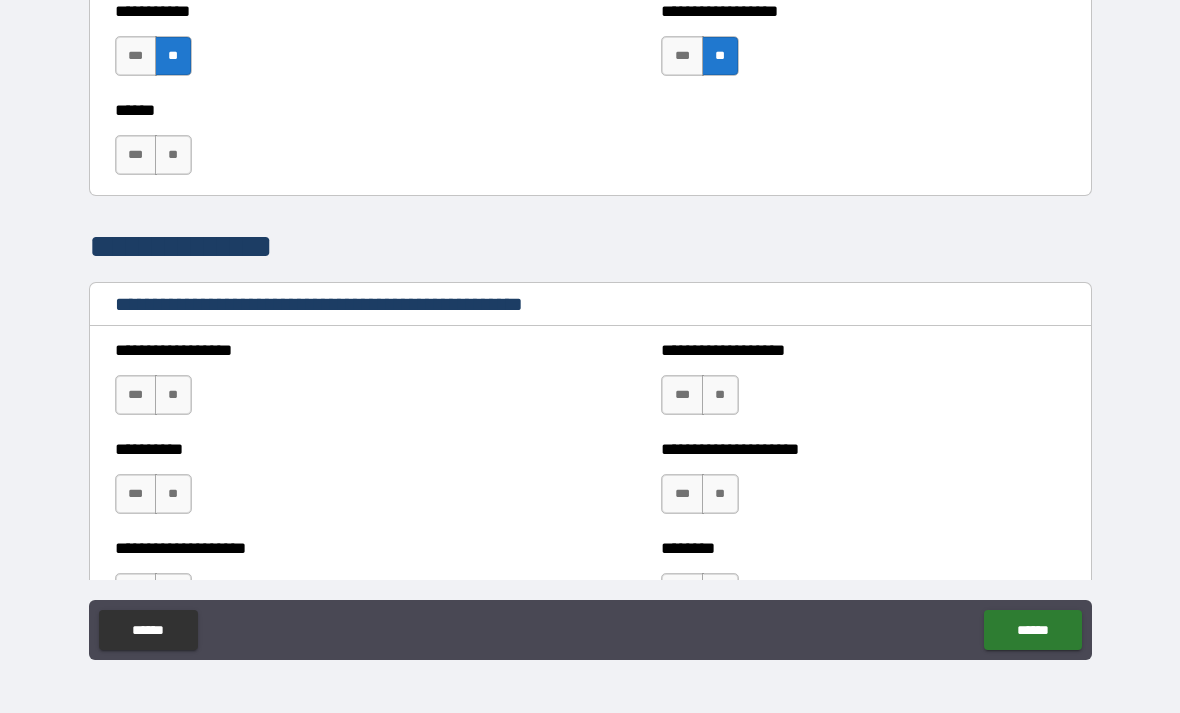 scroll, scrollTop: 2062, scrollLeft: 0, axis: vertical 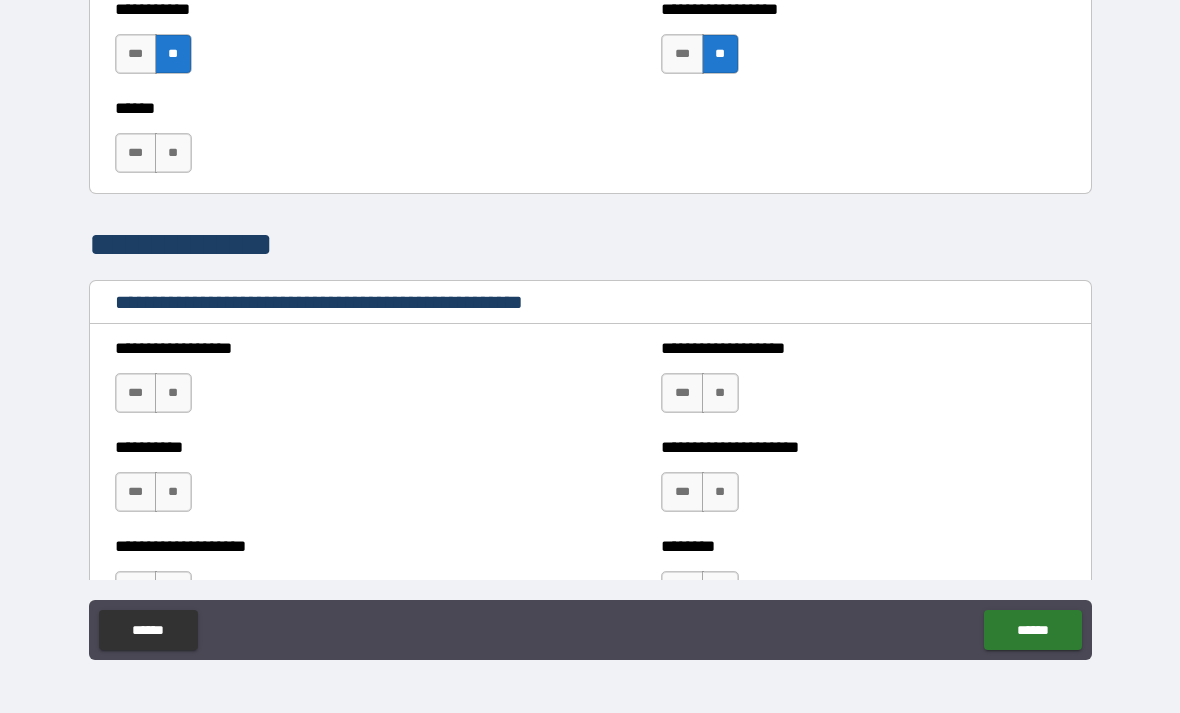 click on "**" at bounding box center [173, 153] 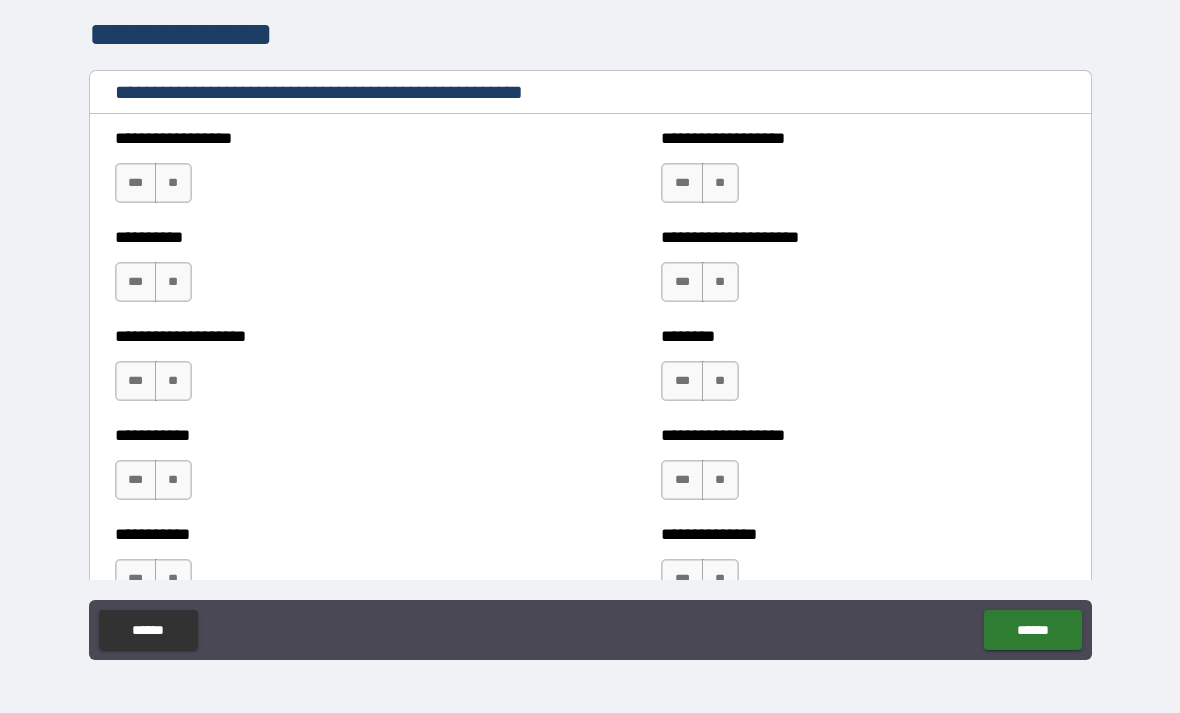 scroll, scrollTop: 2273, scrollLeft: 0, axis: vertical 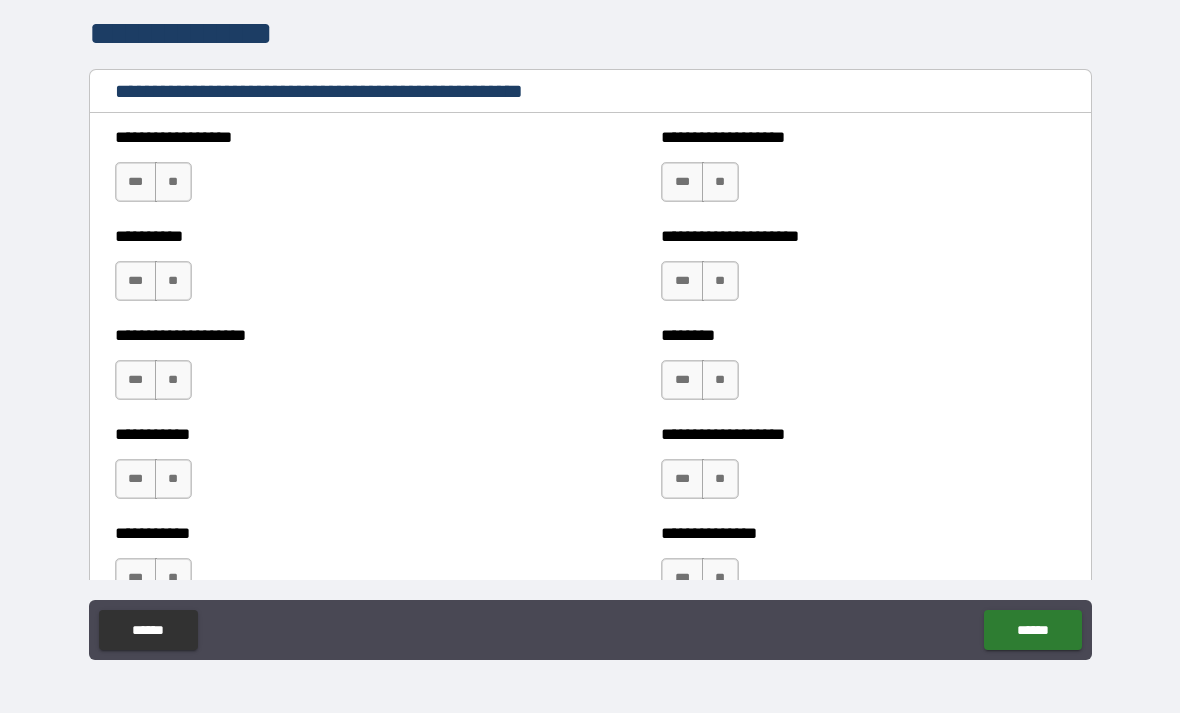 click on "**" at bounding box center (173, 182) 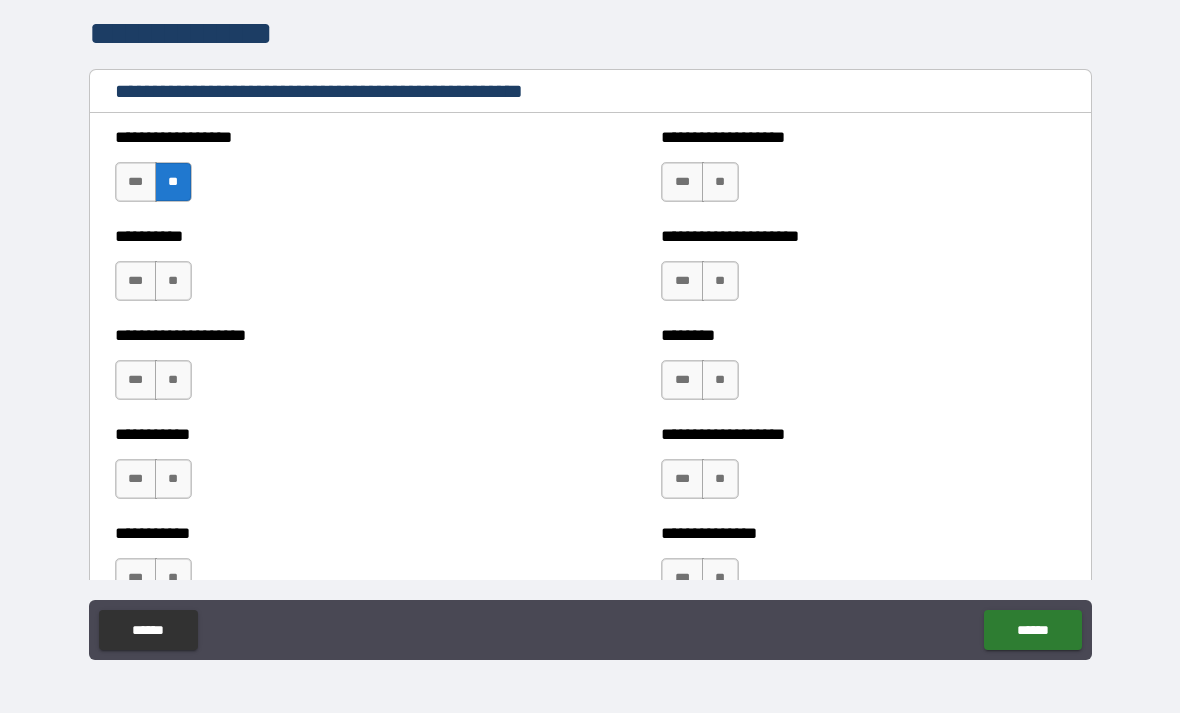 click on "***" at bounding box center [682, 182] 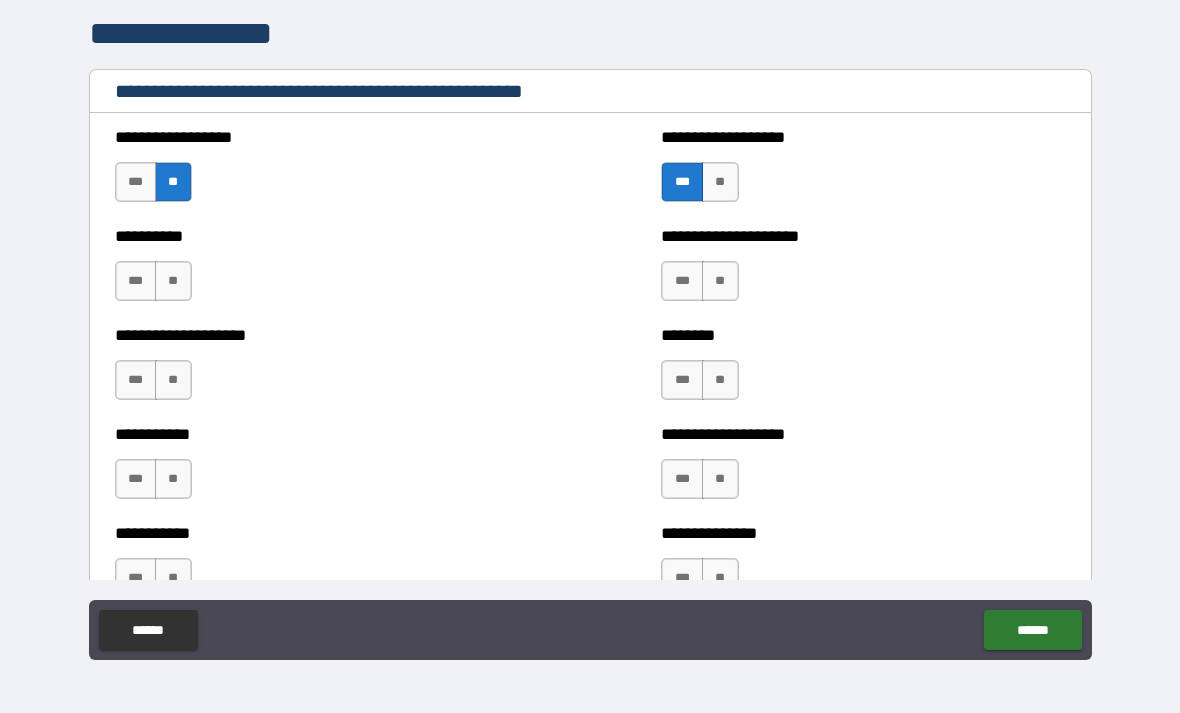 click on "**" at bounding box center [720, 281] 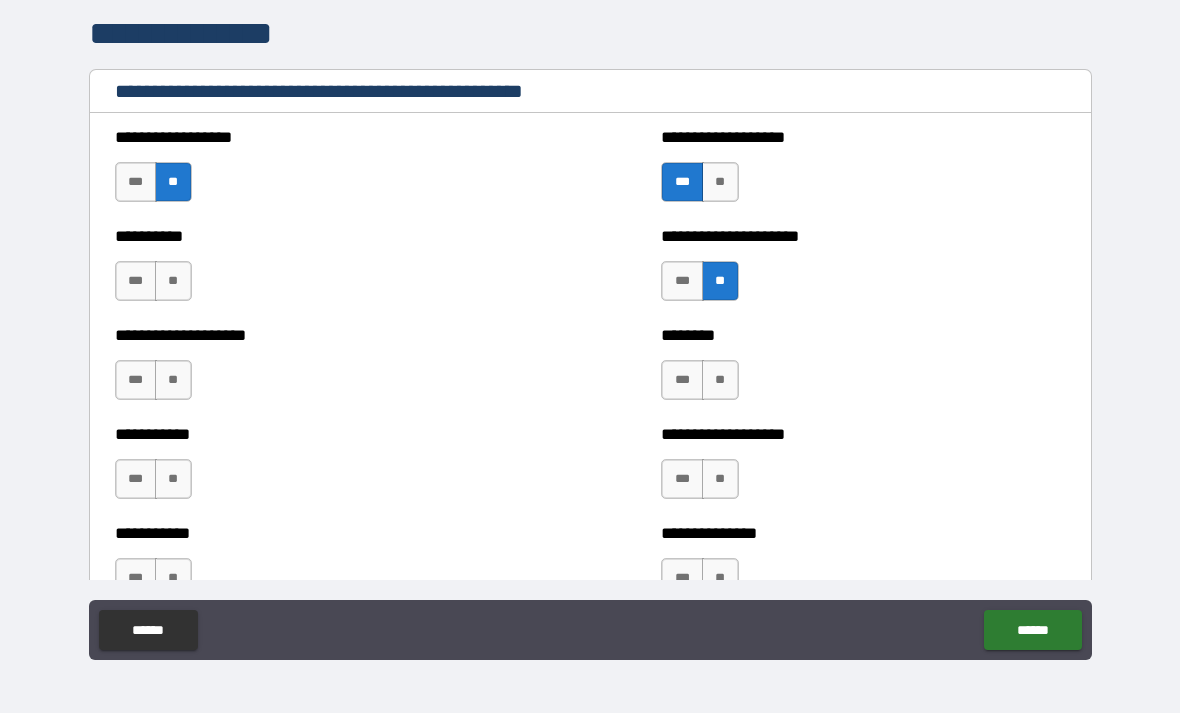 click on "**" at bounding box center [173, 281] 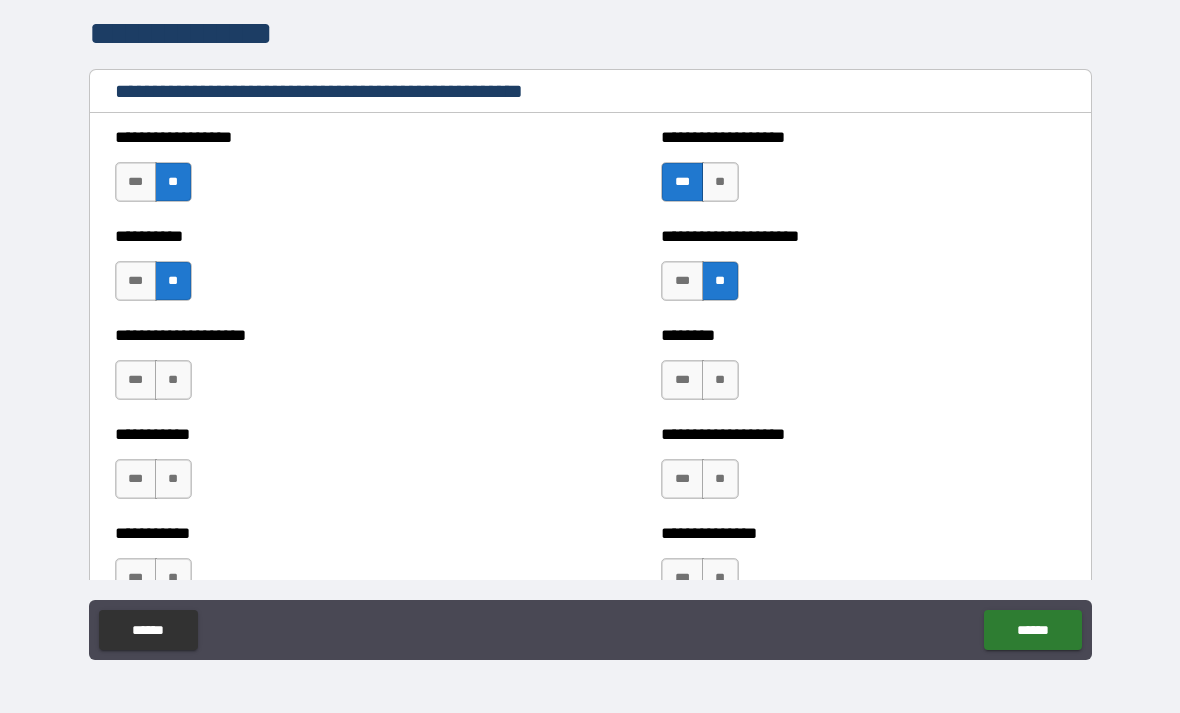 click on "**" at bounding box center [173, 380] 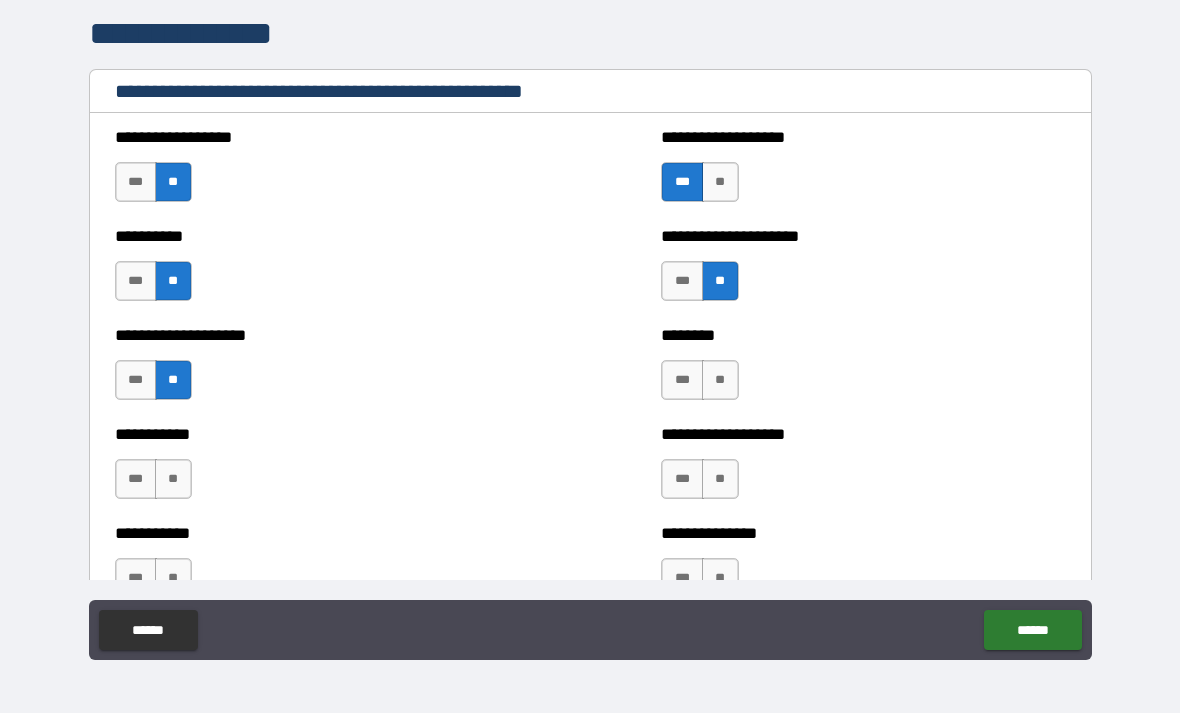 click on "**" at bounding box center [720, 380] 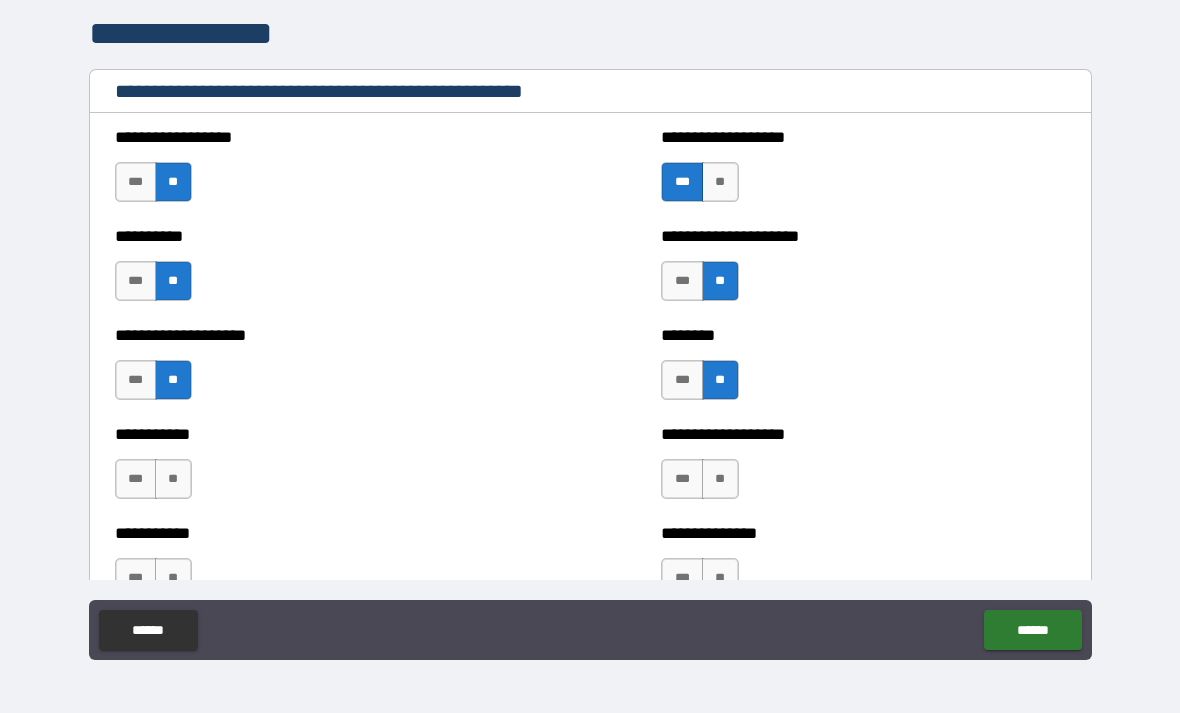 click on "**" at bounding box center [720, 479] 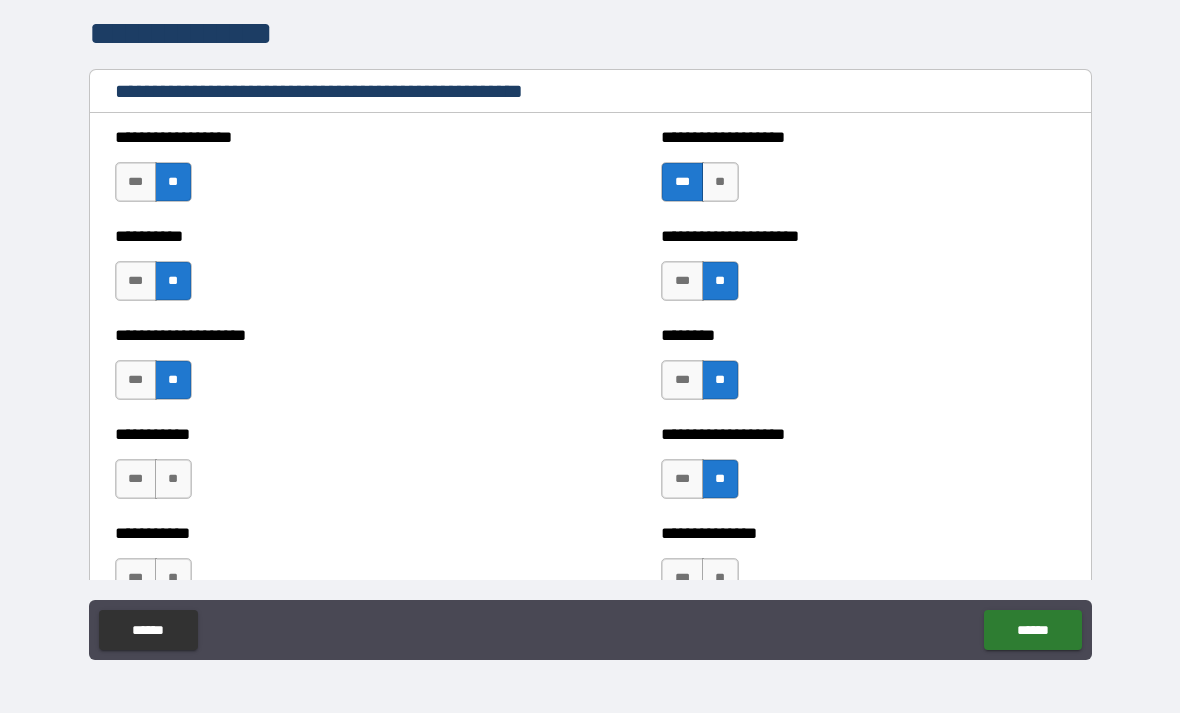 click on "**" at bounding box center [173, 479] 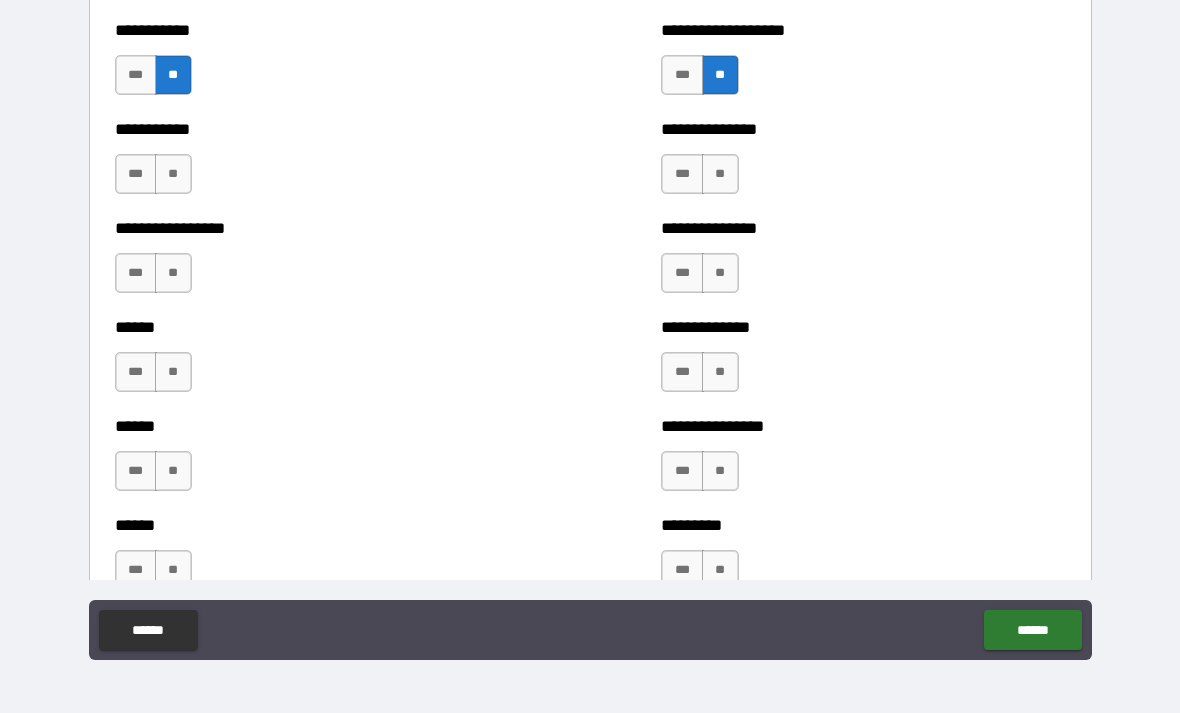 scroll, scrollTop: 2678, scrollLeft: 0, axis: vertical 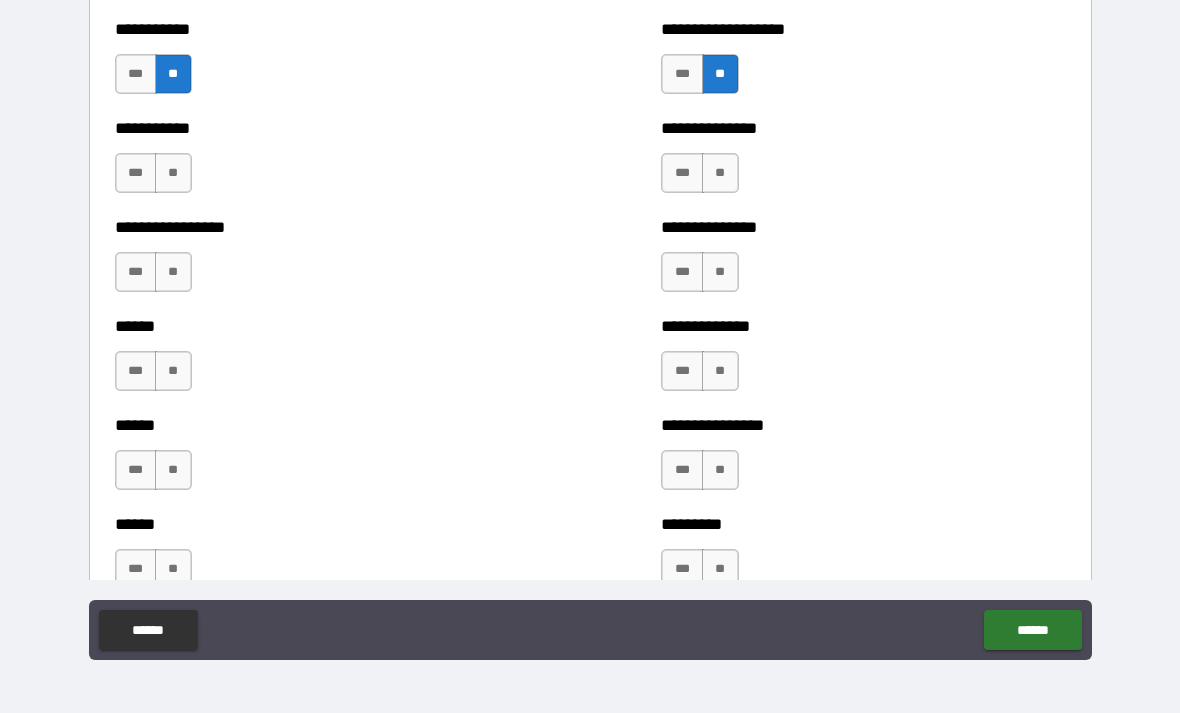click on "**" at bounding box center (173, 173) 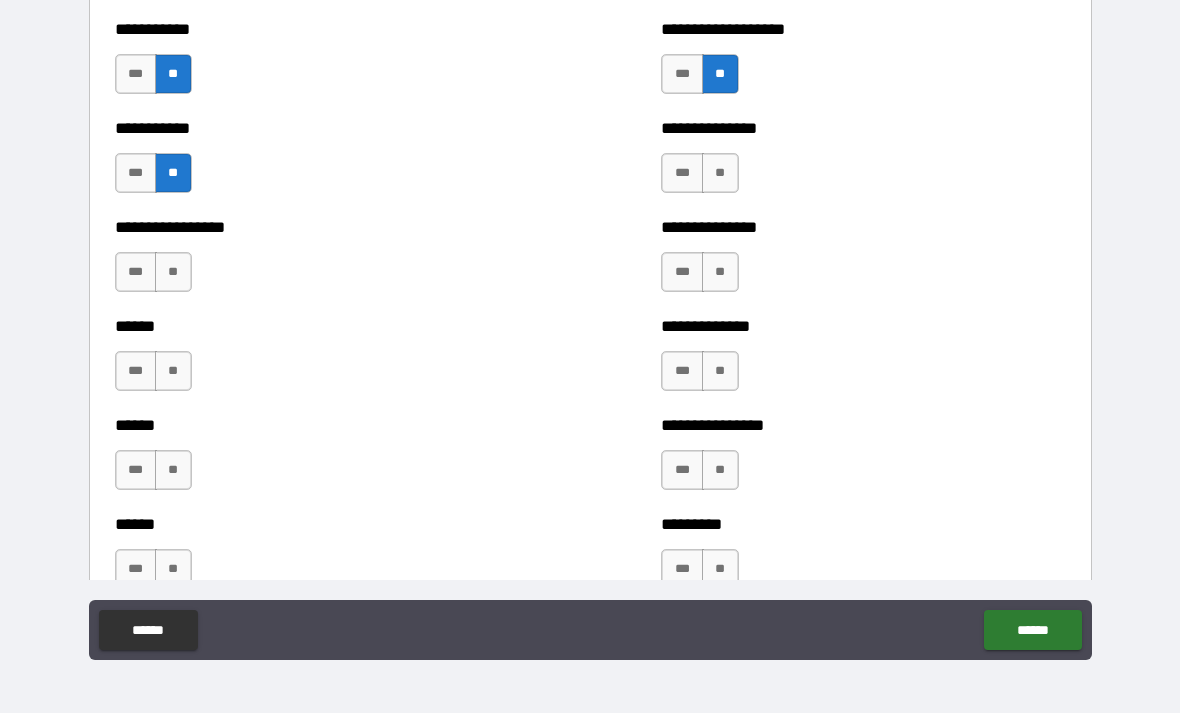 click on "**" at bounding box center [173, 272] 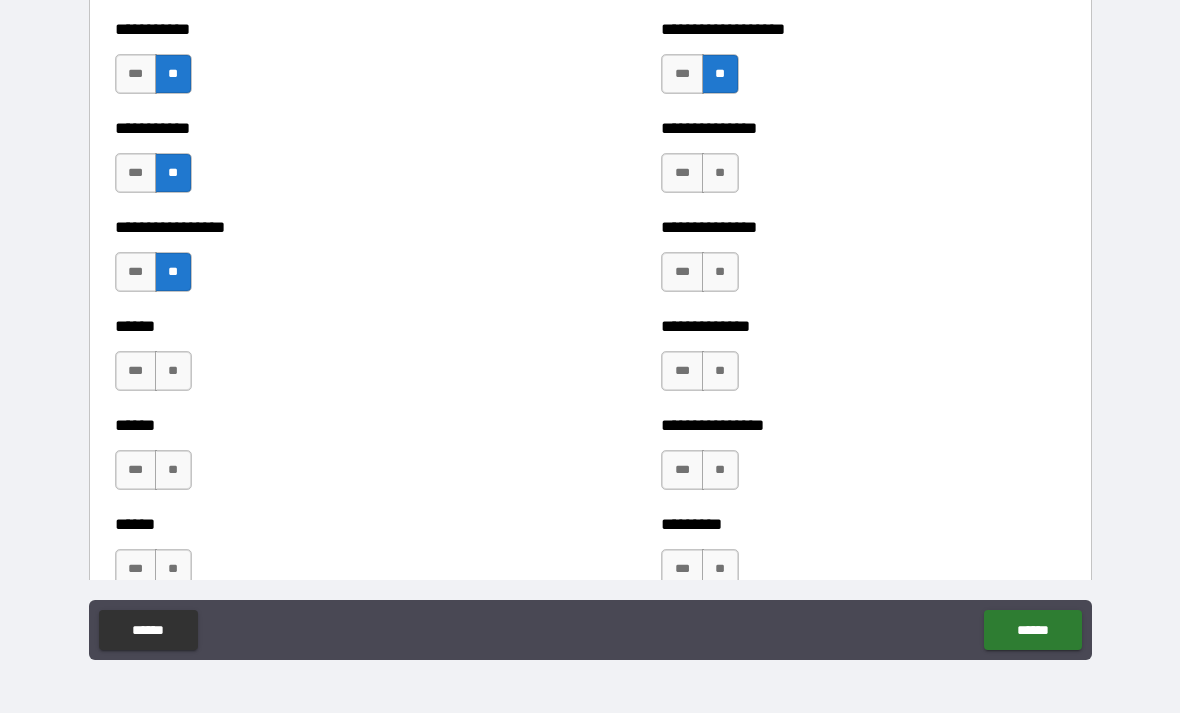 click on "**" at bounding box center (720, 173) 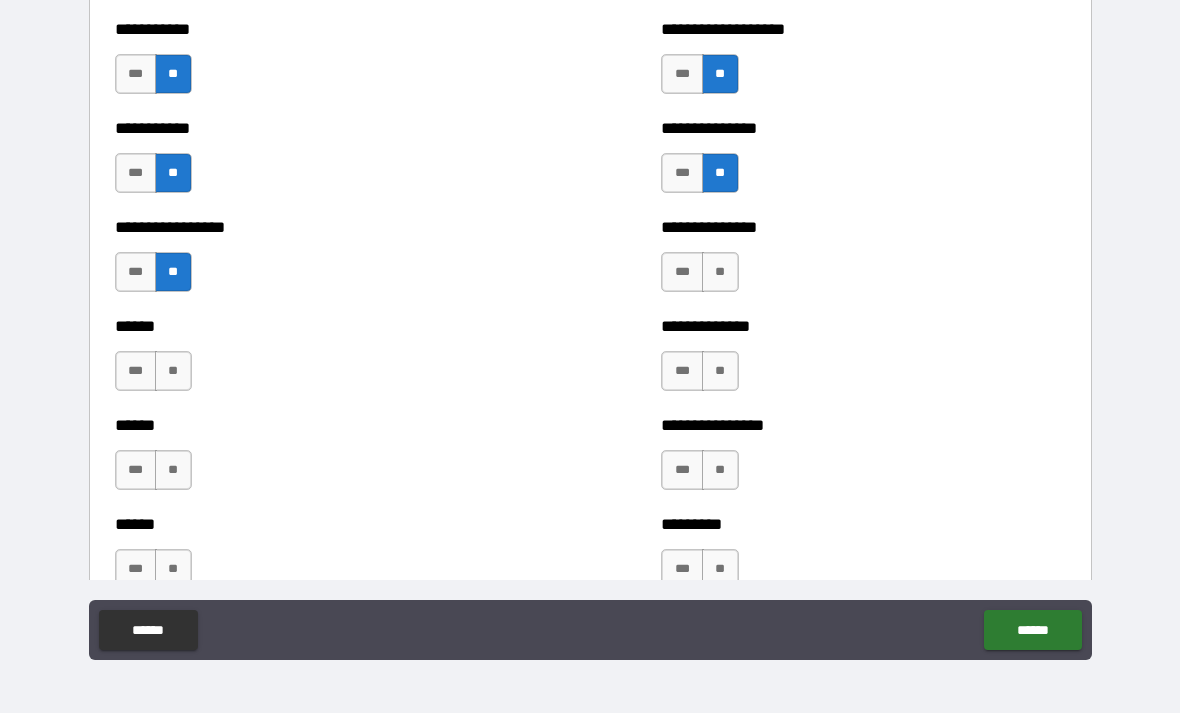 click on "**" at bounding box center [720, 272] 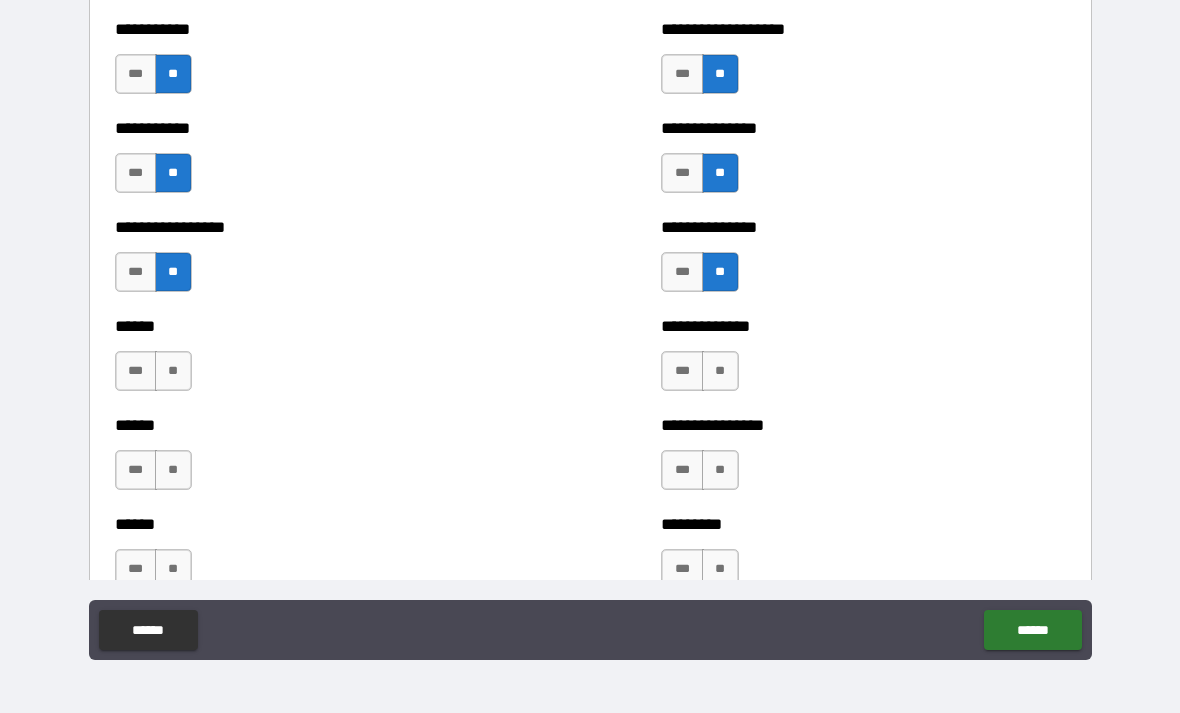 click on "**" at bounding box center [720, 371] 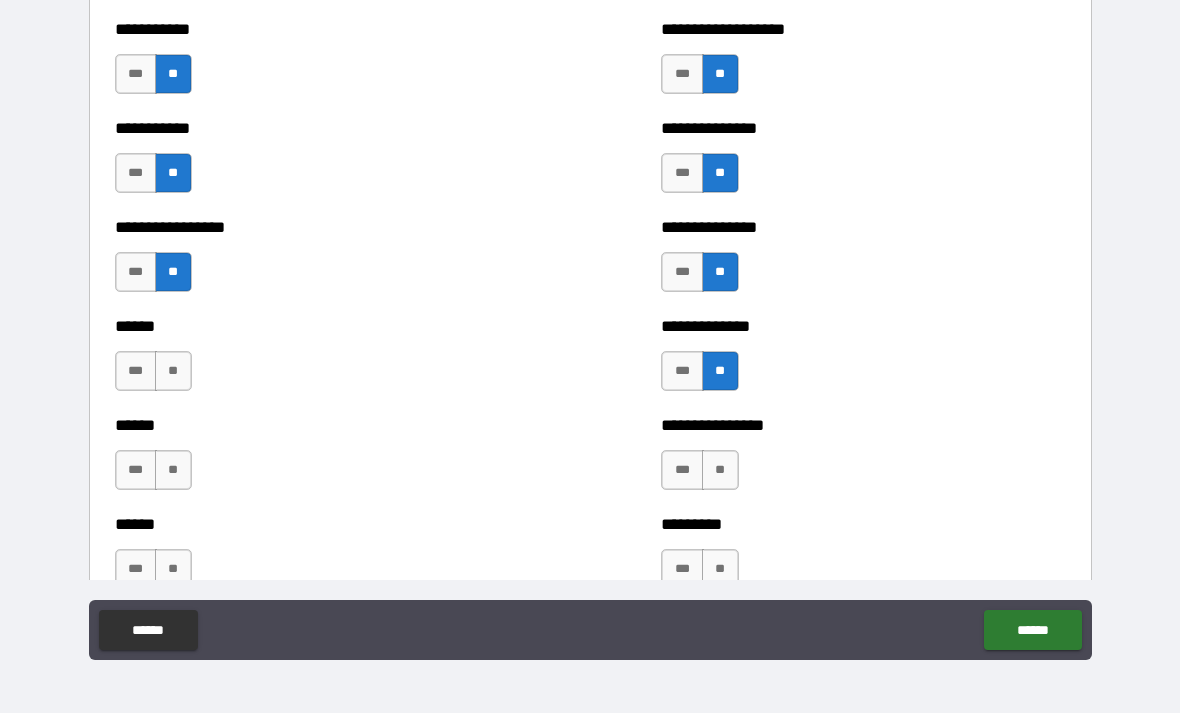 click on "**" at bounding box center [173, 371] 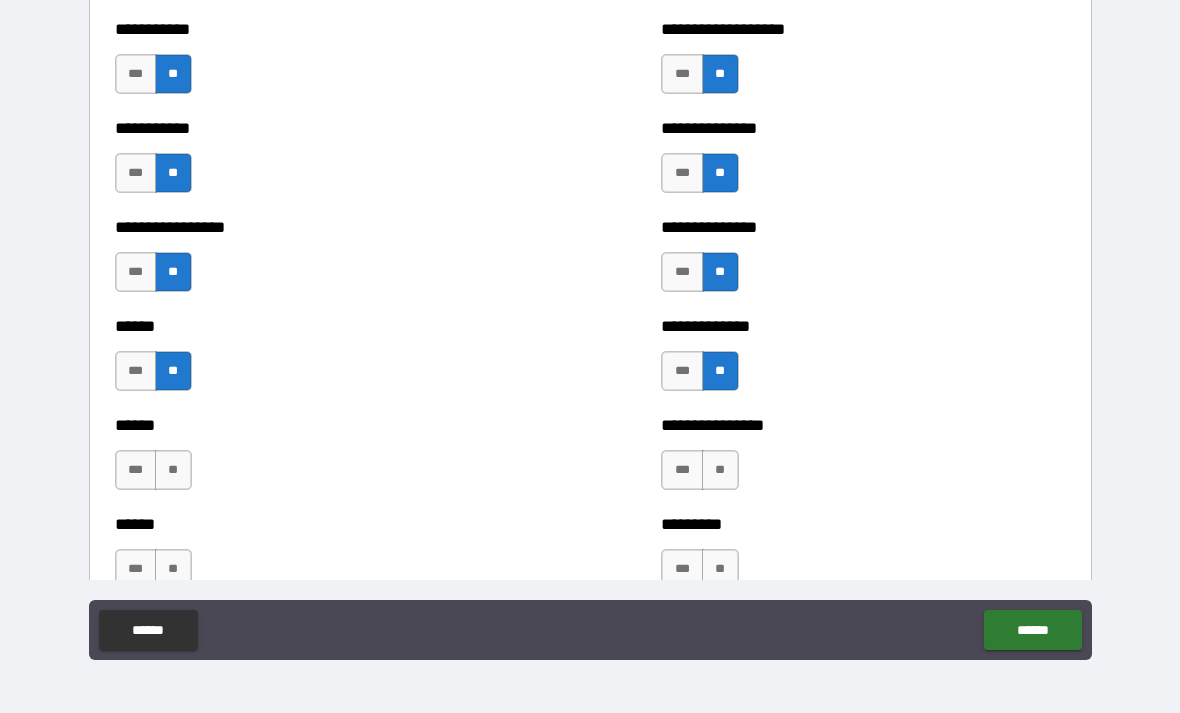 click on "**" at bounding box center (173, 470) 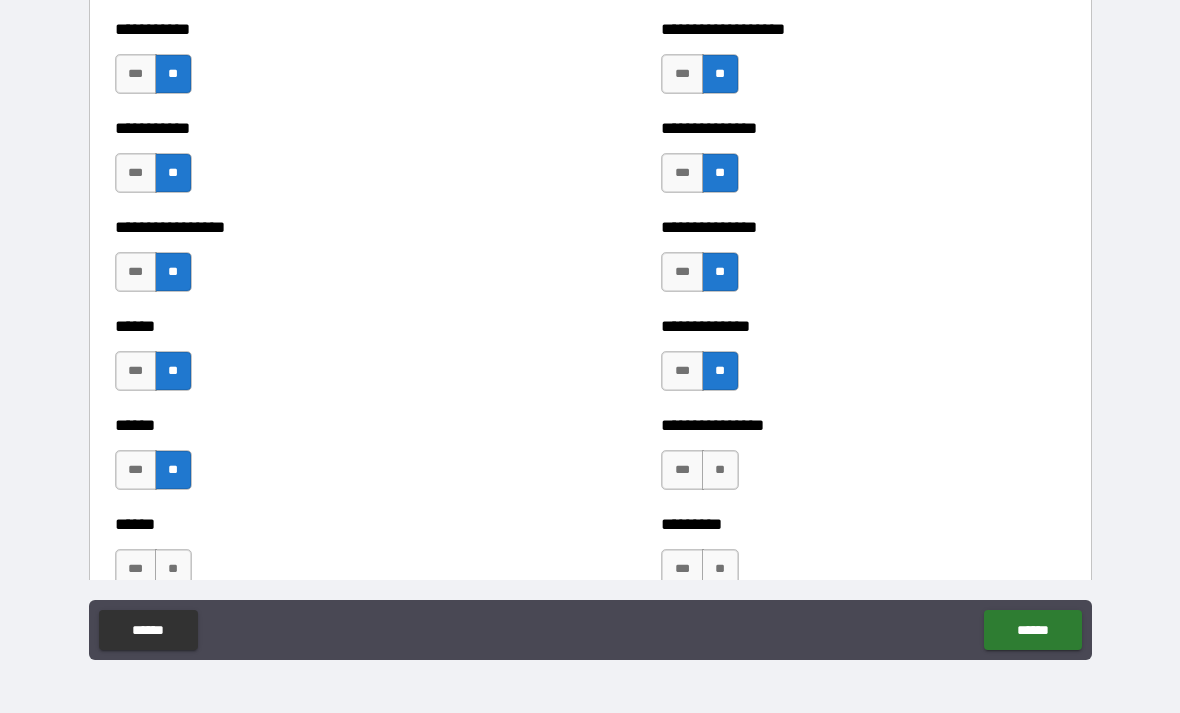 click on "**" at bounding box center (720, 470) 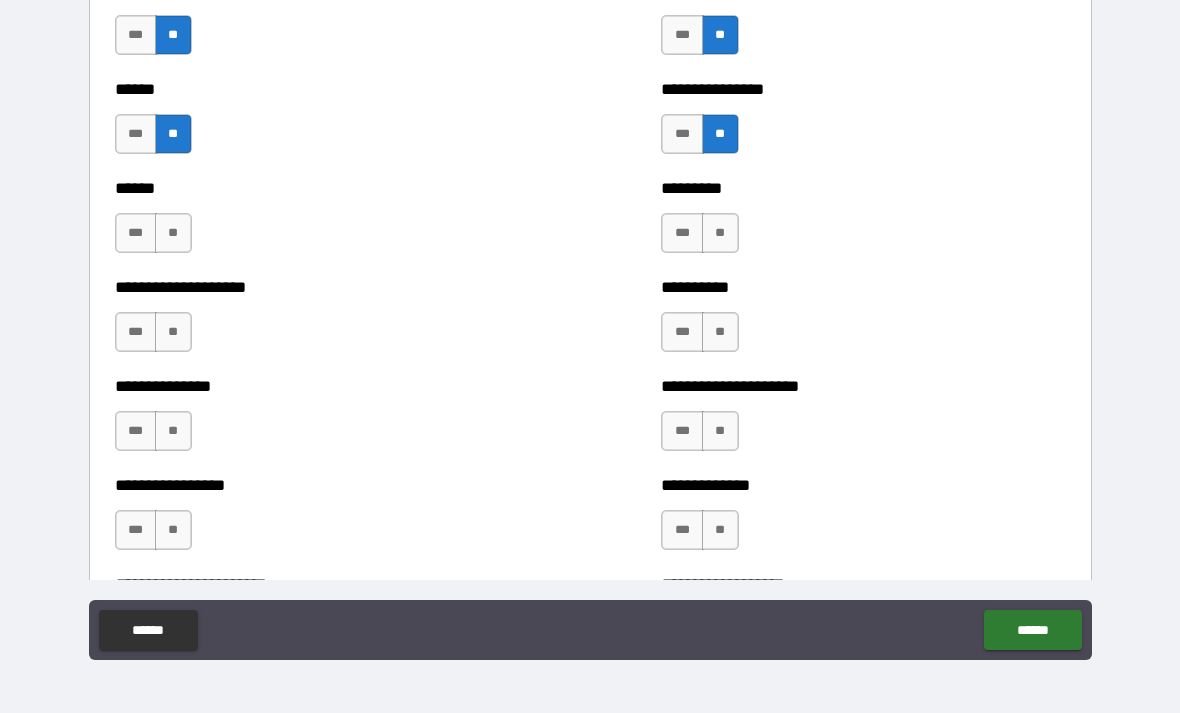 scroll, scrollTop: 3017, scrollLeft: 0, axis: vertical 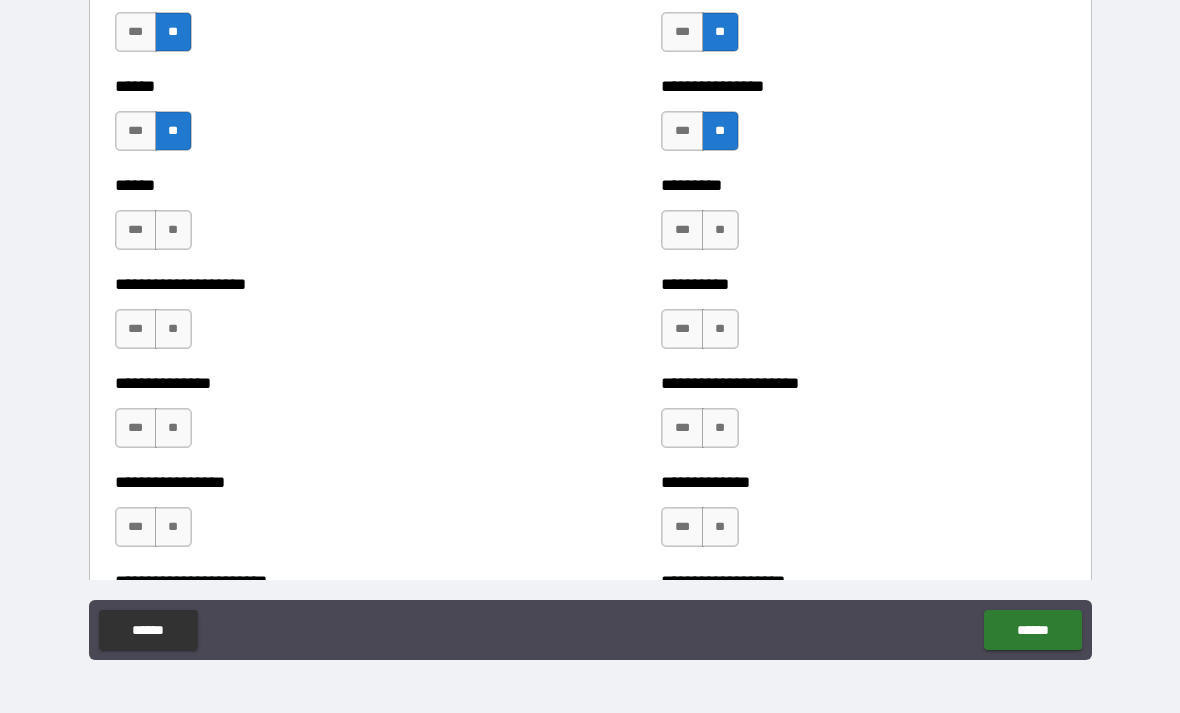 click on "**" at bounding box center (720, 230) 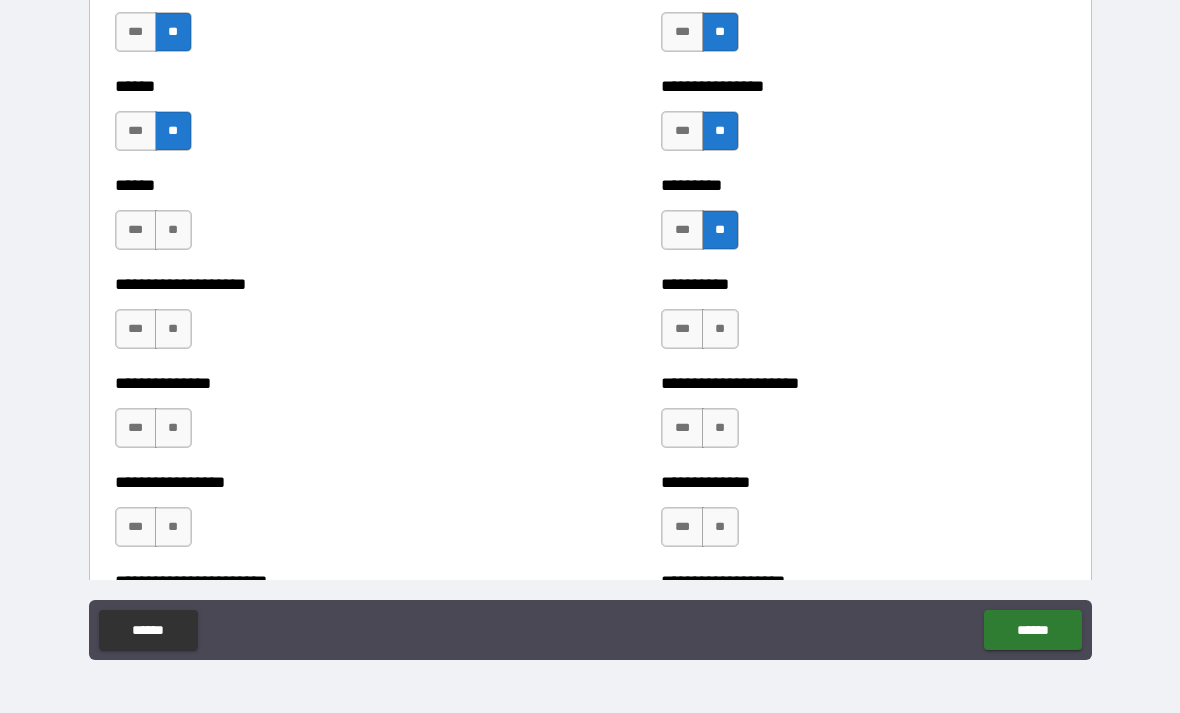 click on "**" at bounding box center [173, 230] 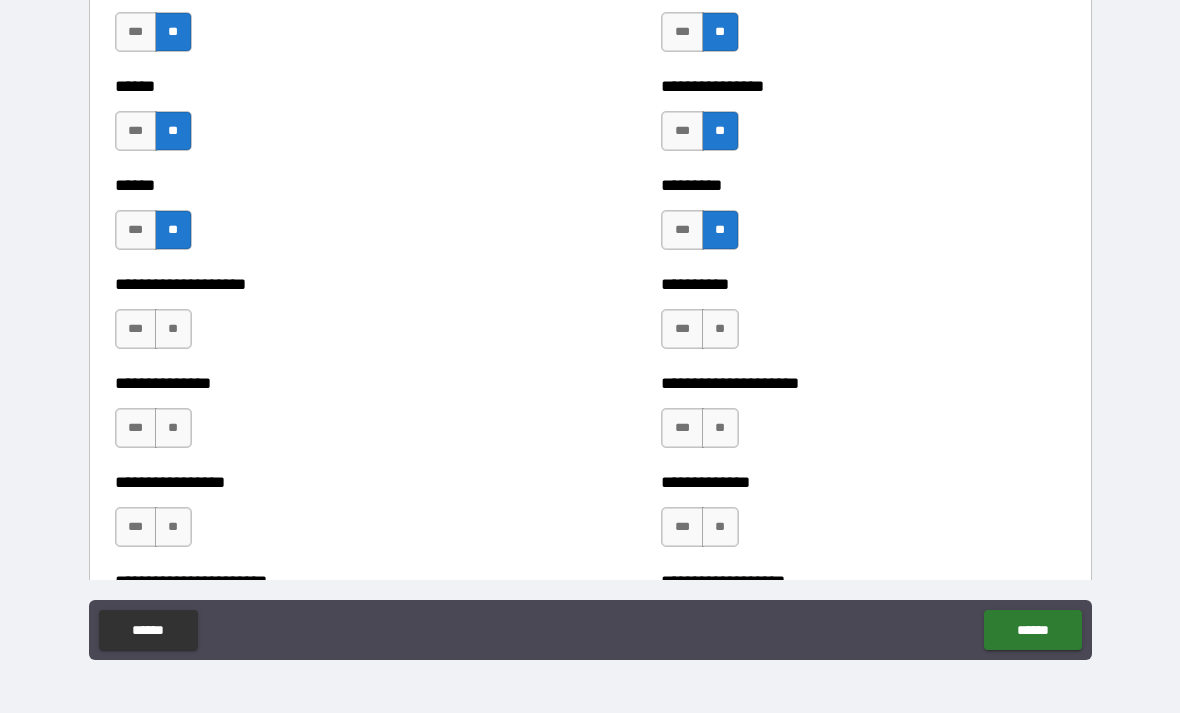 click on "***" at bounding box center [136, 329] 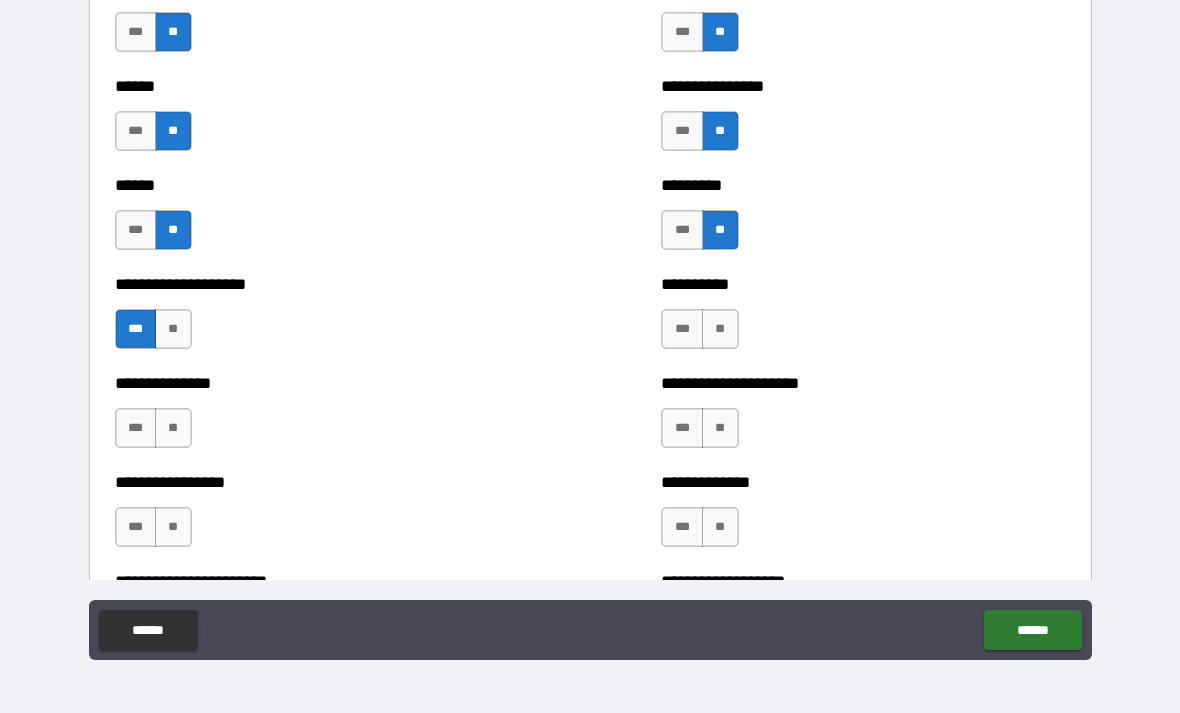 click on "**" at bounding box center [720, 329] 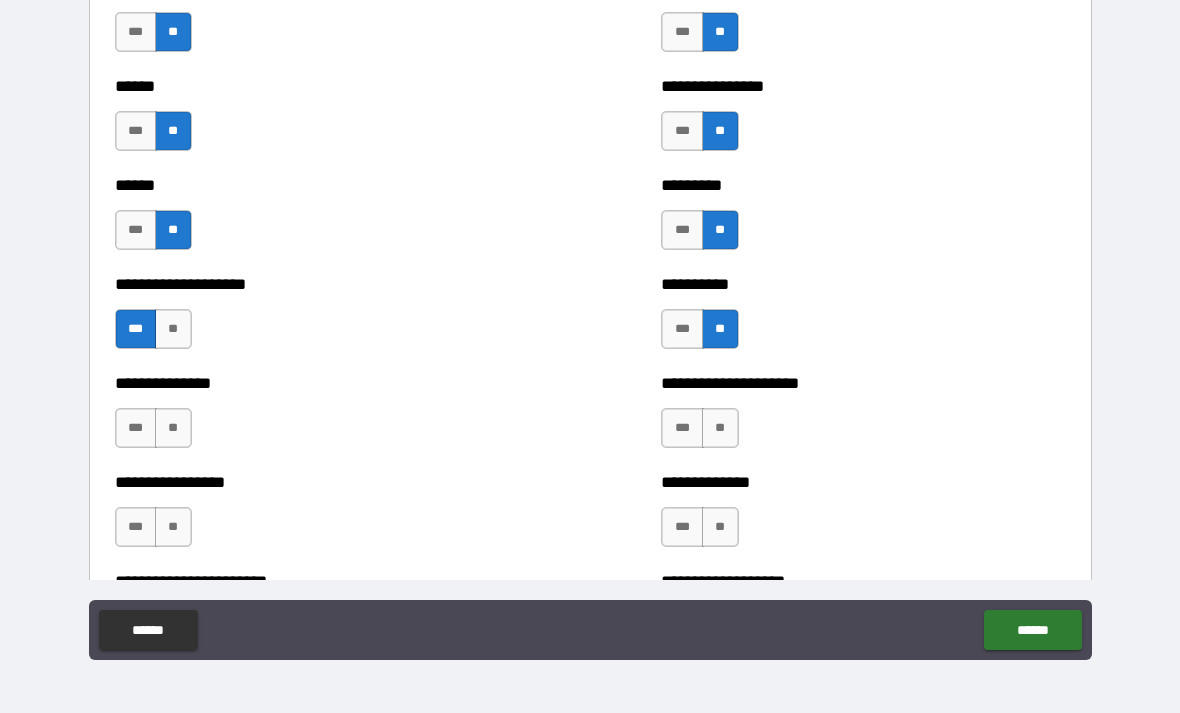 click on "**" at bounding box center [720, 428] 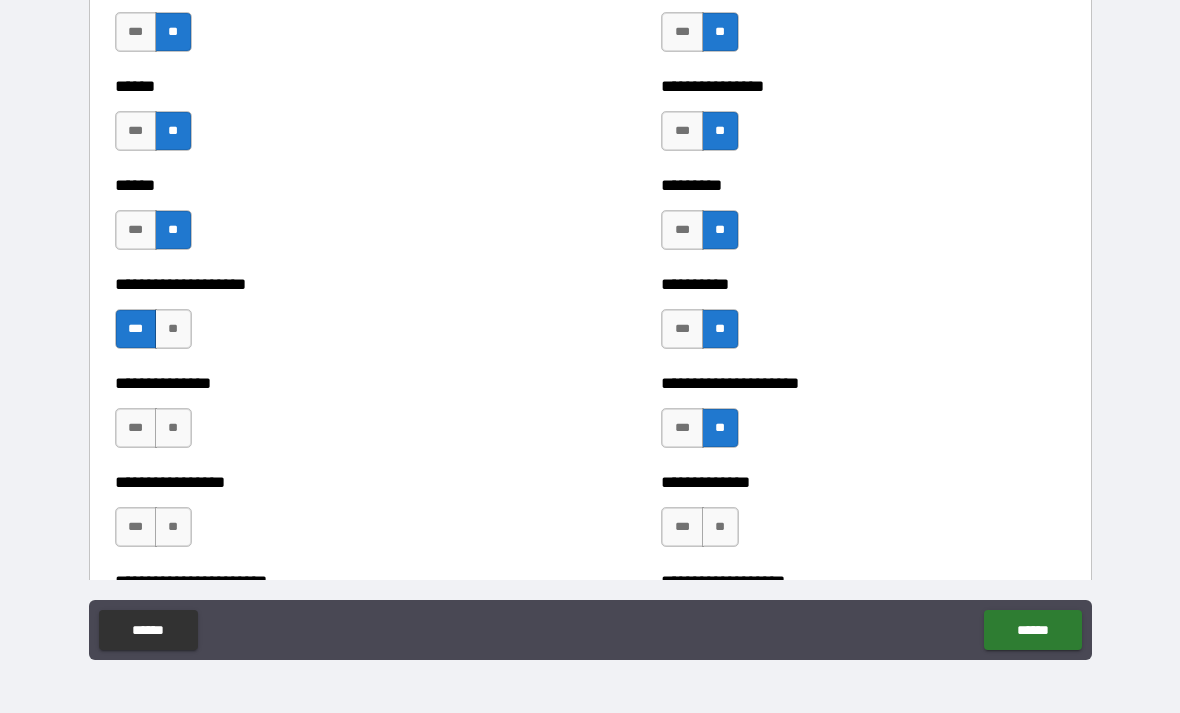 click on "**" at bounding box center [173, 428] 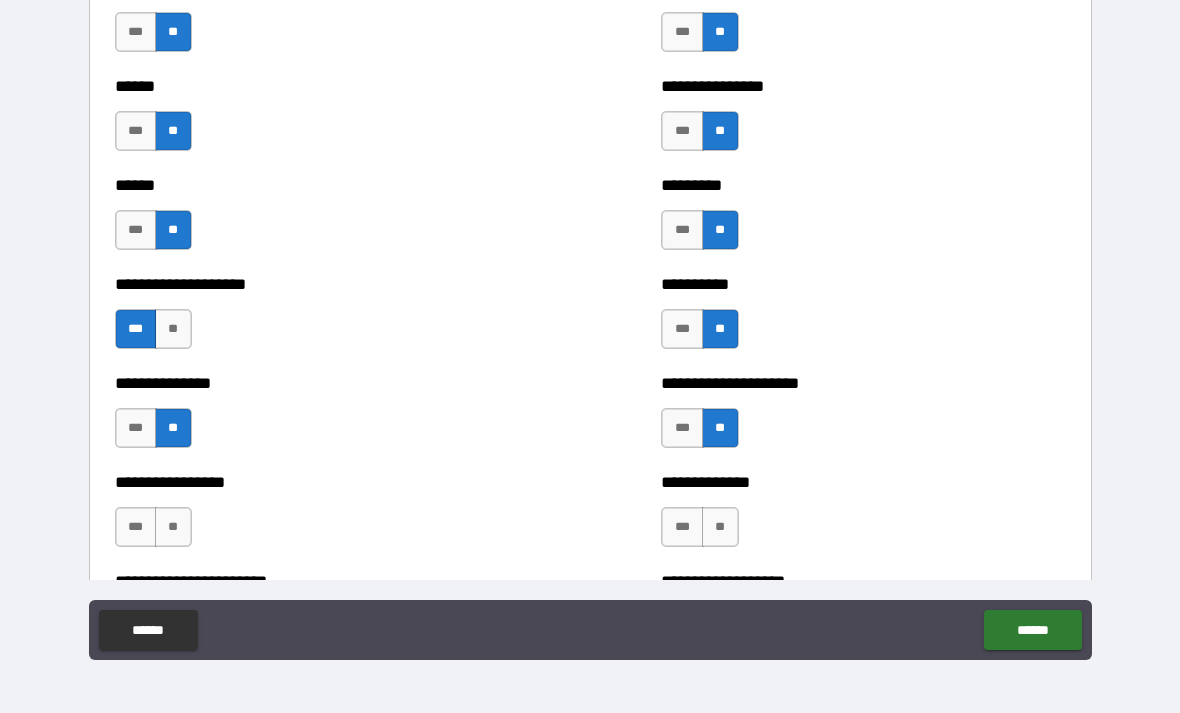 click on "**" at bounding box center (173, 527) 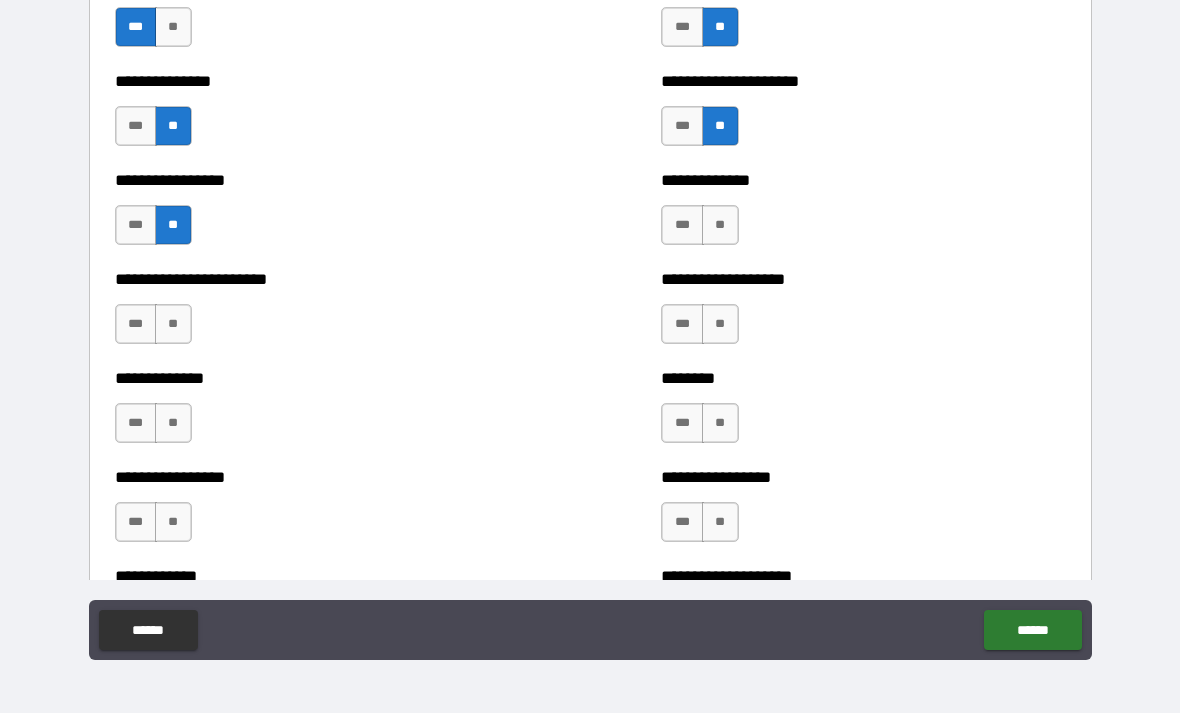 scroll, scrollTop: 3322, scrollLeft: 0, axis: vertical 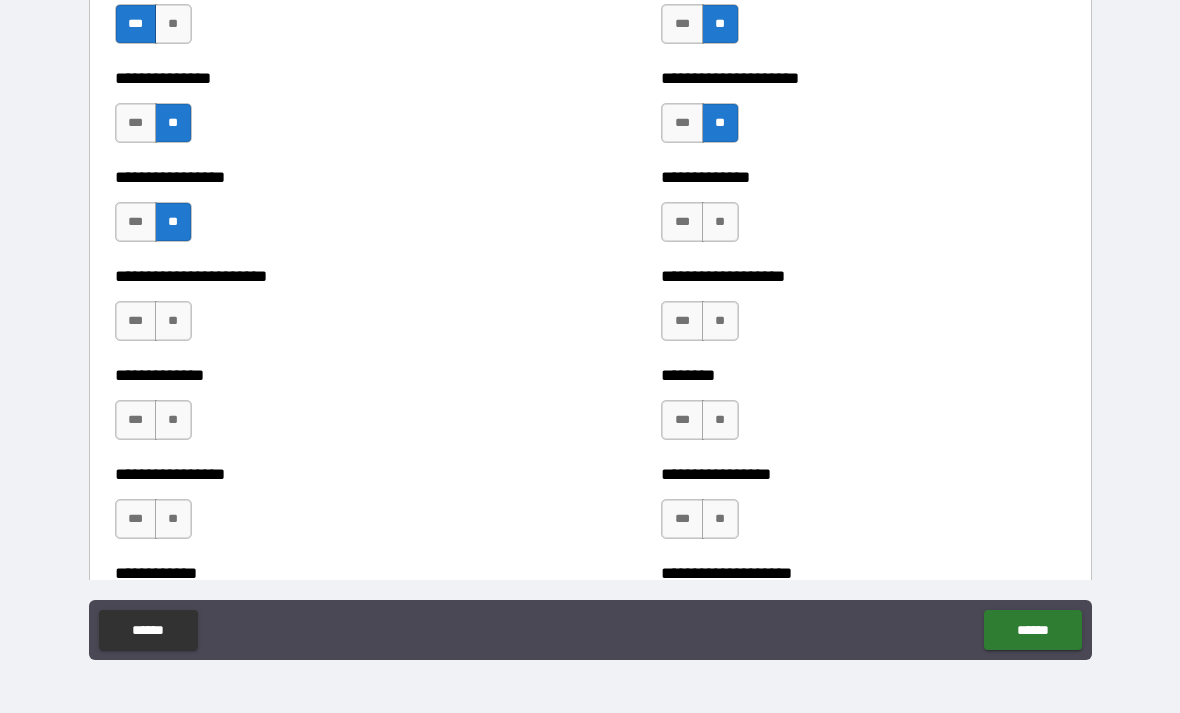 click on "**" at bounding box center (720, 222) 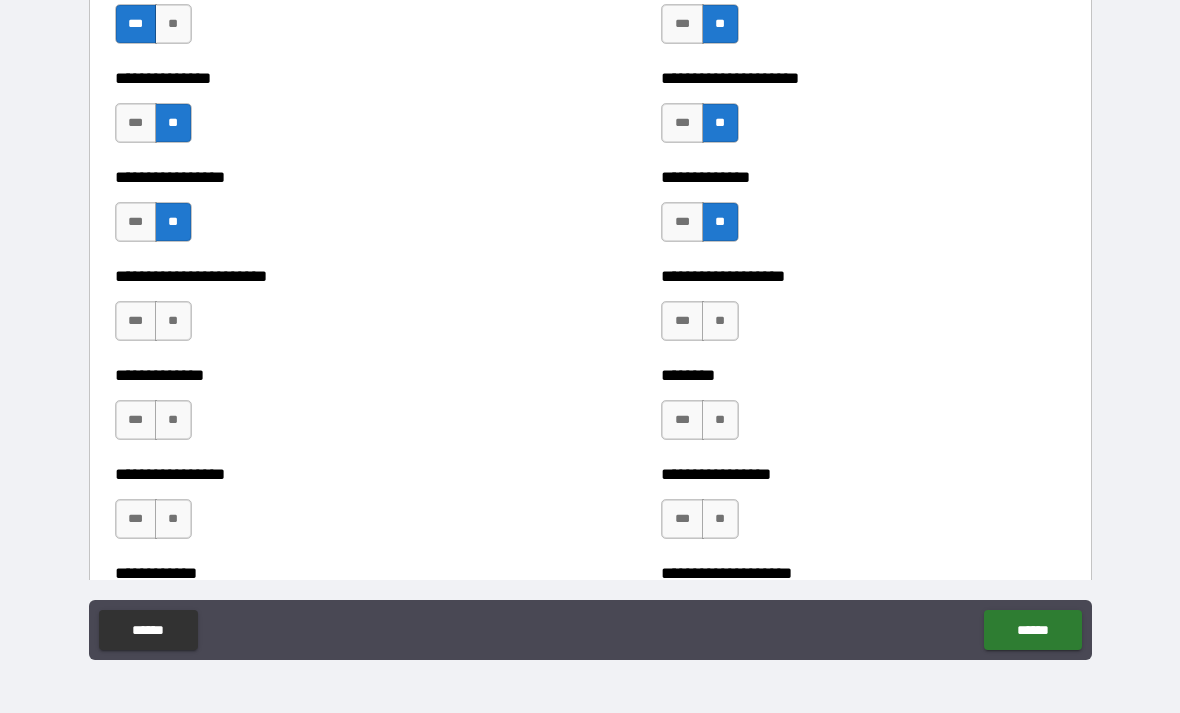 click on "**" at bounding box center (720, 321) 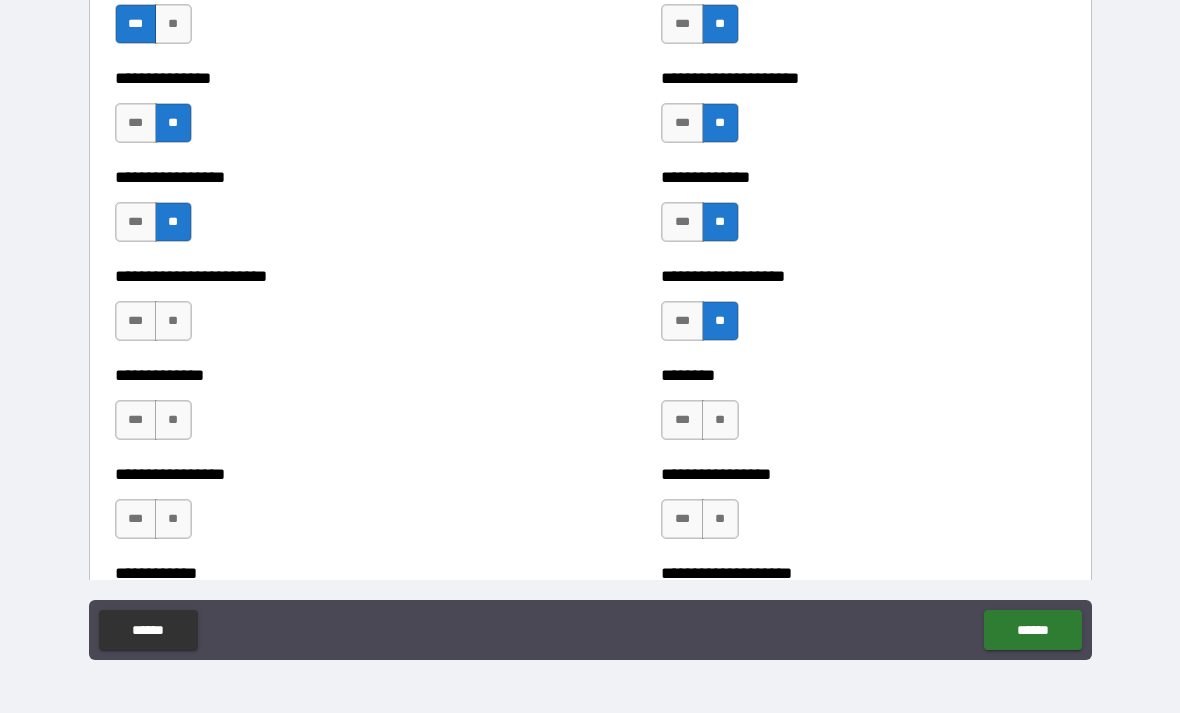 click on "**" at bounding box center (173, 321) 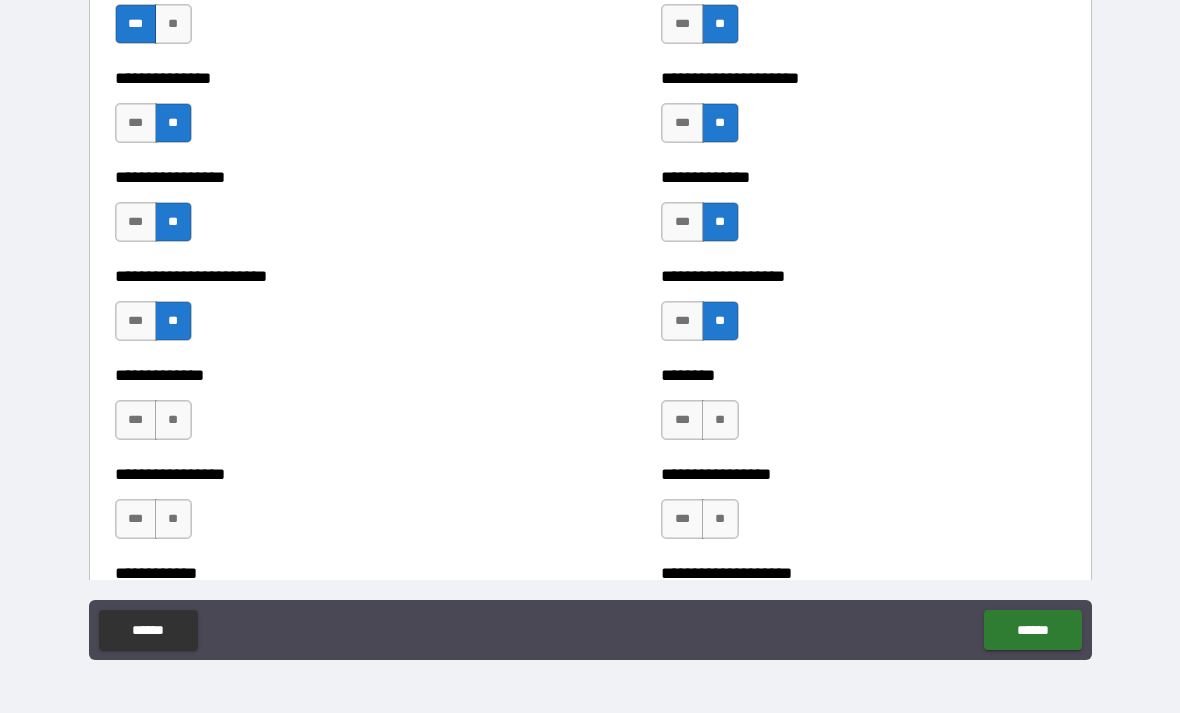 click on "**" at bounding box center [173, 420] 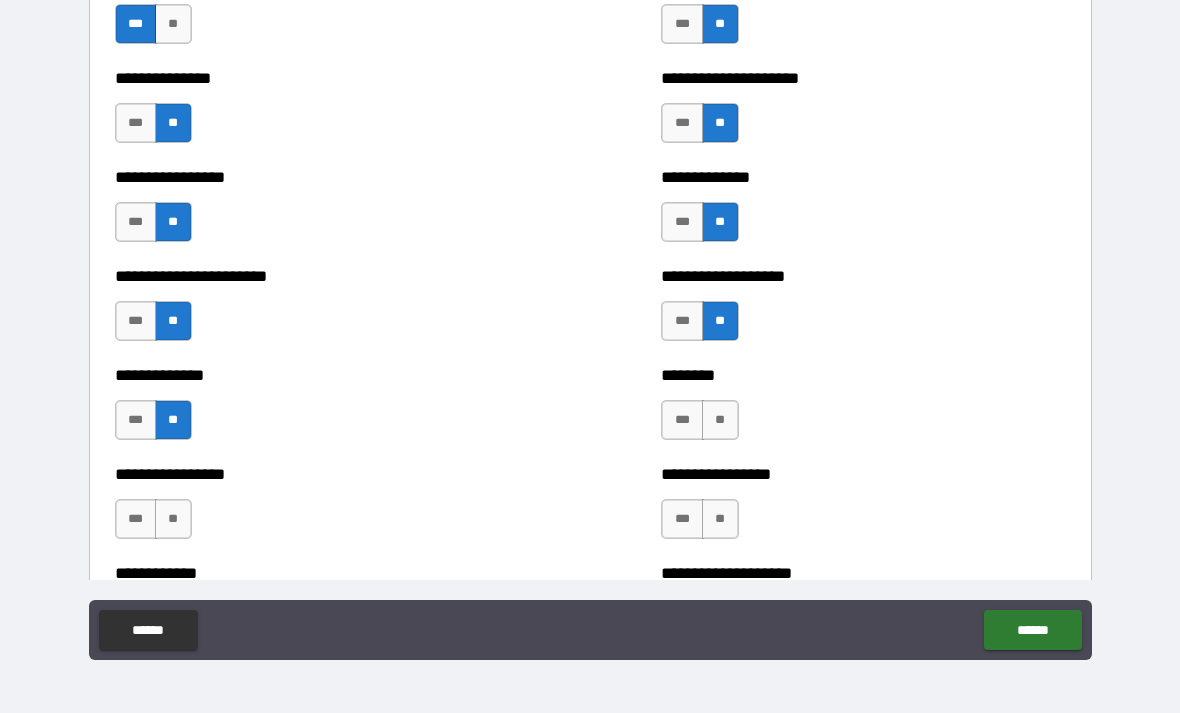 click on "**" at bounding box center (720, 420) 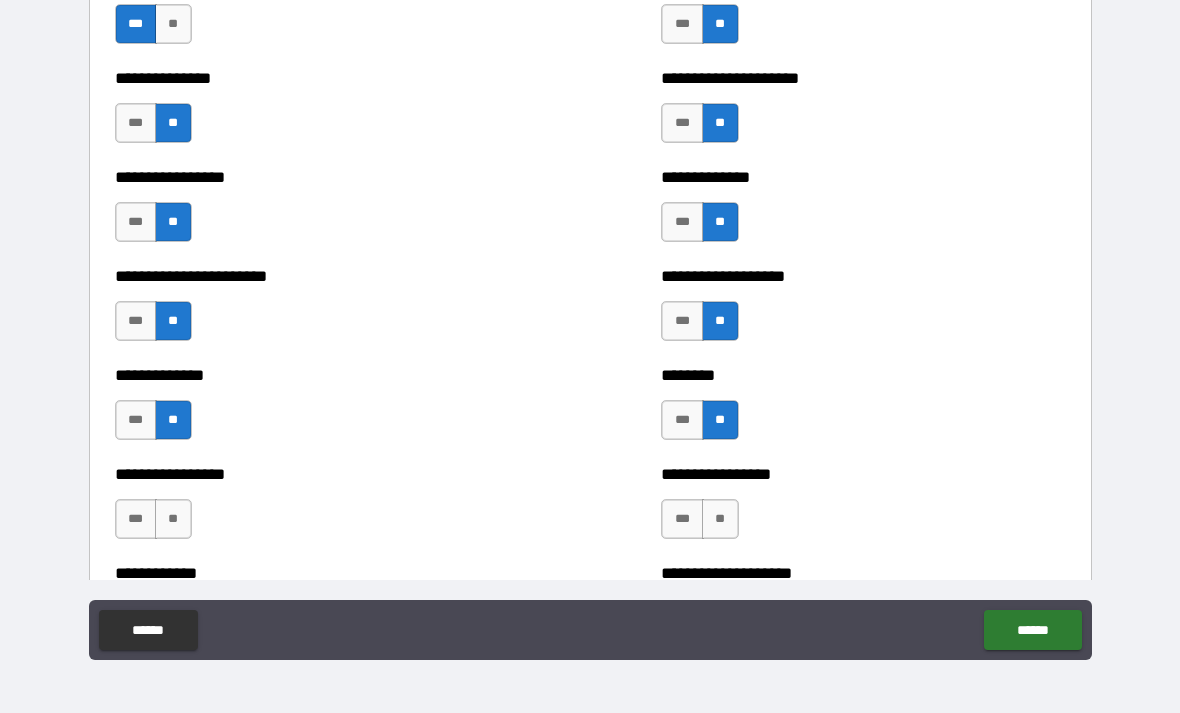 click on "**" at bounding box center [720, 519] 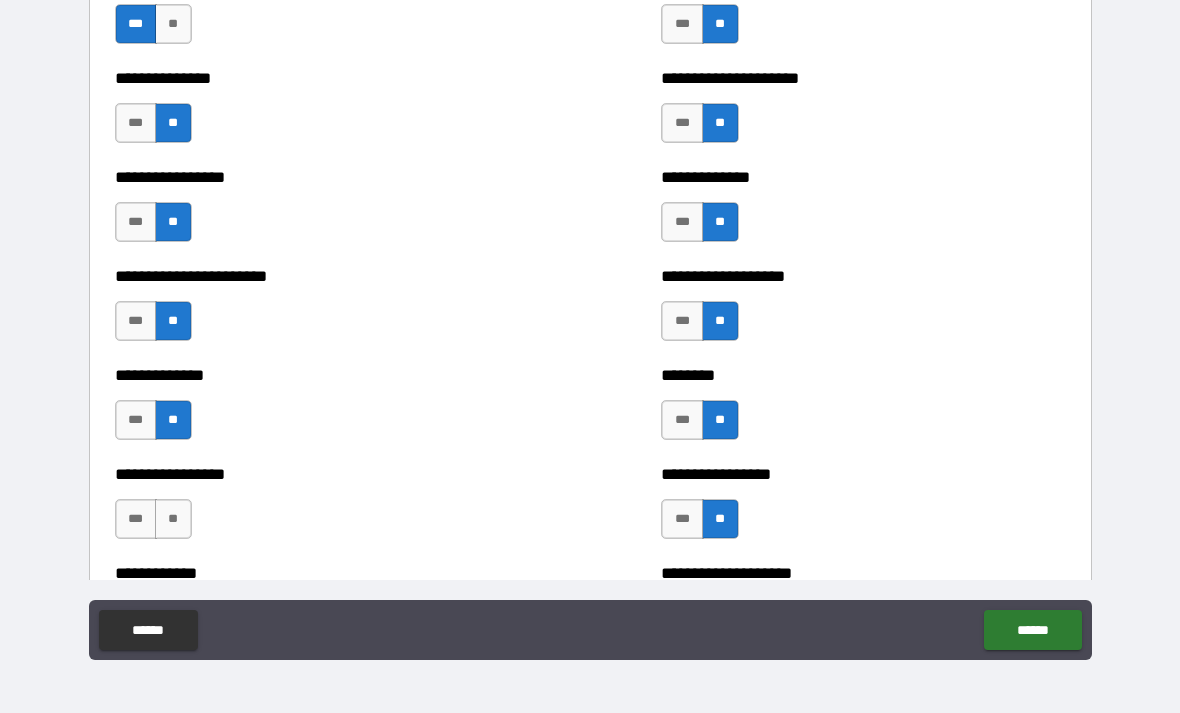click on "**" at bounding box center [173, 519] 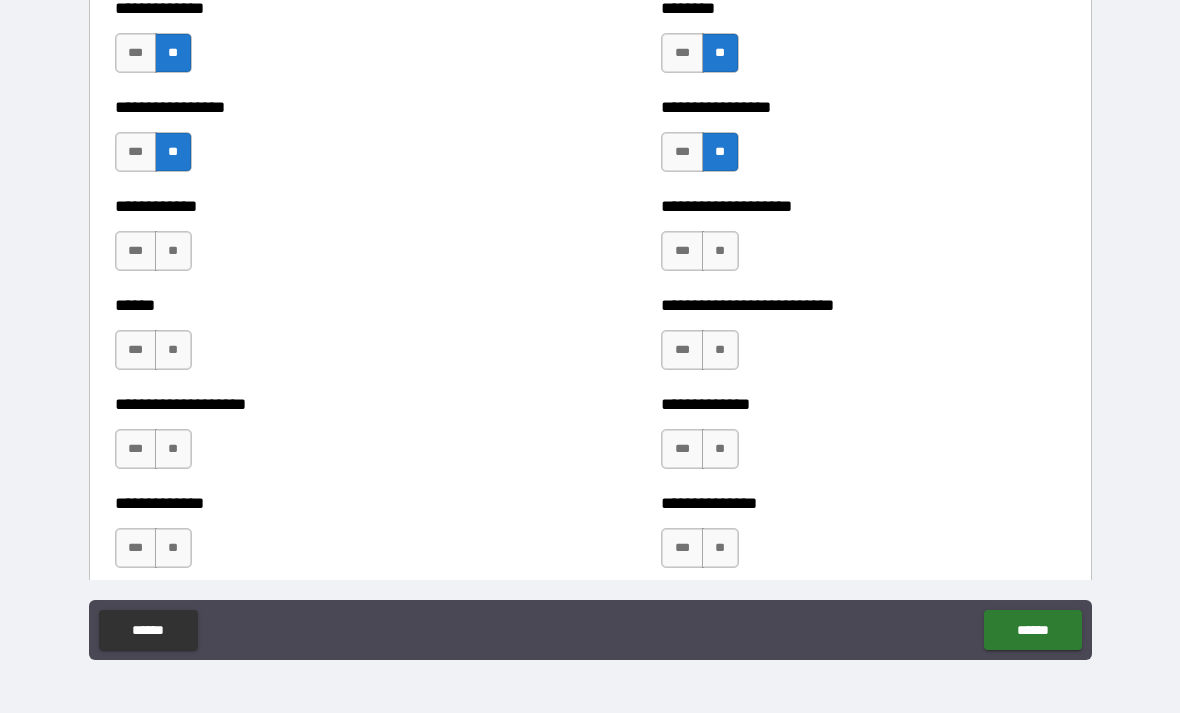 scroll, scrollTop: 3691, scrollLeft: 0, axis: vertical 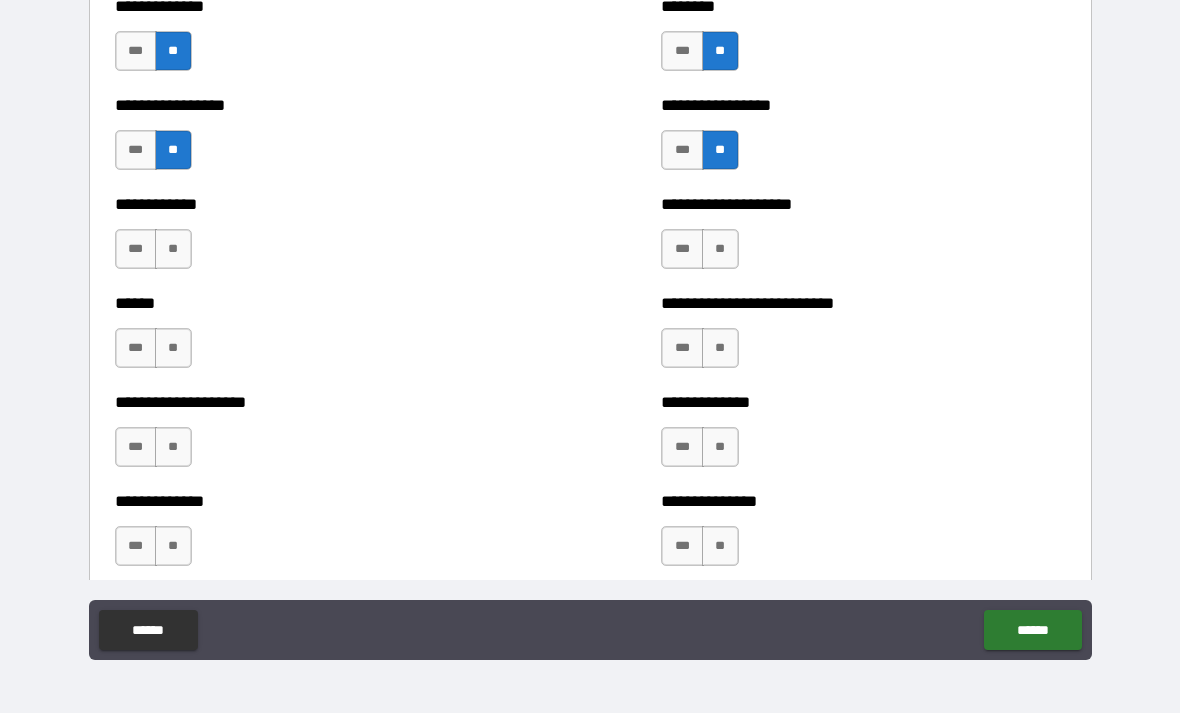click on "**" at bounding box center (173, 249) 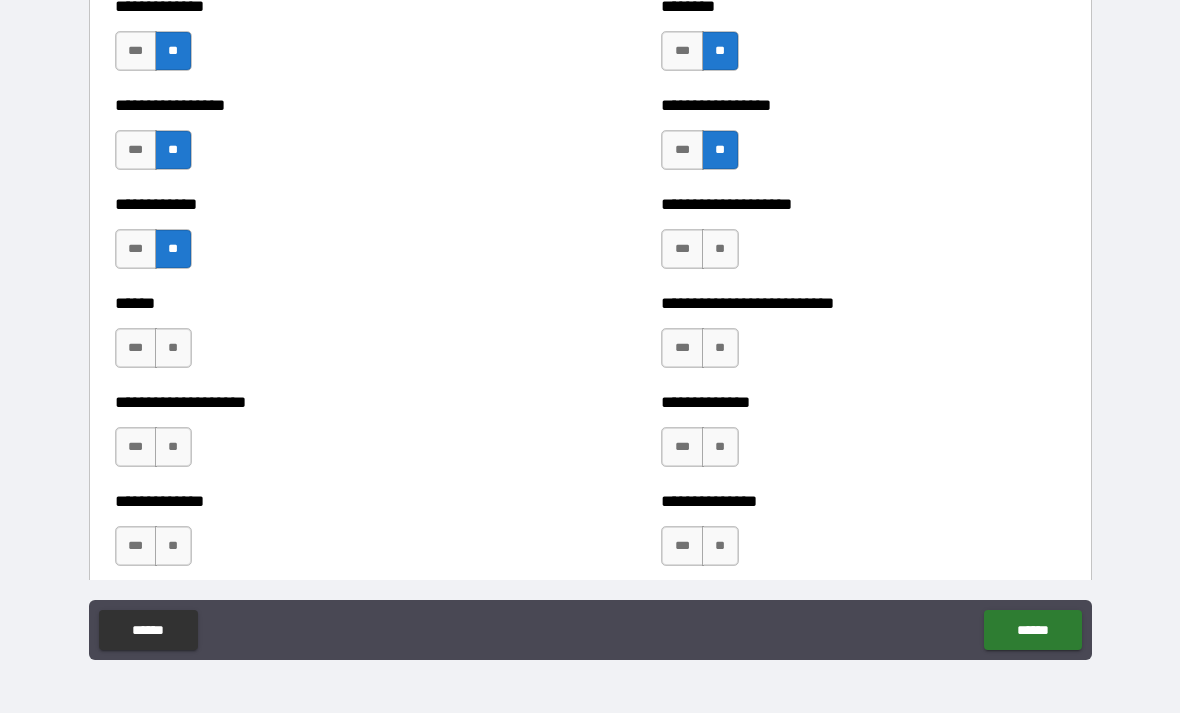click on "**" at bounding box center [720, 249] 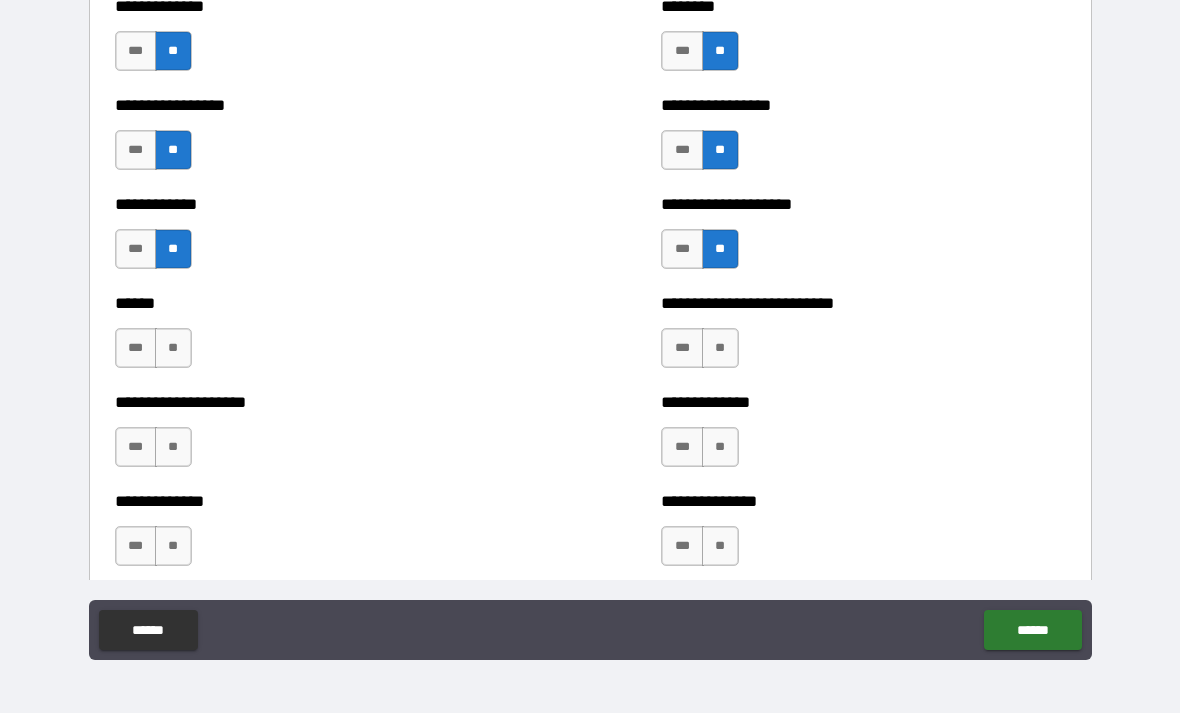 click on "**" at bounding box center [720, 348] 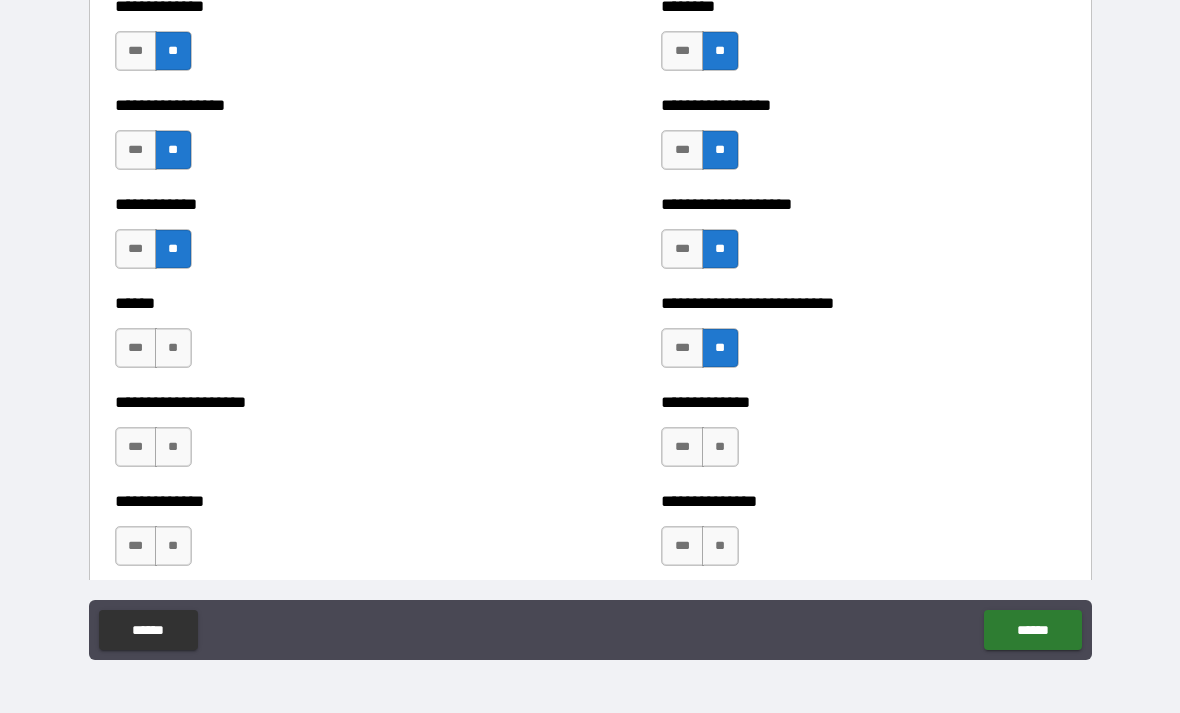 click on "**" at bounding box center (173, 348) 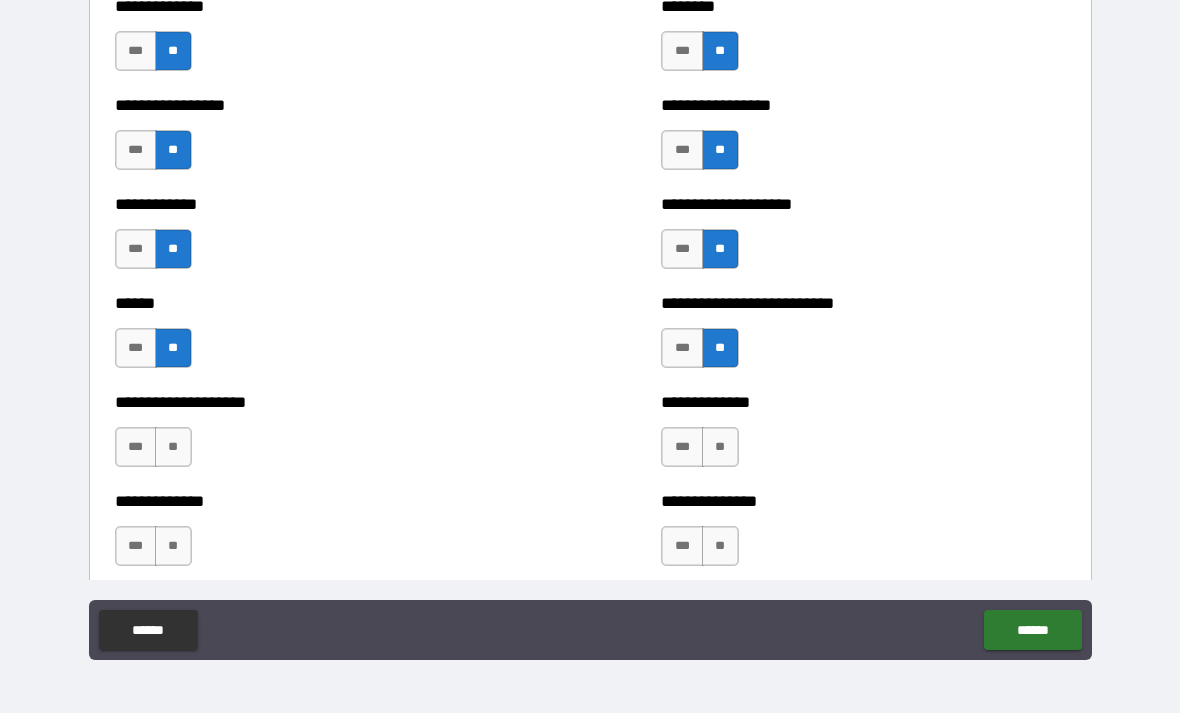 click on "**" at bounding box center [173, 447] 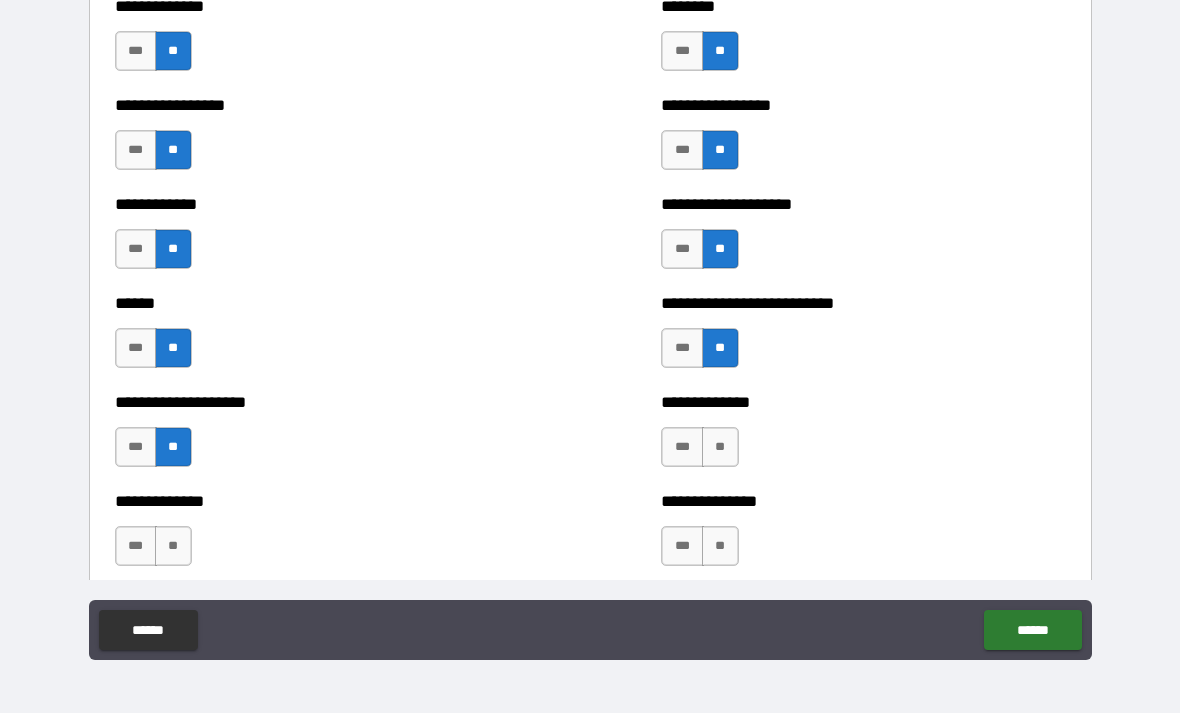click on "**" at bounding box center [720, 447] 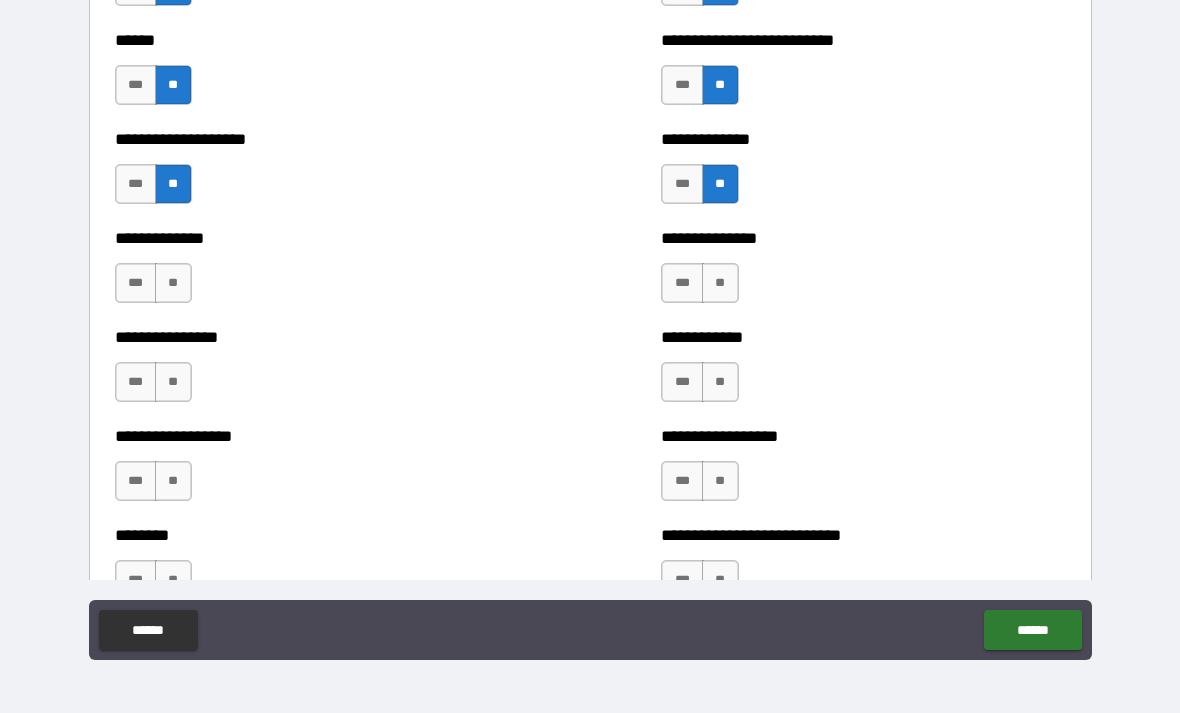 scroll, scrollTop: 3956, scrollLeft: 0, axis: vertical 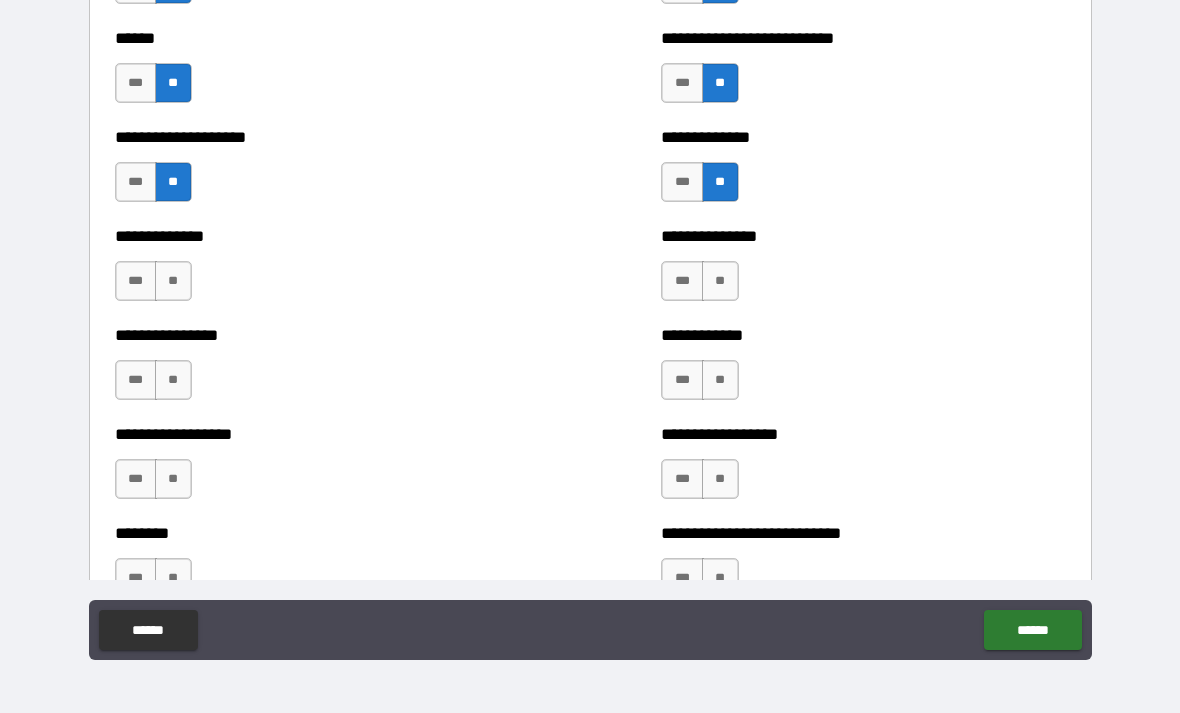 click on "**" at bounding box center (720, 281) 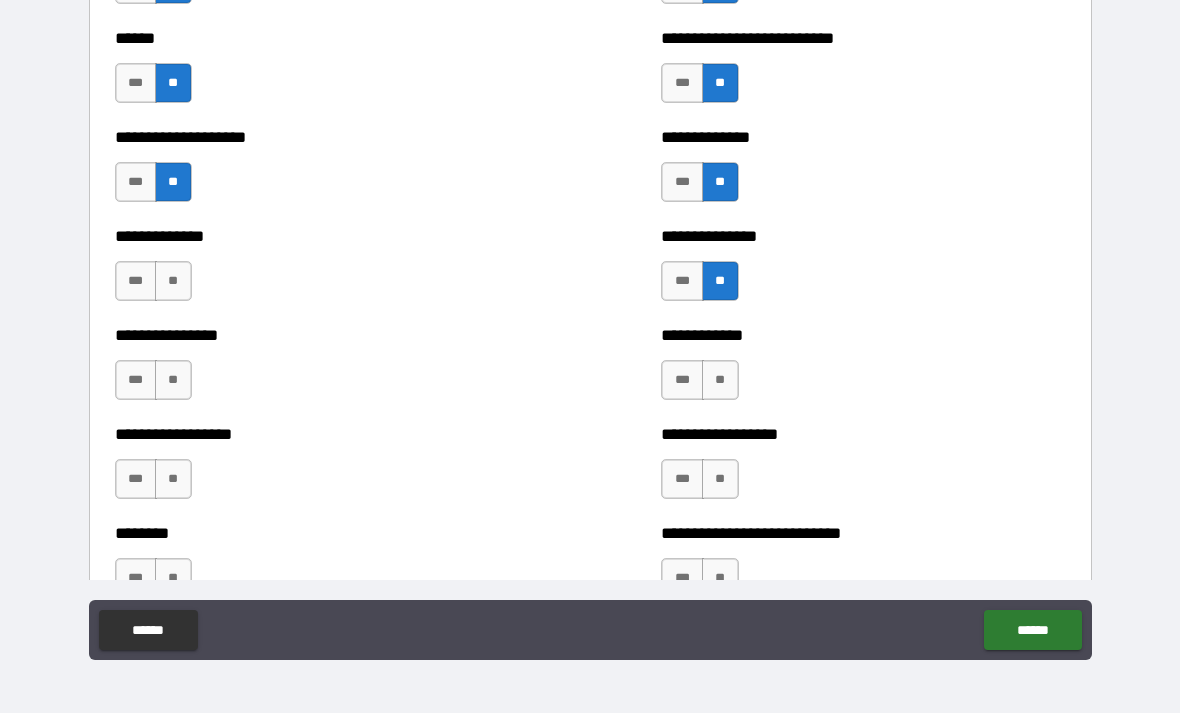 click on "**" at bounding box center (173, 281) 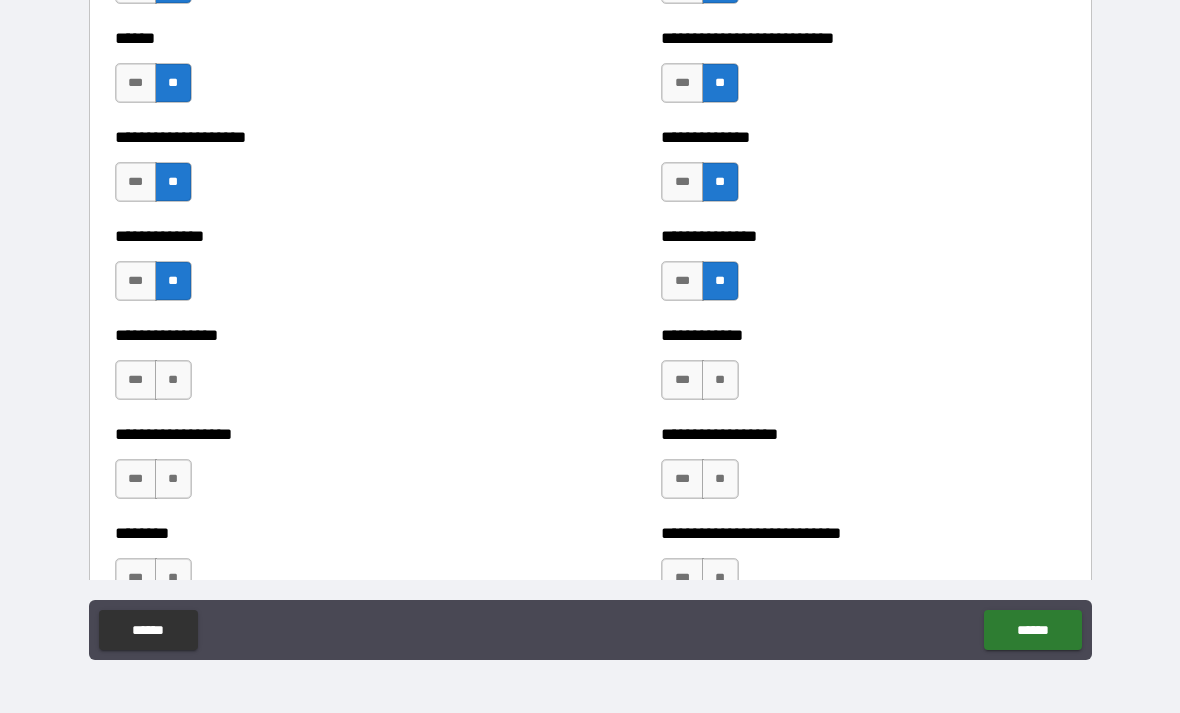 click on "**" at bounding box center [173, 380] 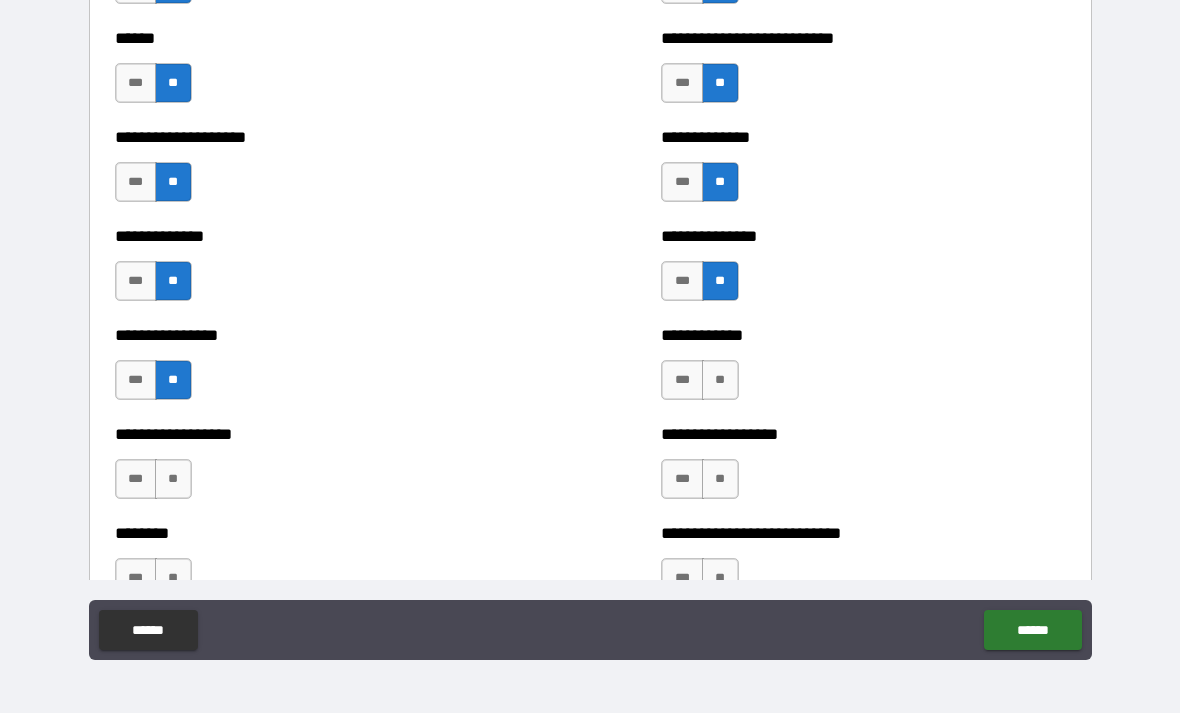 click on "**" at bounding box center [720, 380] 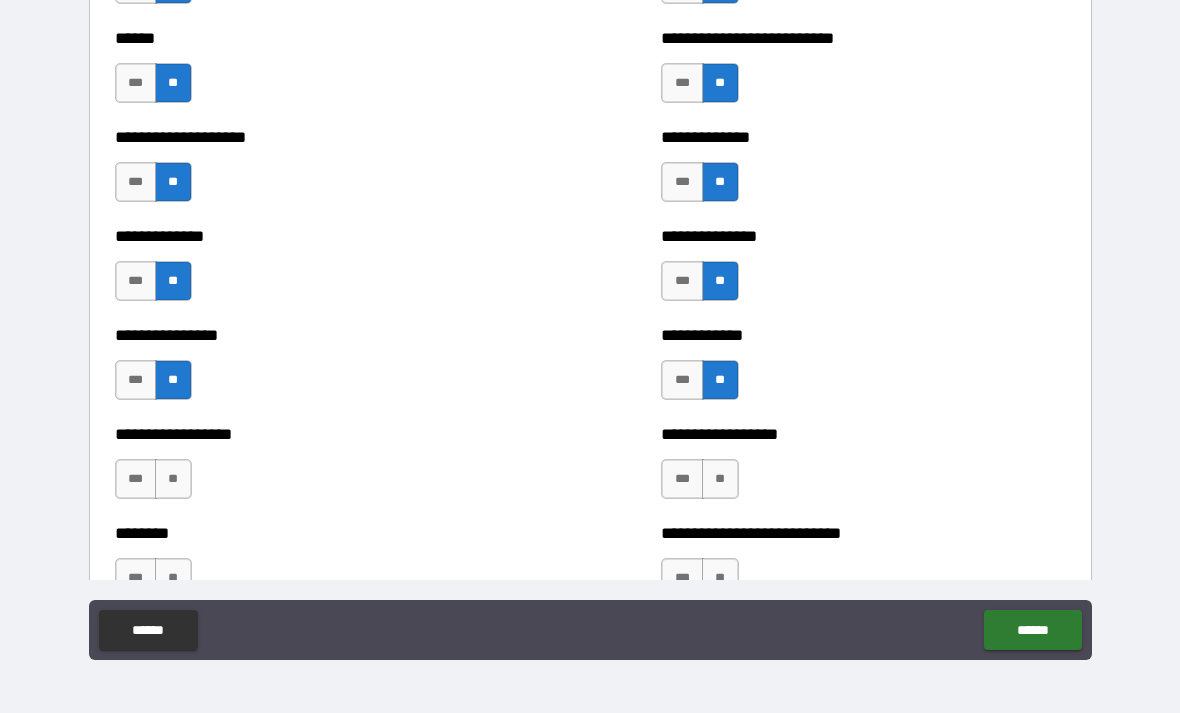 click on "**" at bounding box center [720, 479] 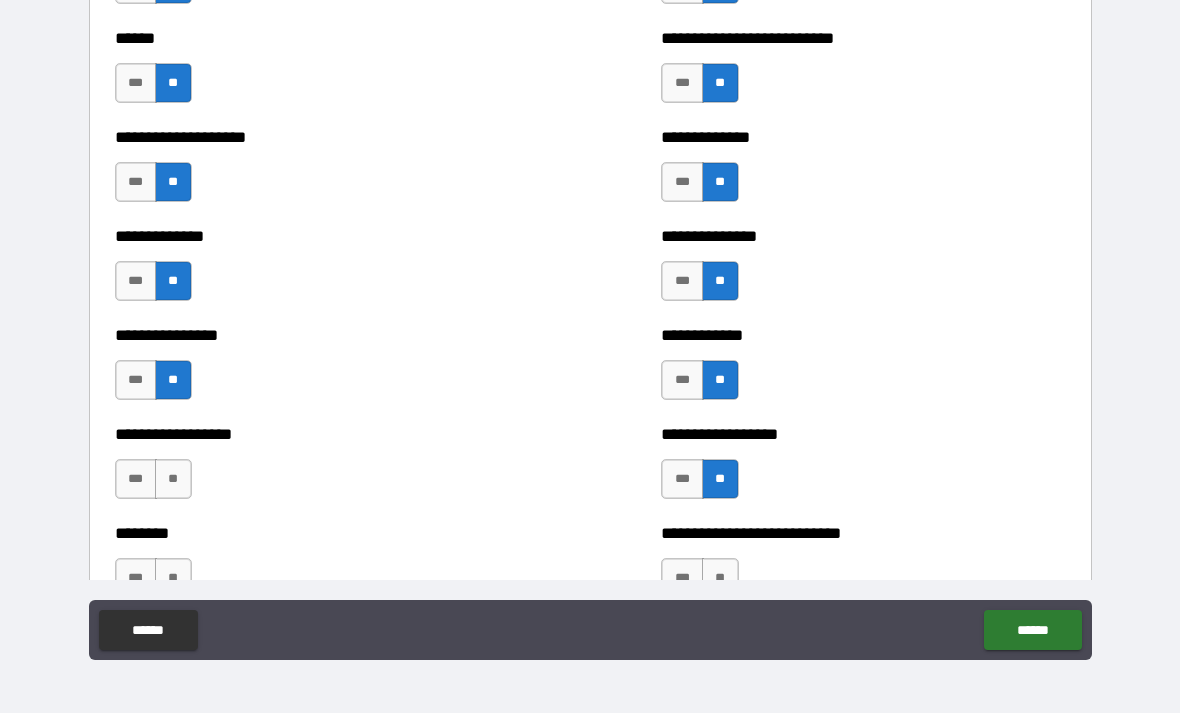 click on "**" at bounding box center (173, 479) 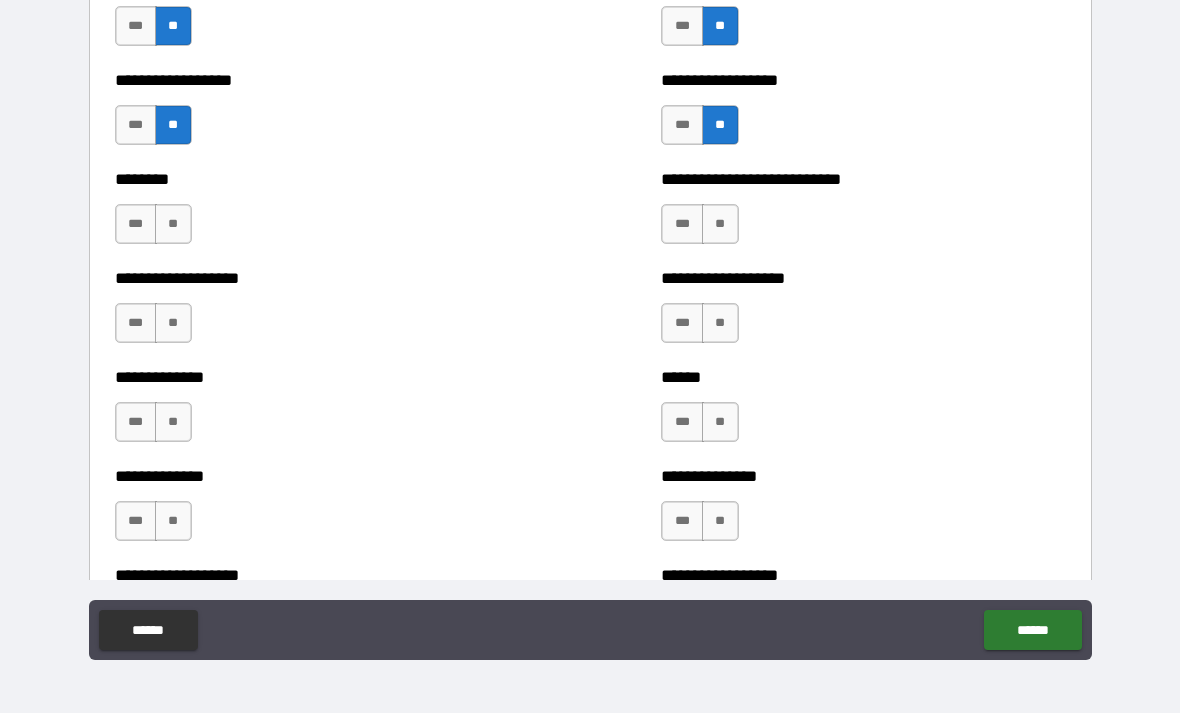 scroll, scrollTop: 4315, scrollLeft: 0, axis: vertical 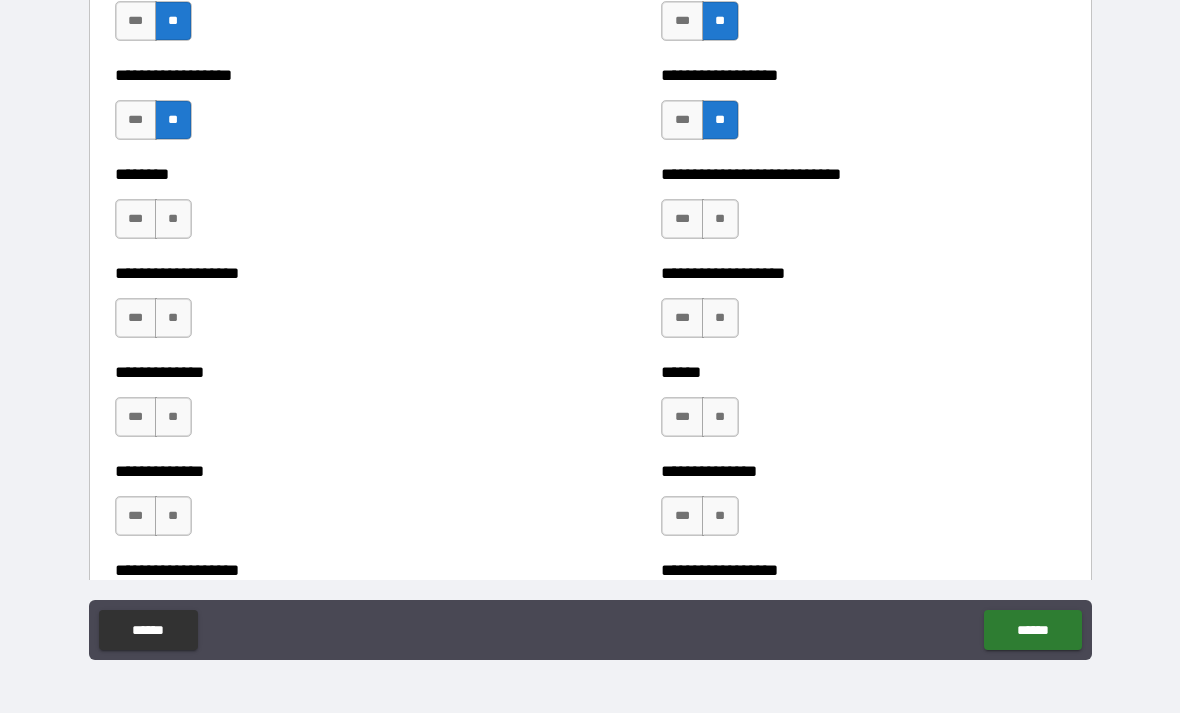 click on "**" at bounding box center (173, 219) 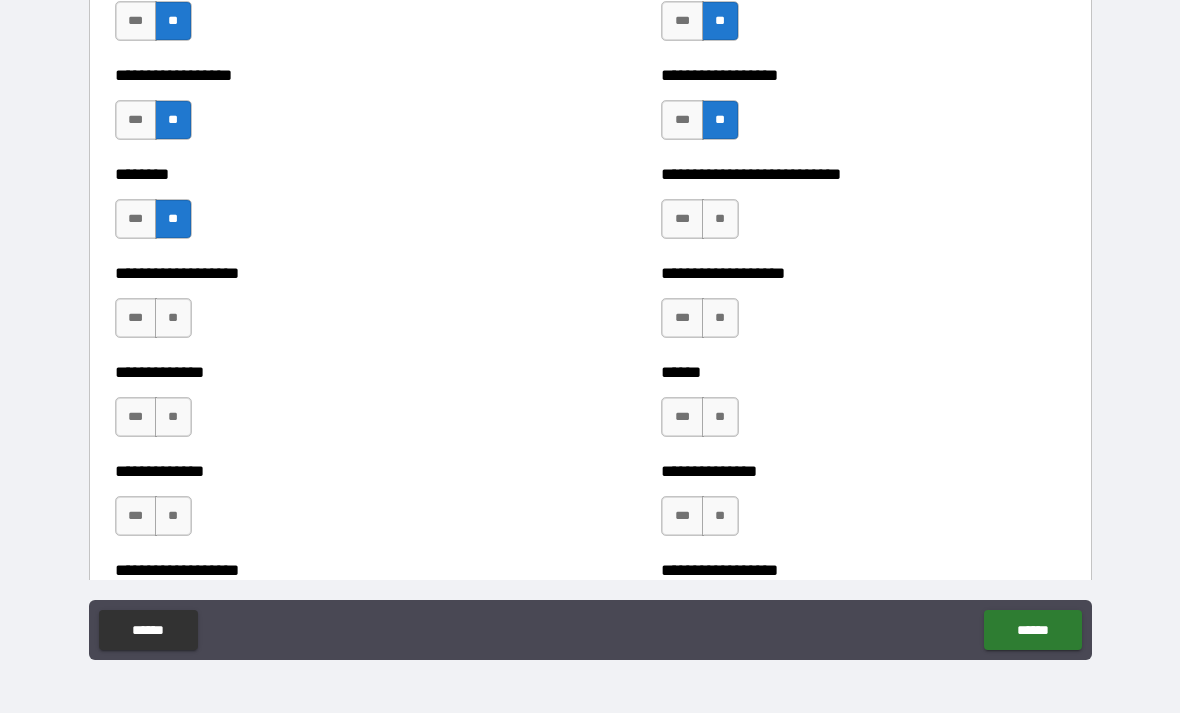click on "**" at bounding box center (173, 318) 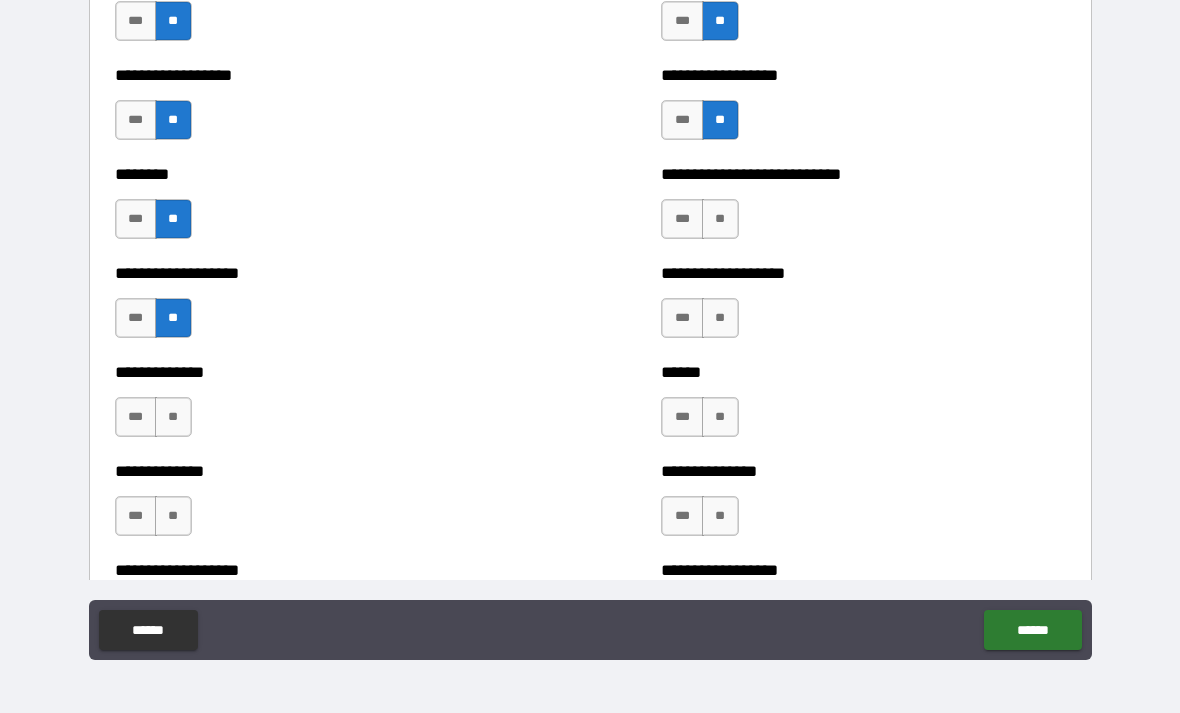 click on "**" at bounding box center (720, 219) 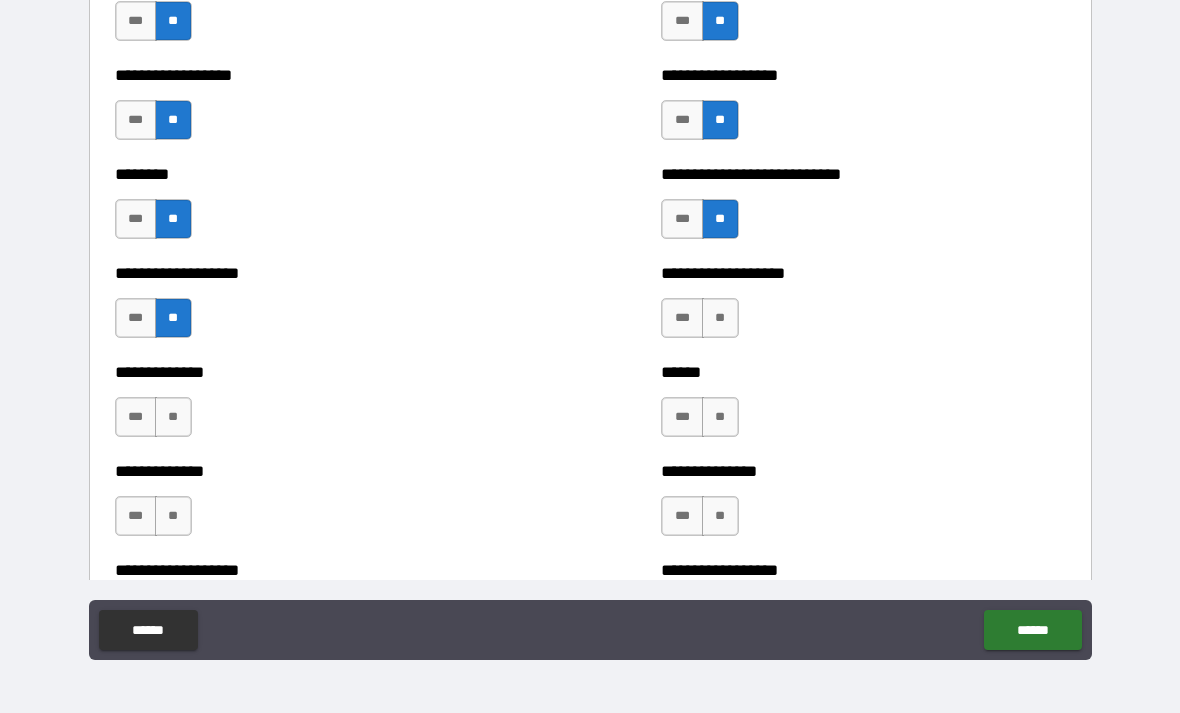click on "**" at bounding box center (720, 318) 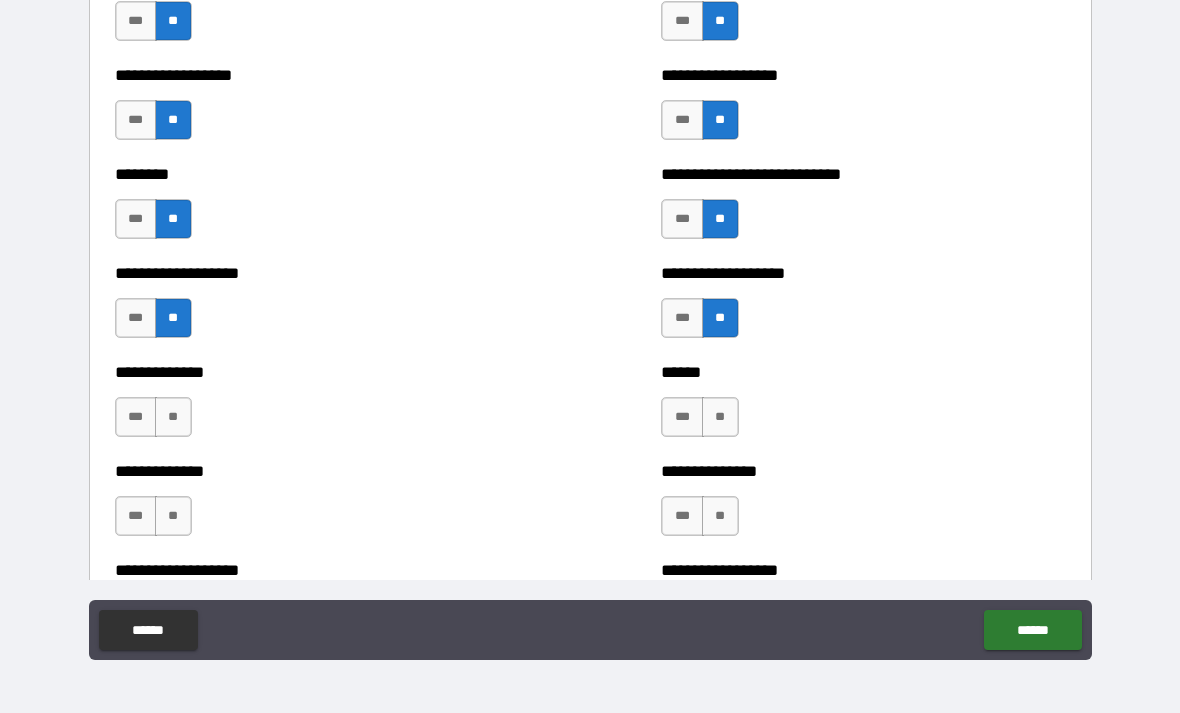 click on "**" at bounding box center (720, 417) 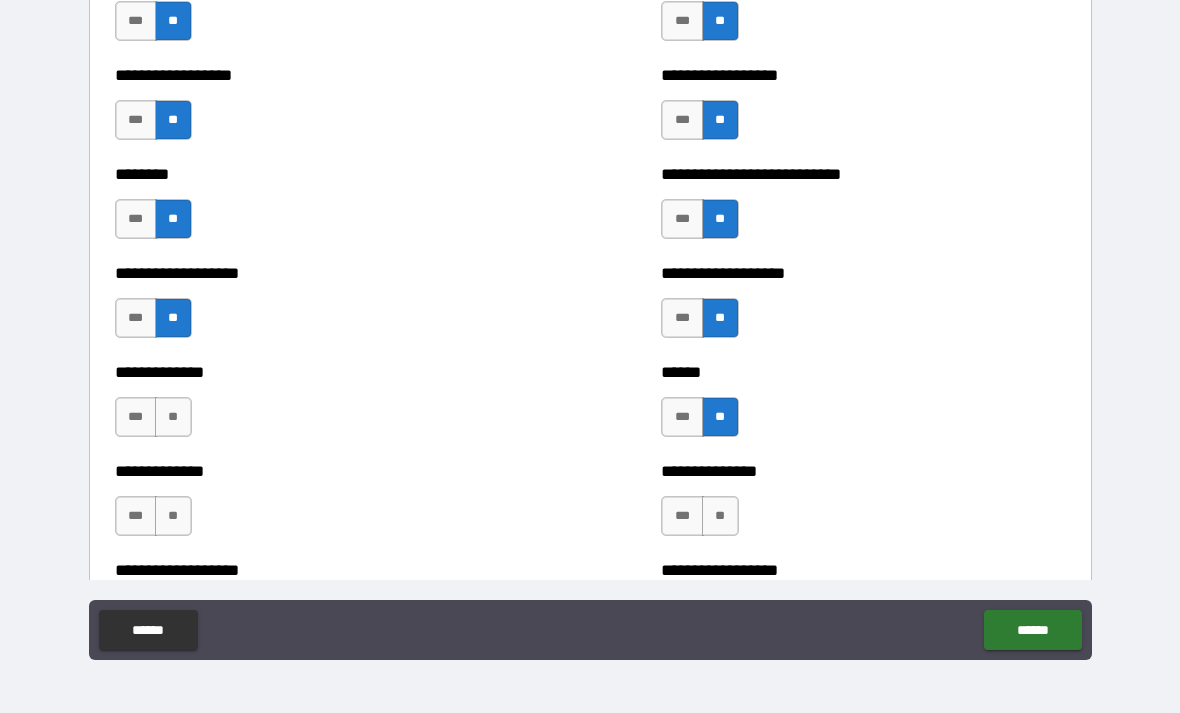 click on "**" at bounding box center [173, 417] 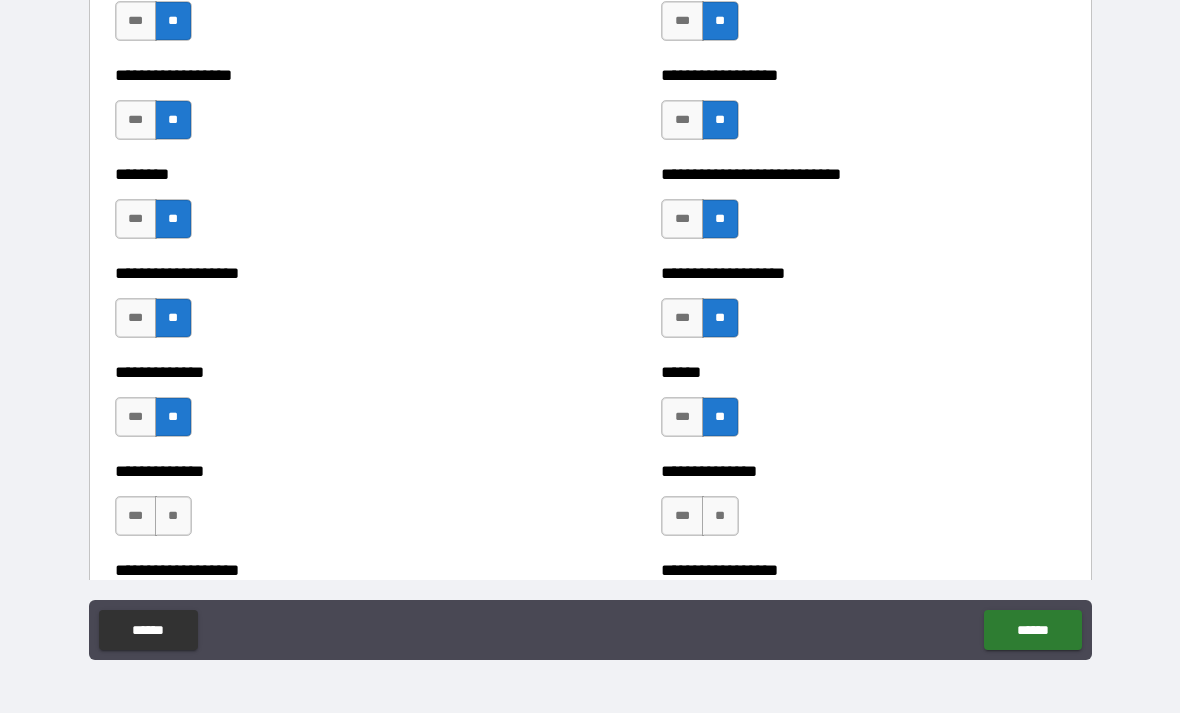 click on "**" at bounding box center (173, 516) 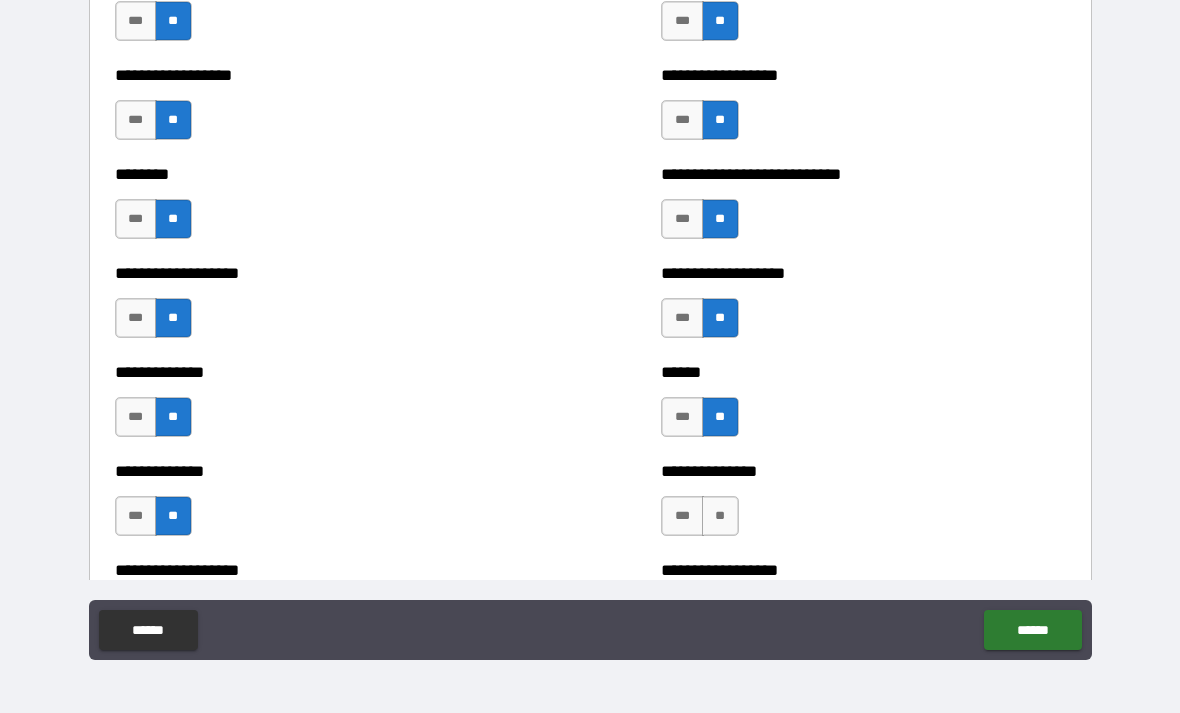 click on "**" at bounding box center (720, 516) 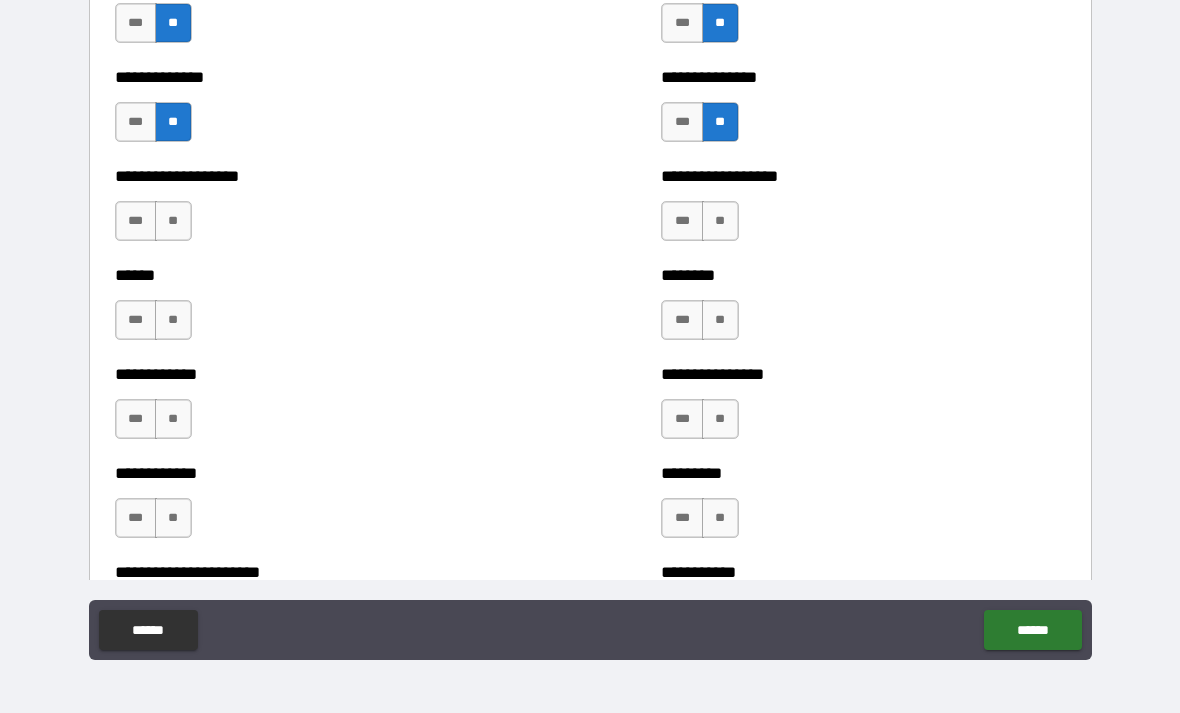 scroll, scrollTop: 4711, scrollLeft: 0, axis: vertical 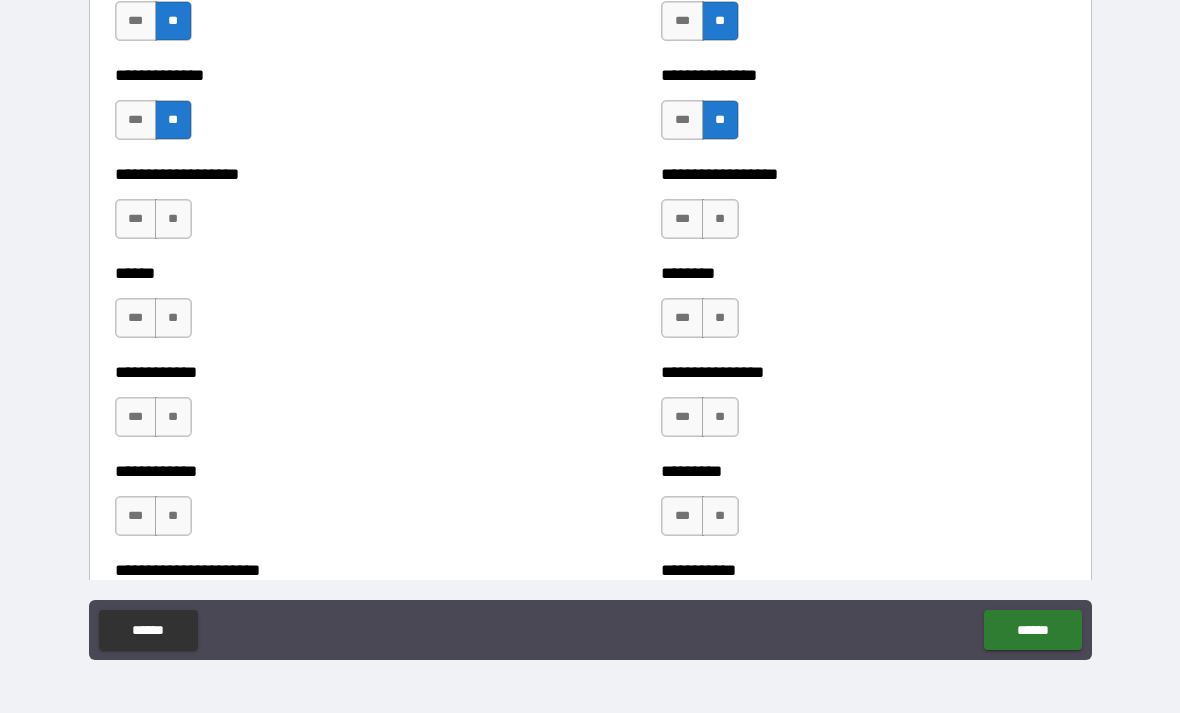 click on "**" at bounding box center (173, 219) 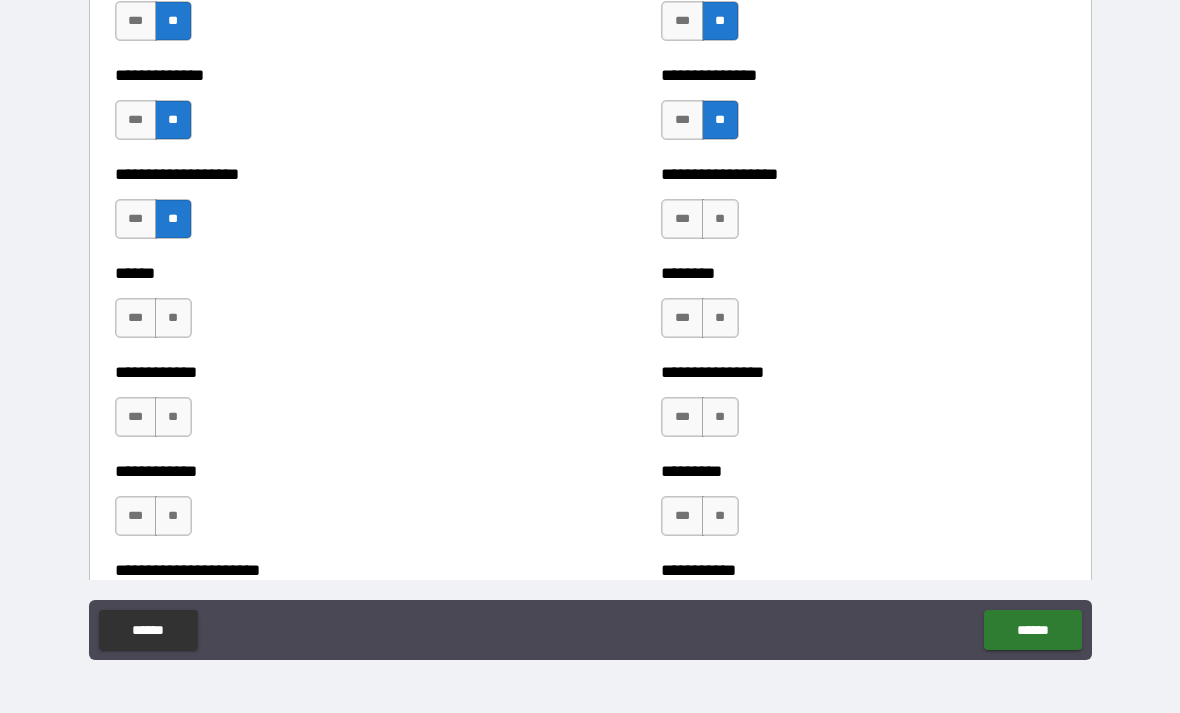 click on "**" at bounding box center [720, 219] 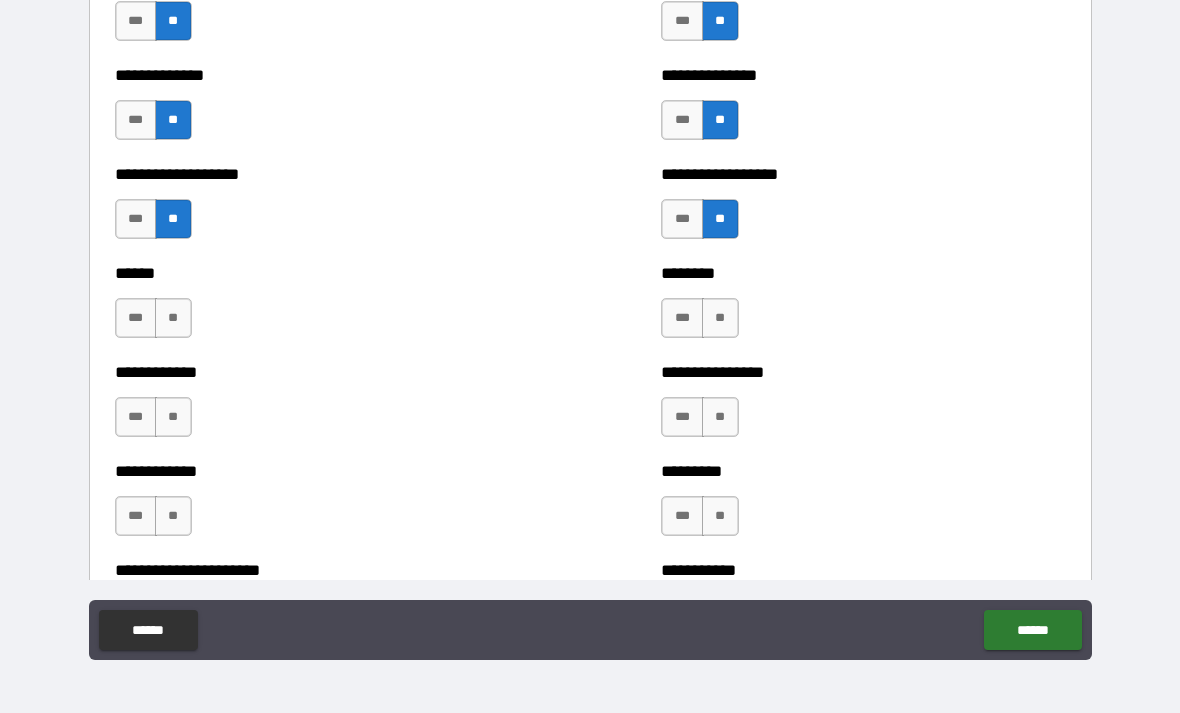 click on "**" at bounding box center (720, 318) 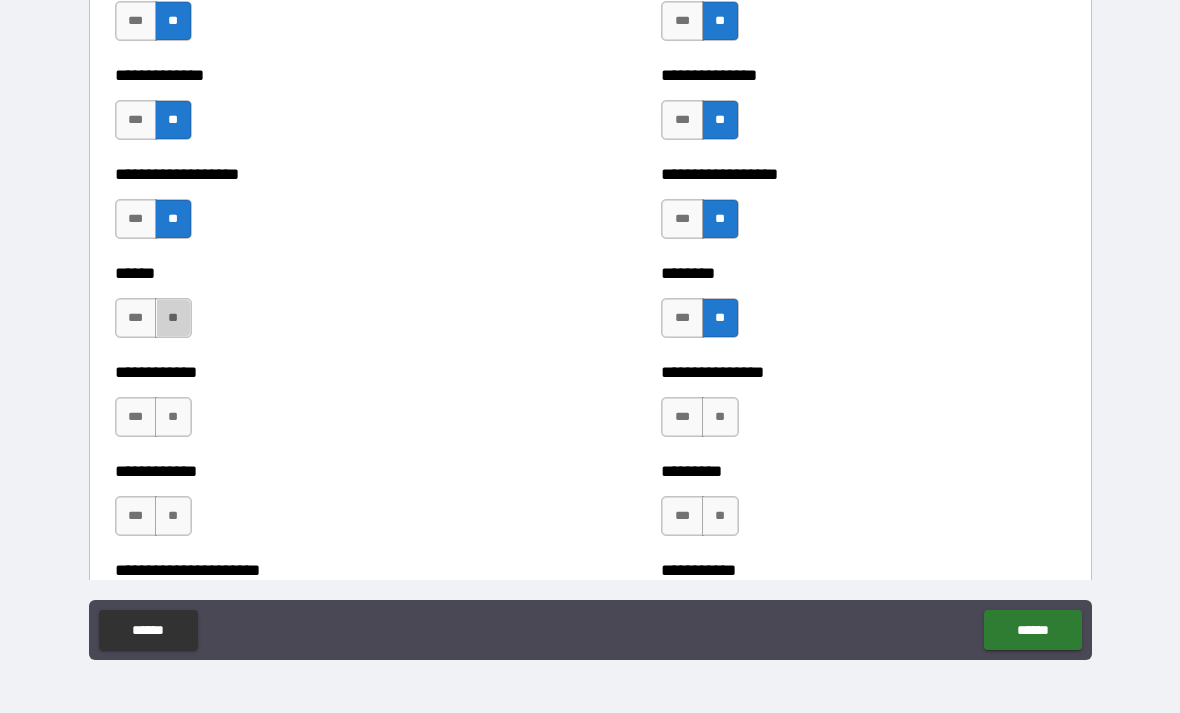 click on "**" at bounding box center (173, 318) 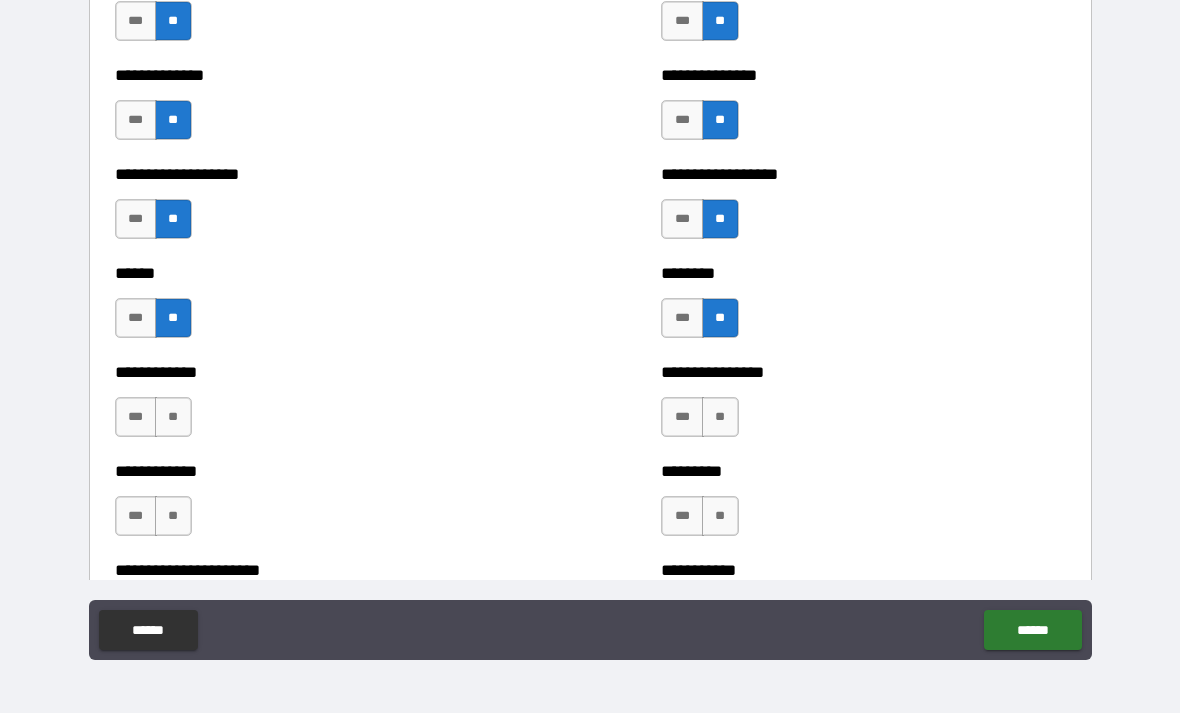 click on "**" at bounding box center (173, 417) 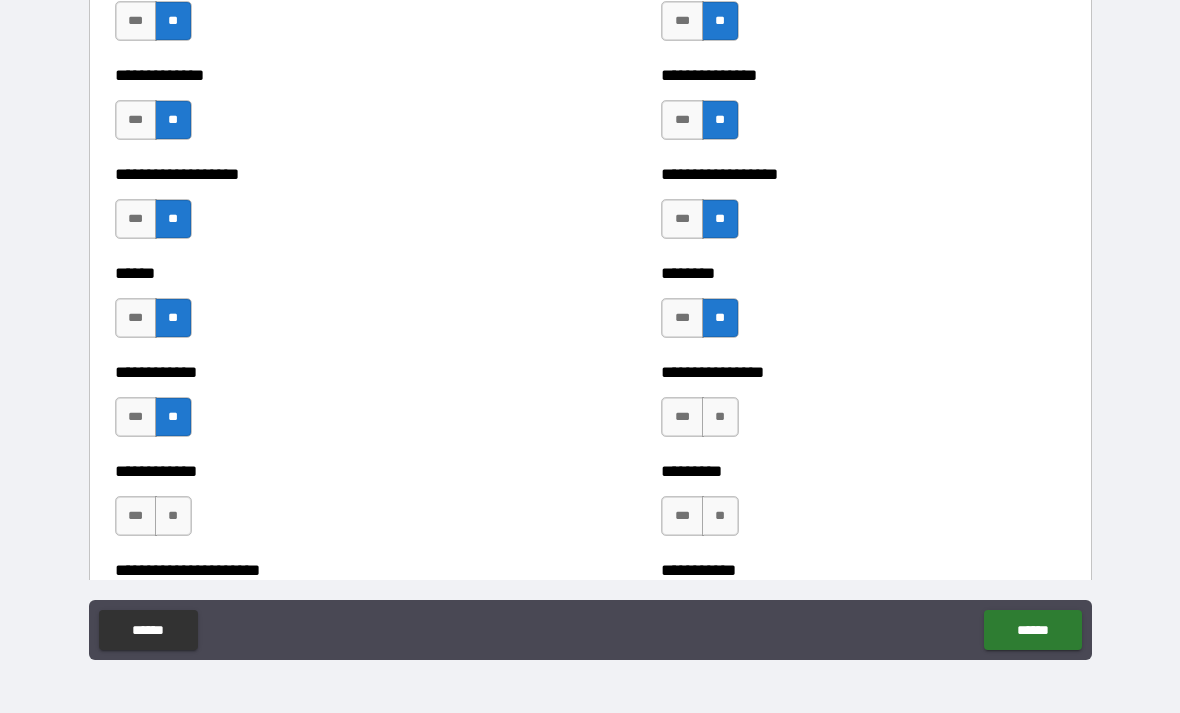 click on "**" at bounding box center [720, 417] 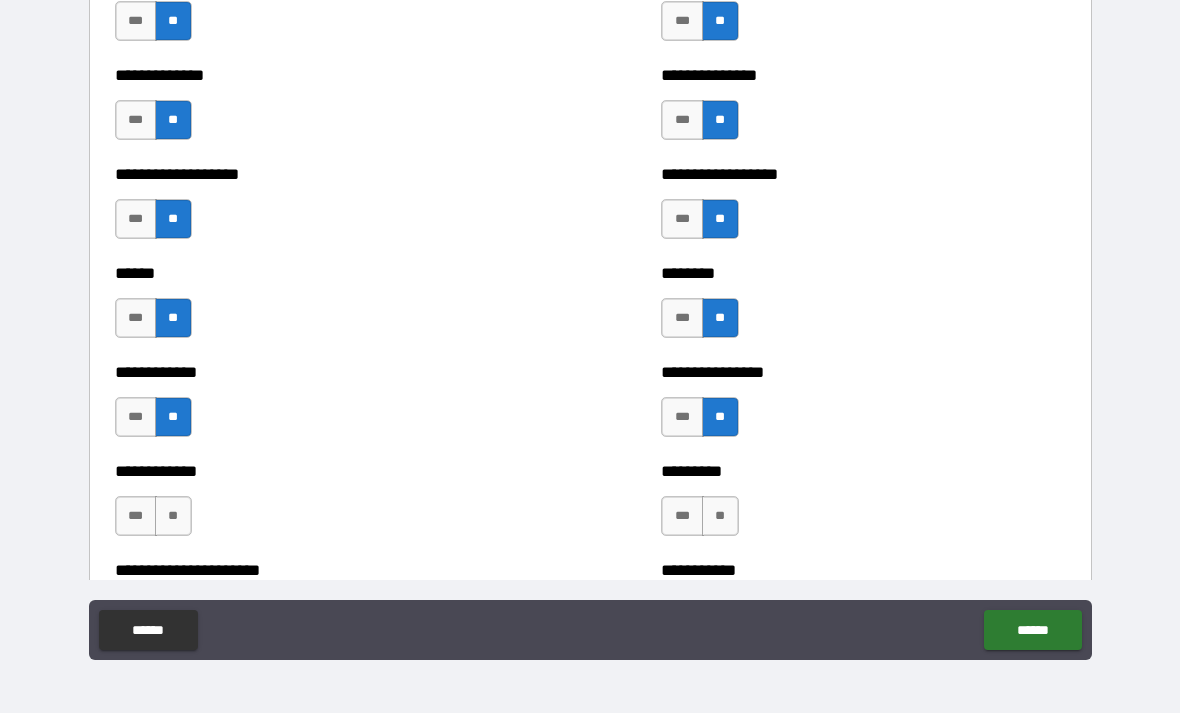 click on "***" at bounding box center [682, 417] 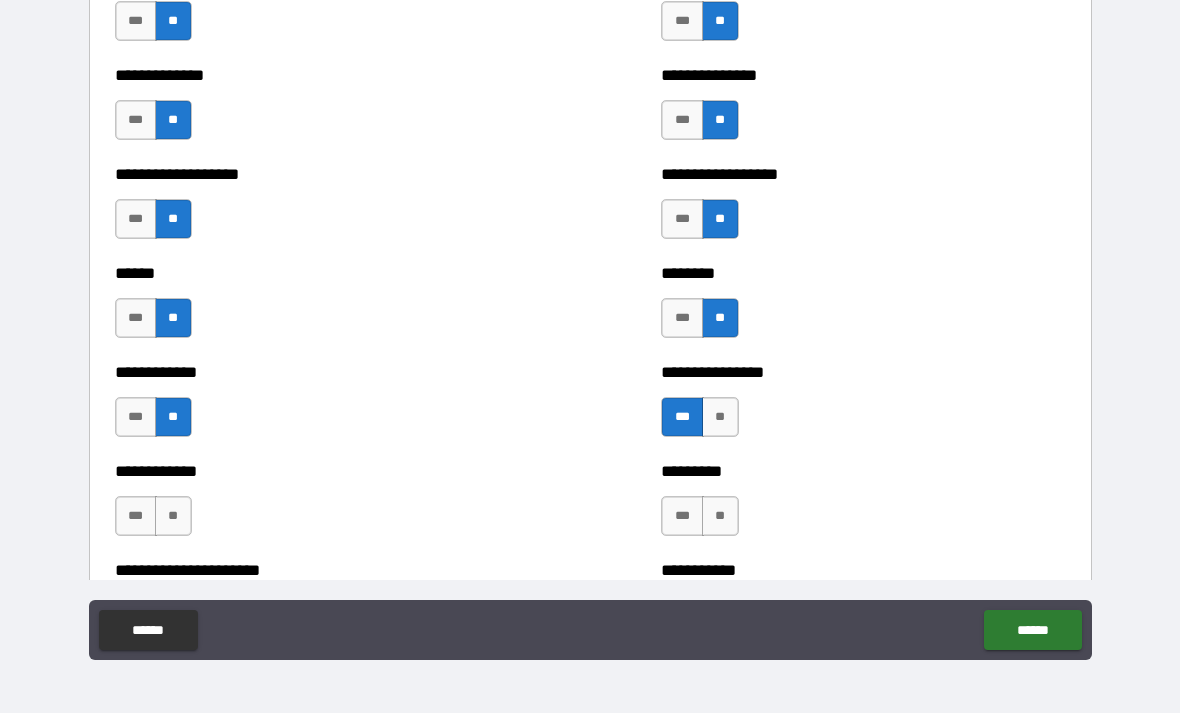 click on "**" at bounding box center (720, 516) 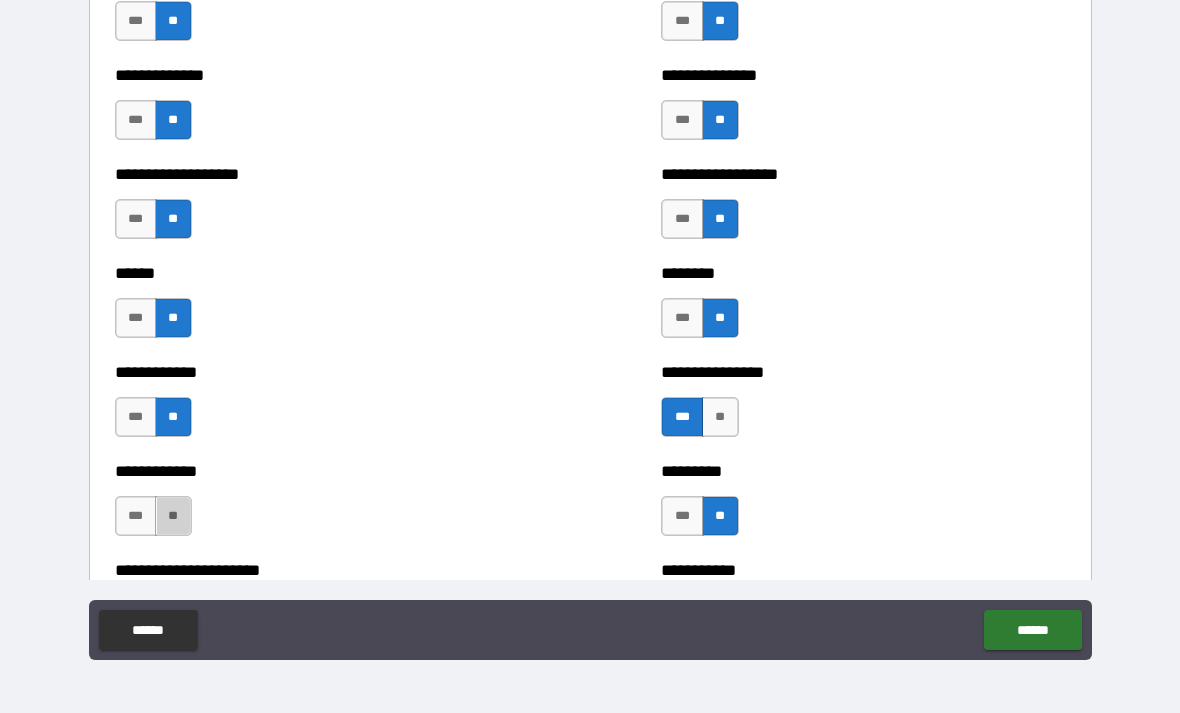 click on "**" at bounding box center [173, 516] 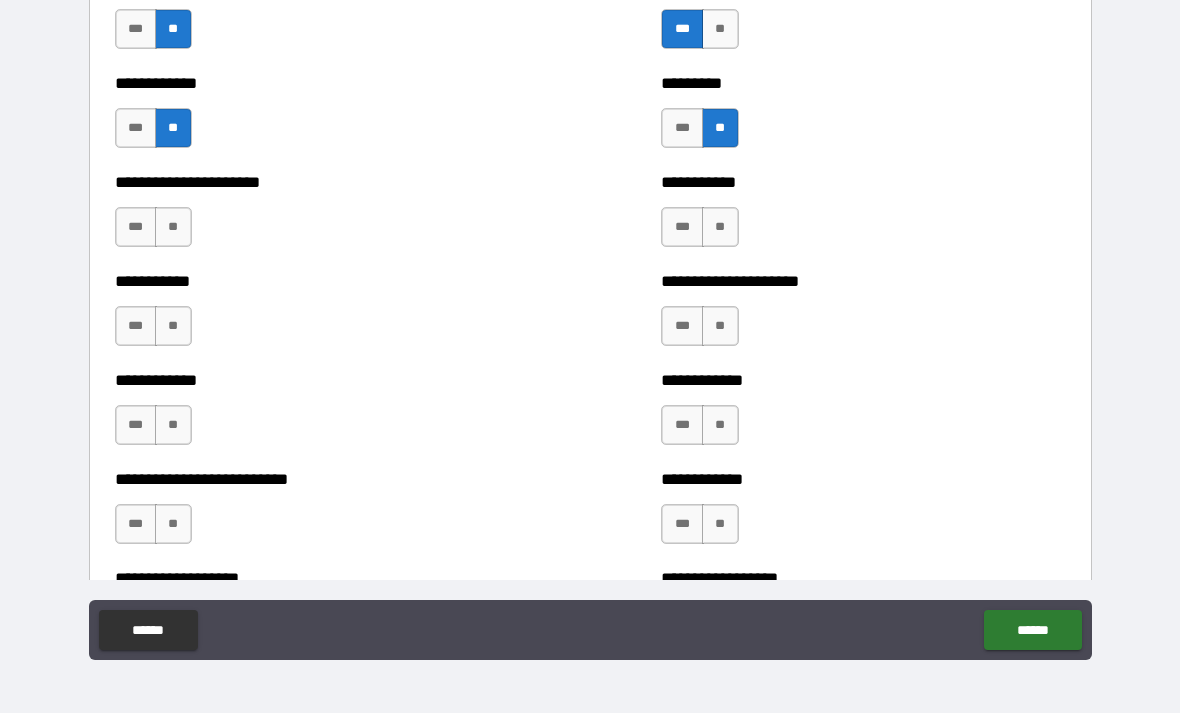 scroll, scrollTop: 5108, scrollLeft: 0, axis: vertical 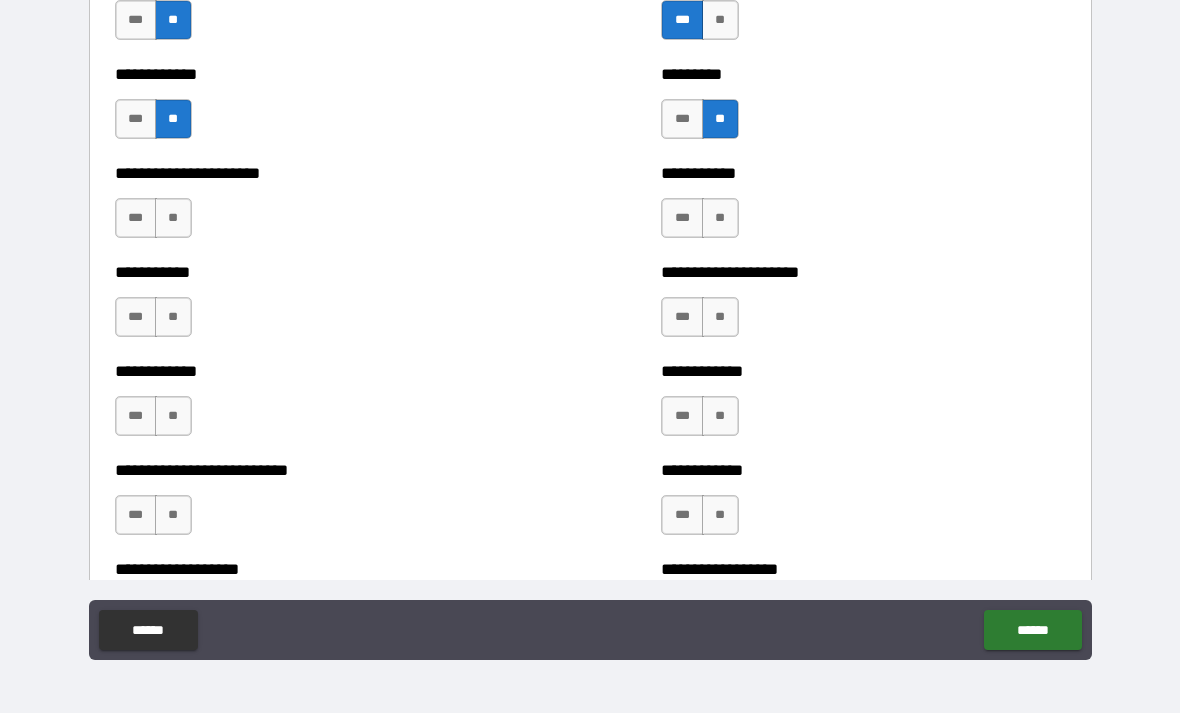 click on "**" at bounding box center [173, 218] 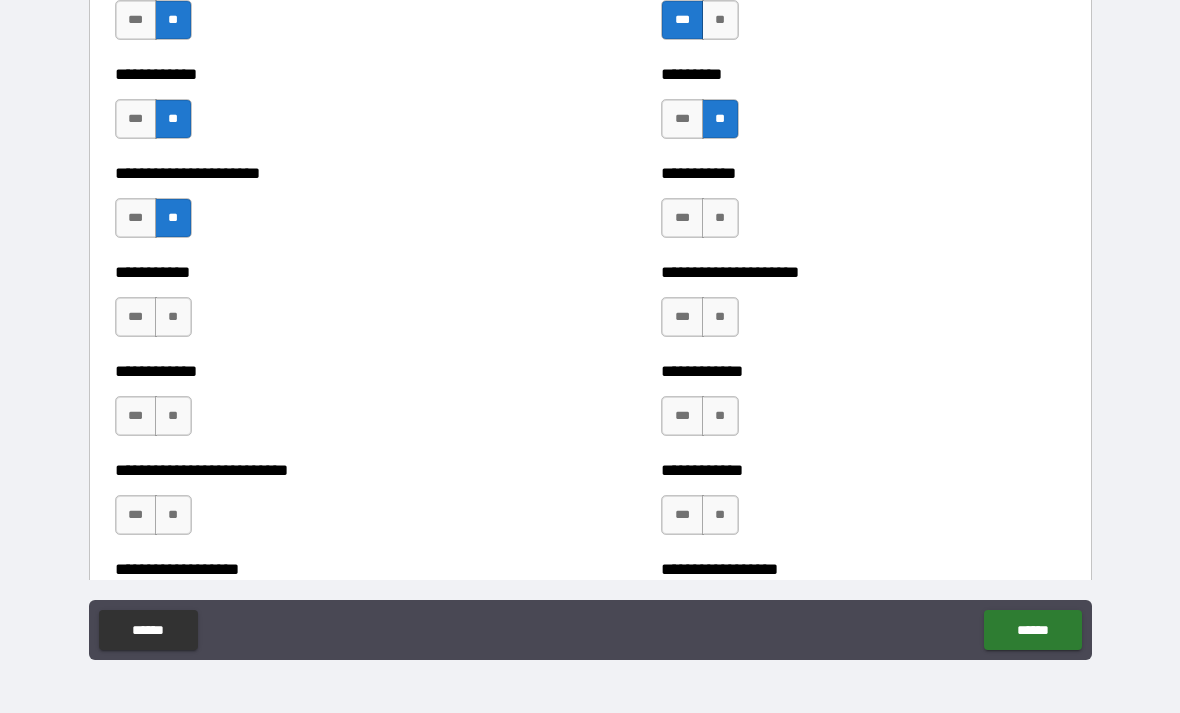 click on "**" at bounding box center [720, 218] 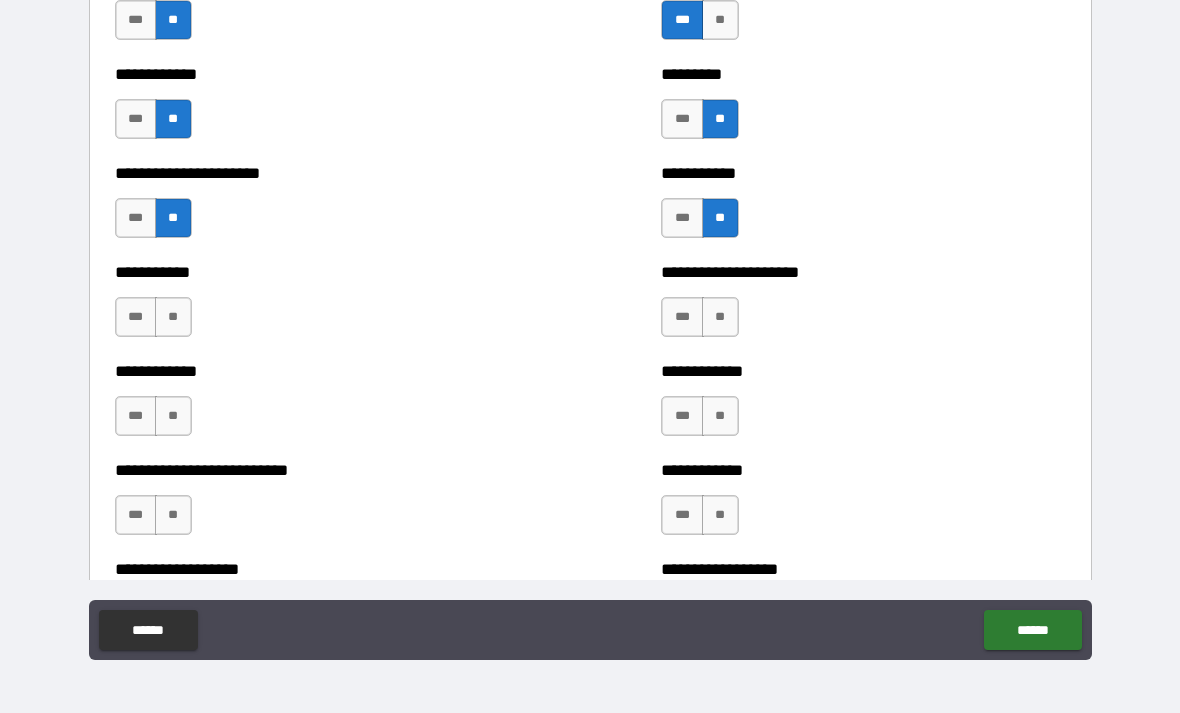 click on "**" at bounding box center (720, 317) 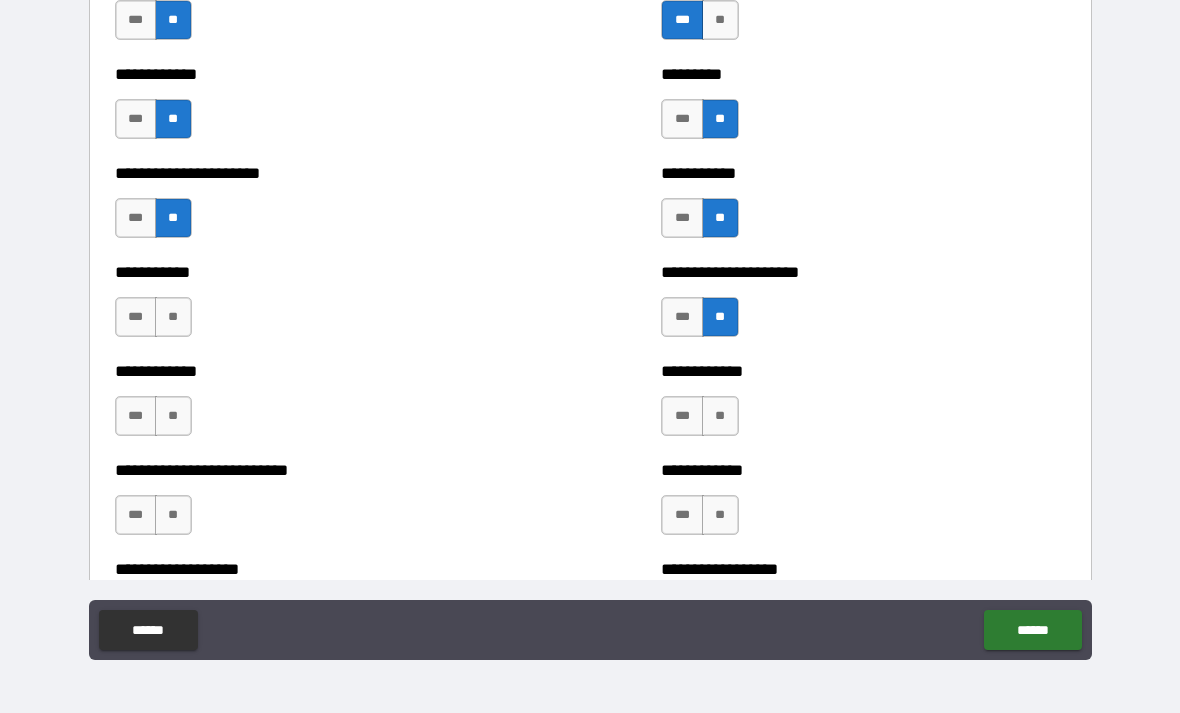 click on "**" at bounding box center (173, 317) 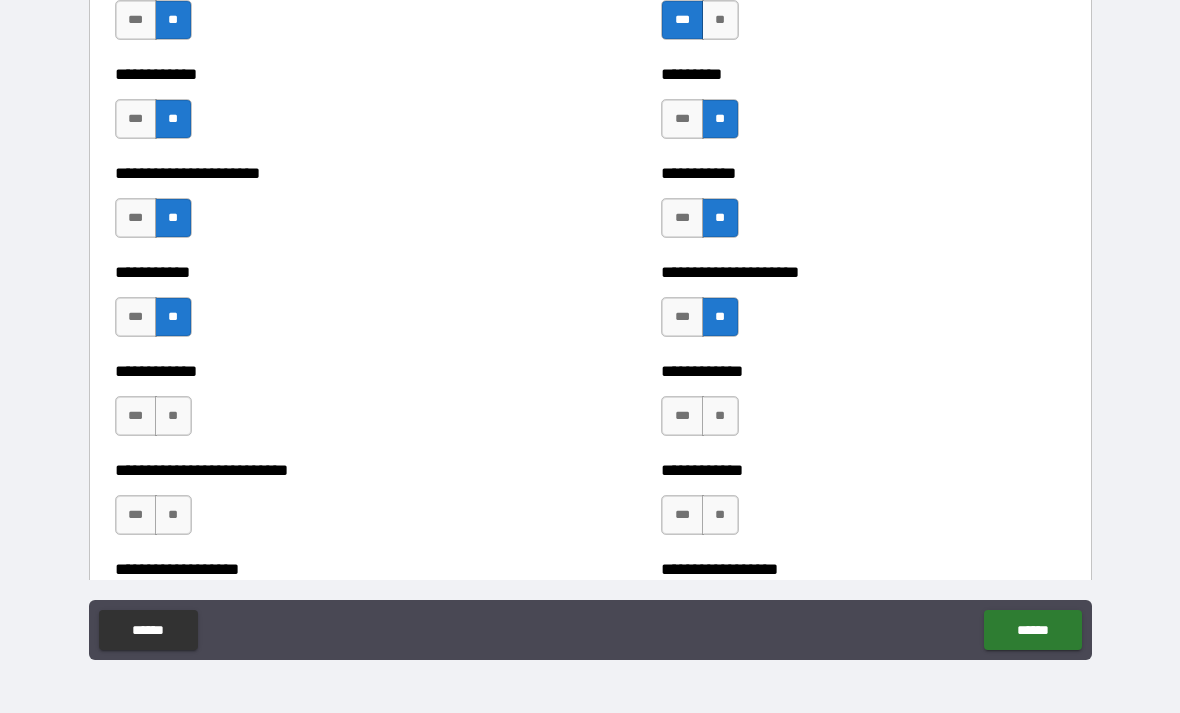 click on "**" at bounding box center (720, 416) 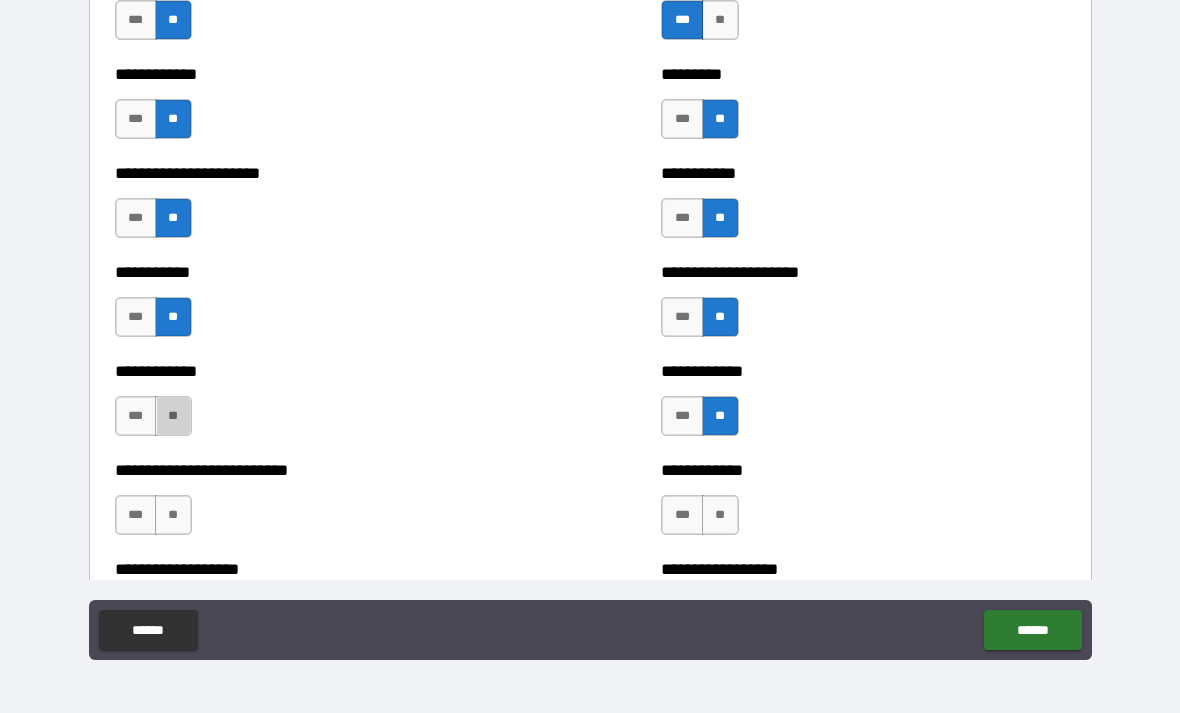 click on "**" at bounding box center [173, 416] 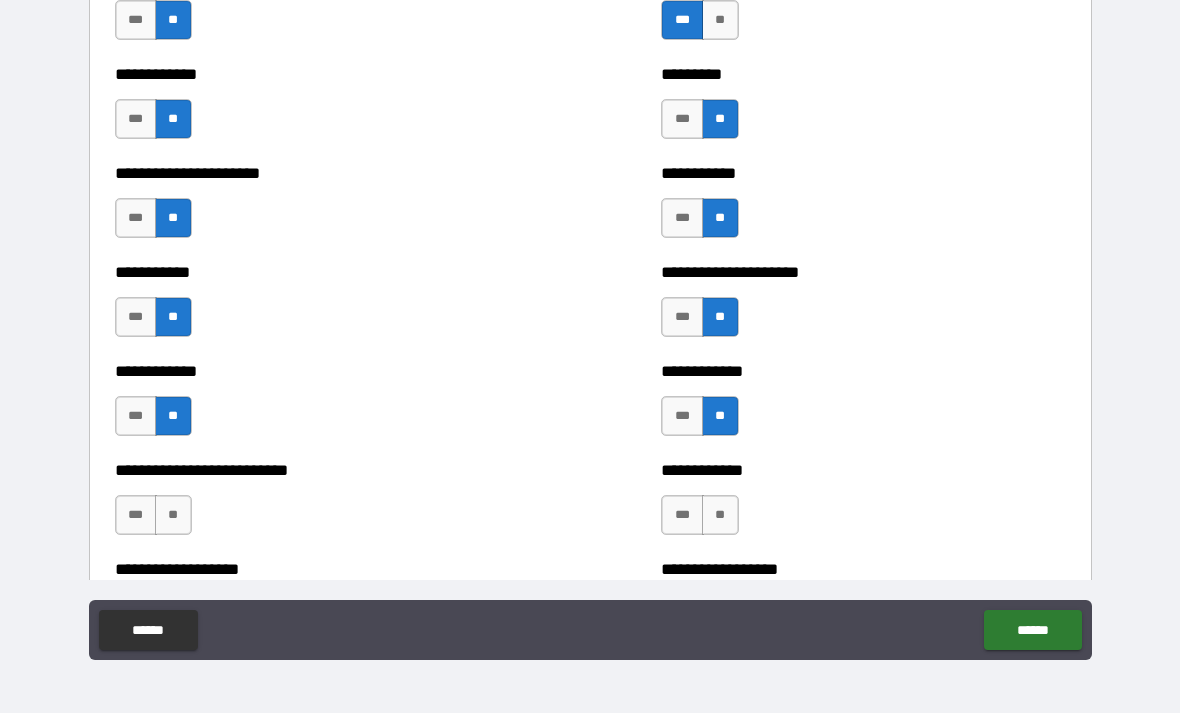 click on "**" at bounding box center (173, 515) 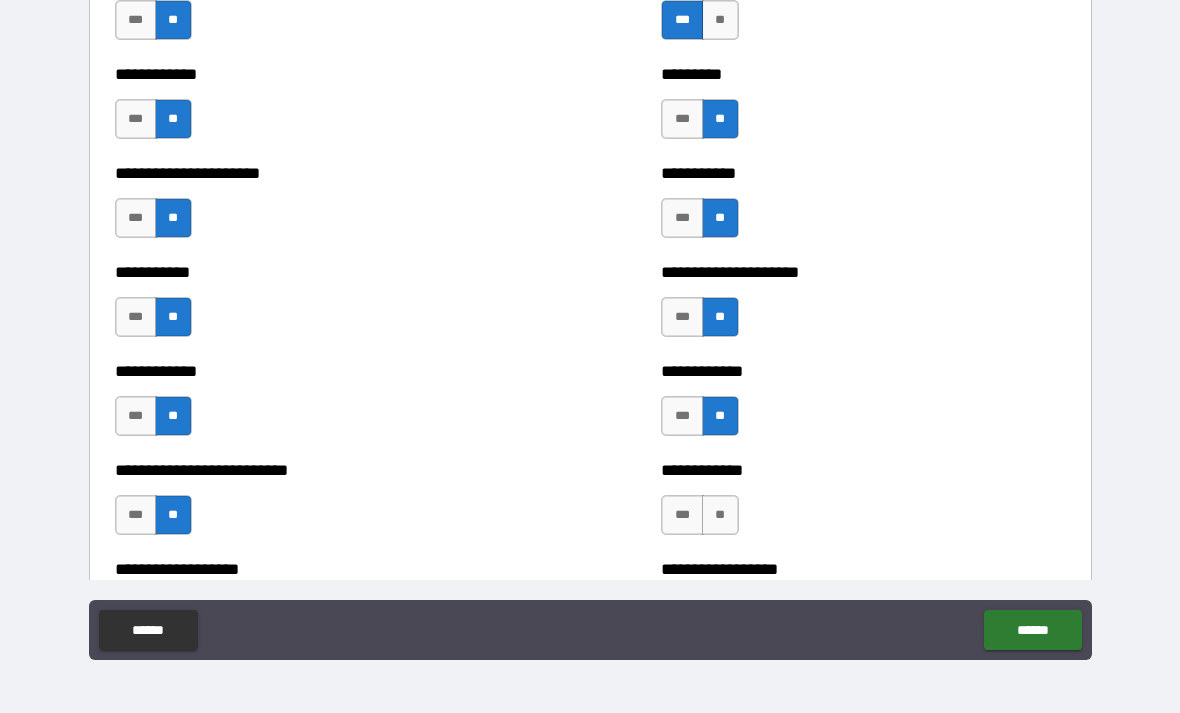 click on "**" at bounding box center [720, 515] 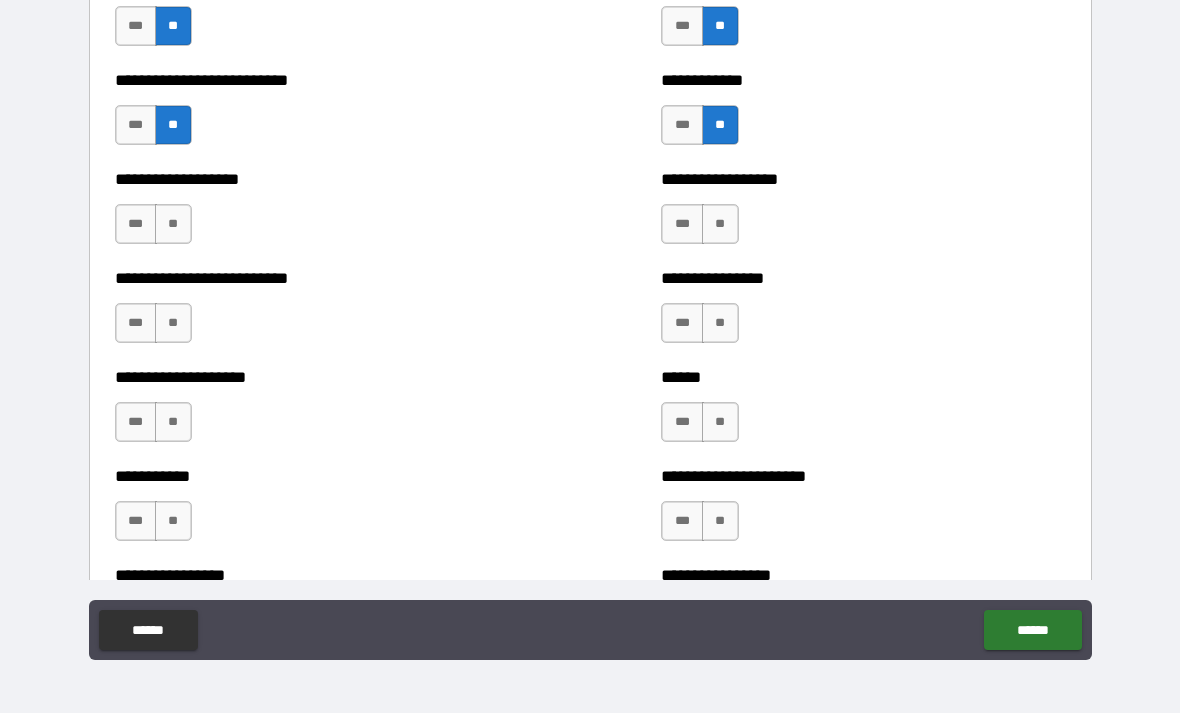 scroll, scrollTop: 5534, scrollLeft: 0, axis: vertical 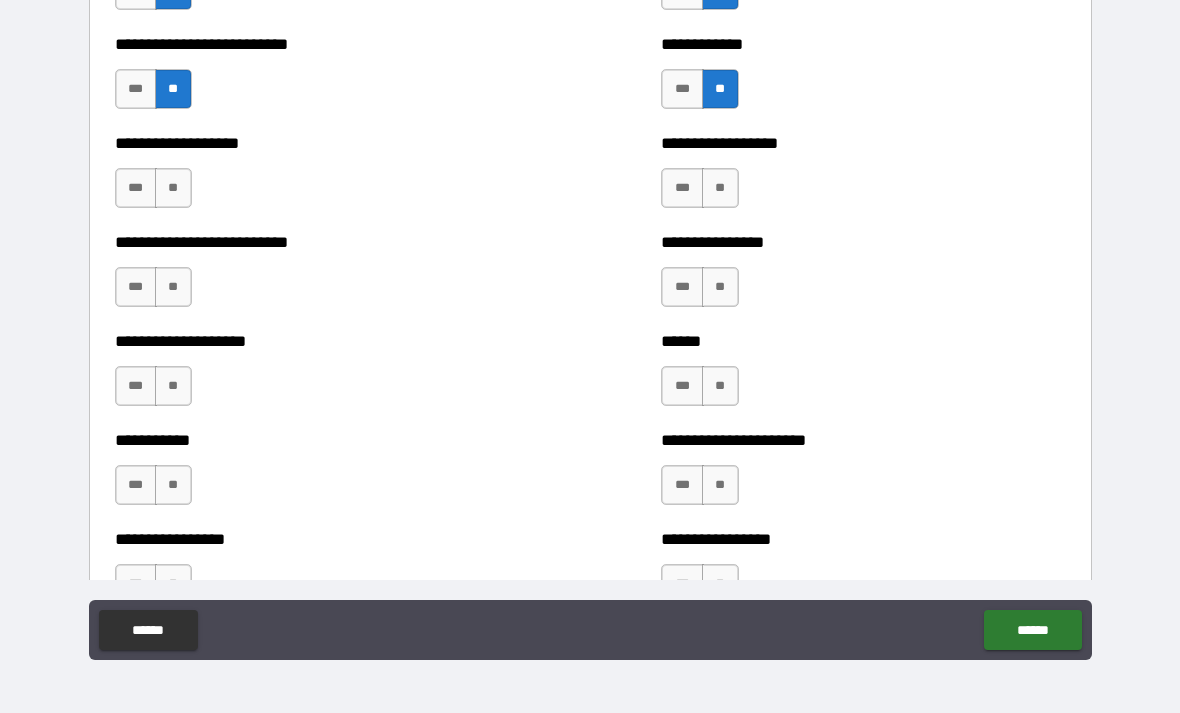 click on "**" at bounding box center [173, 188] 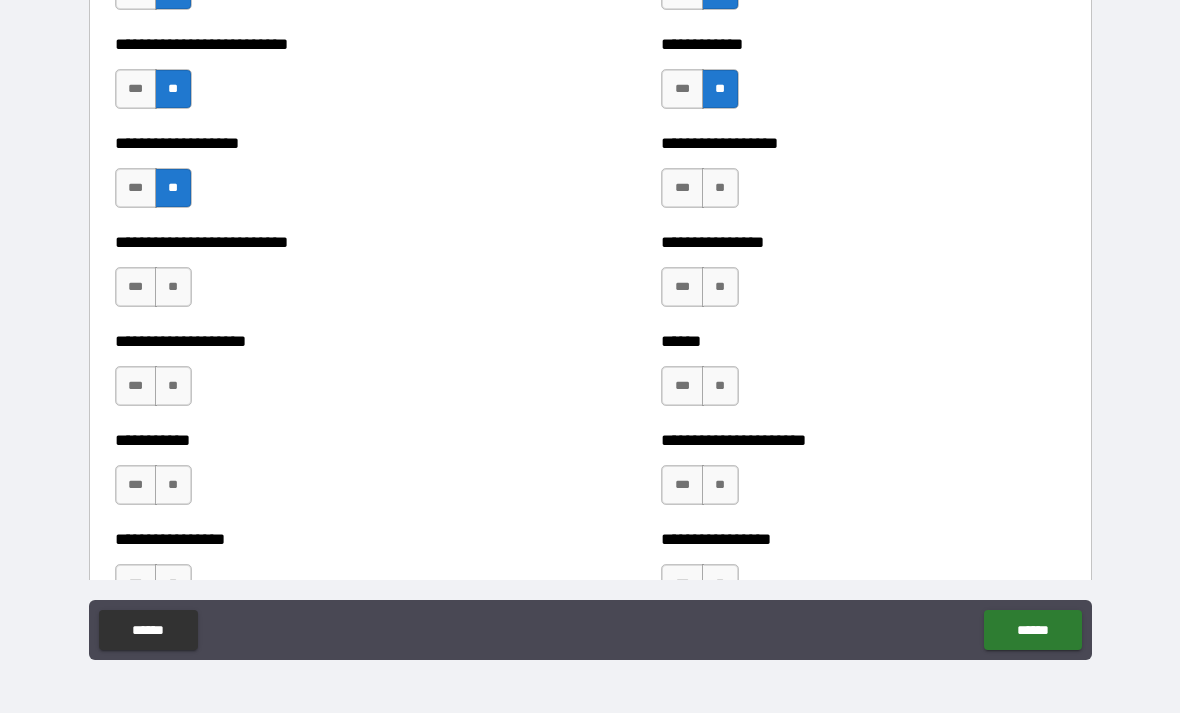click on "**" at bounding box center (720, 188) 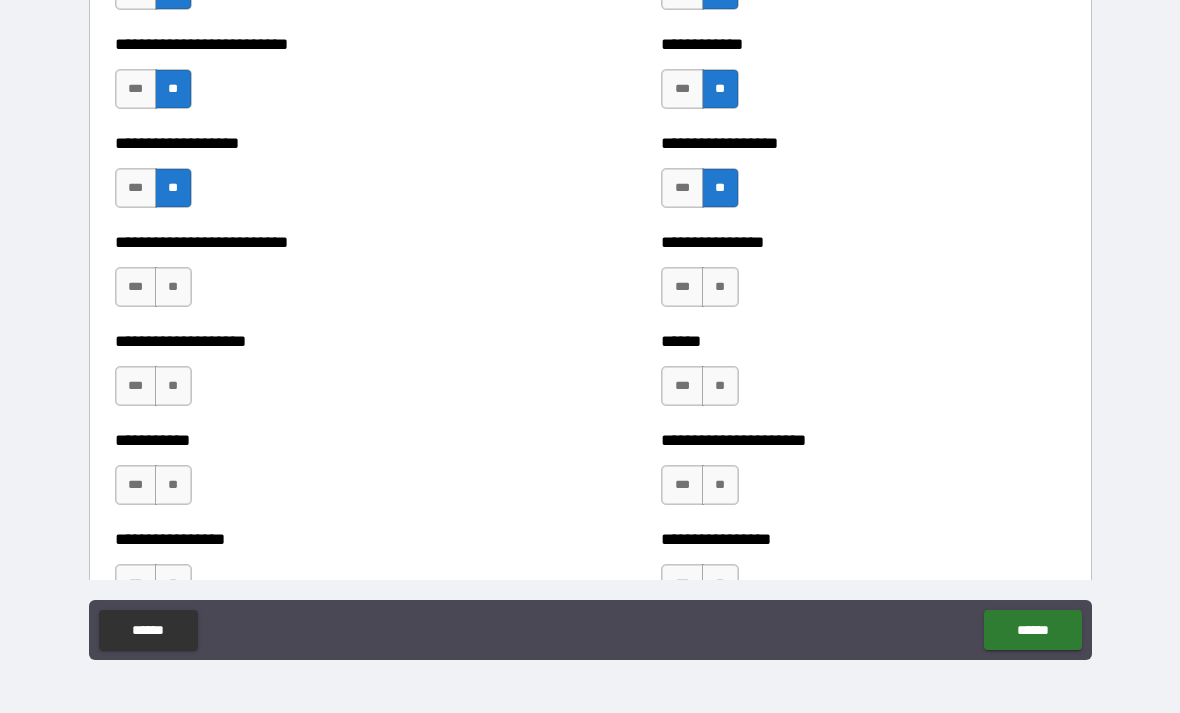click on "**" at bounding box center (720, 287) 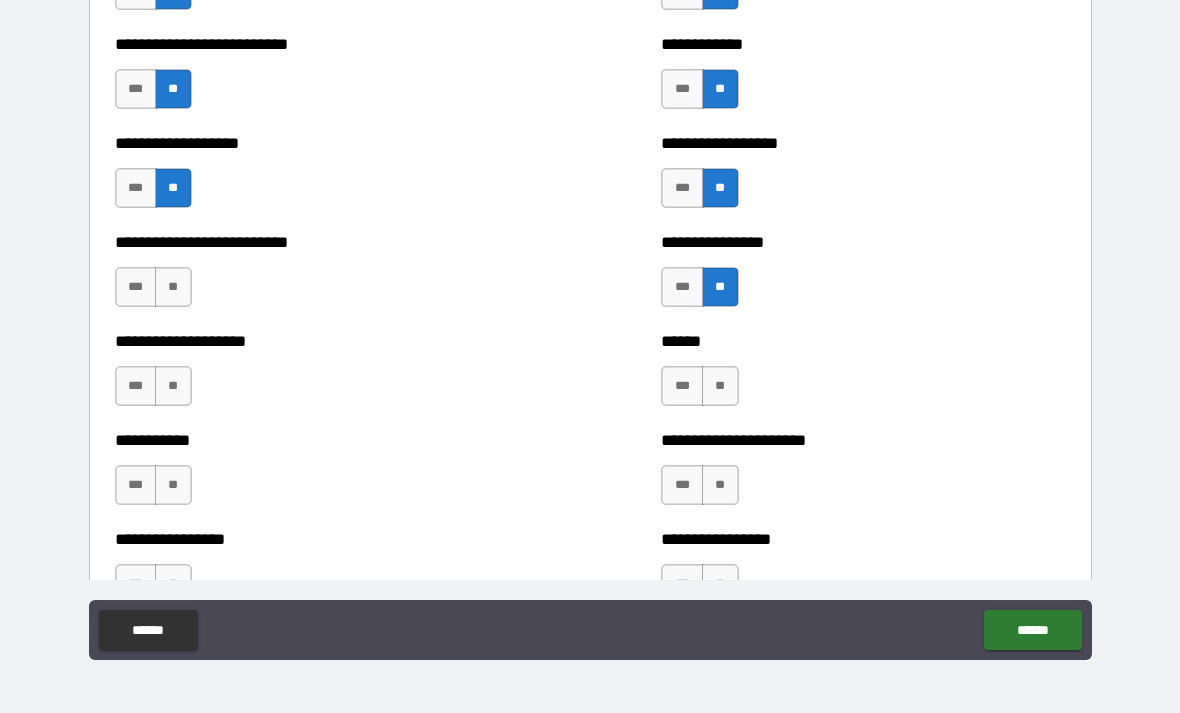 click on "**" at bounding box center [173, 287] 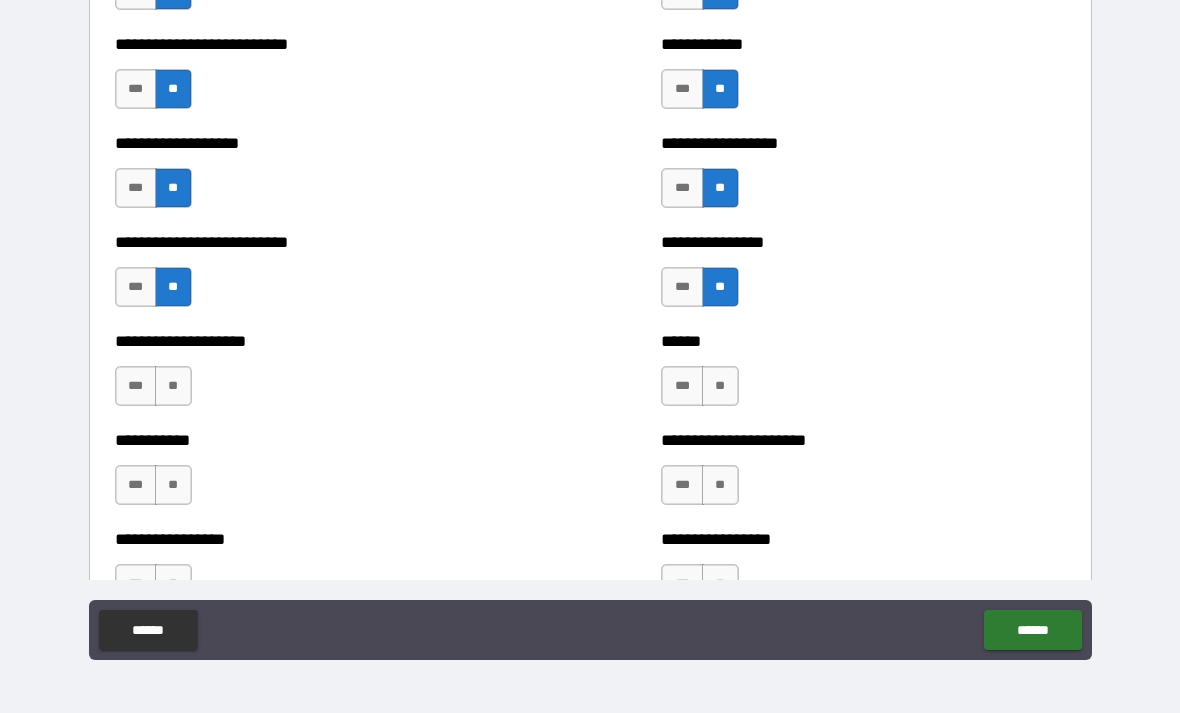 click on "**" at bounding box center [173, 386] 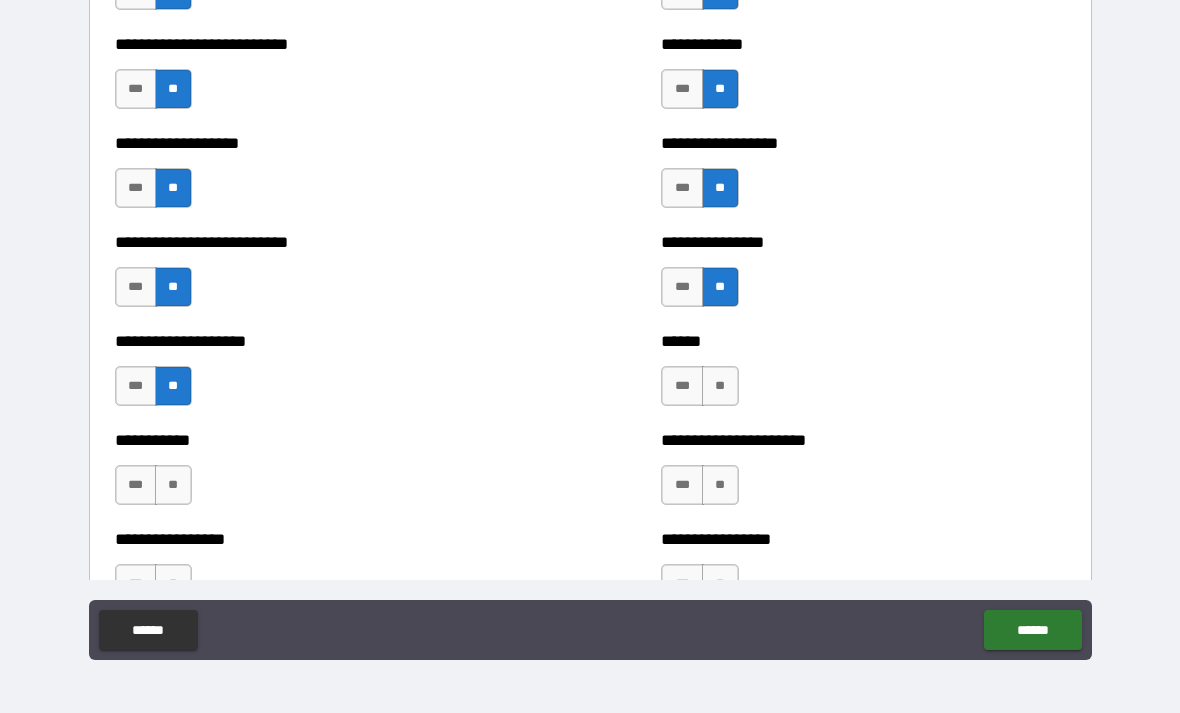 click on "**" at bounding box center (720, 386) 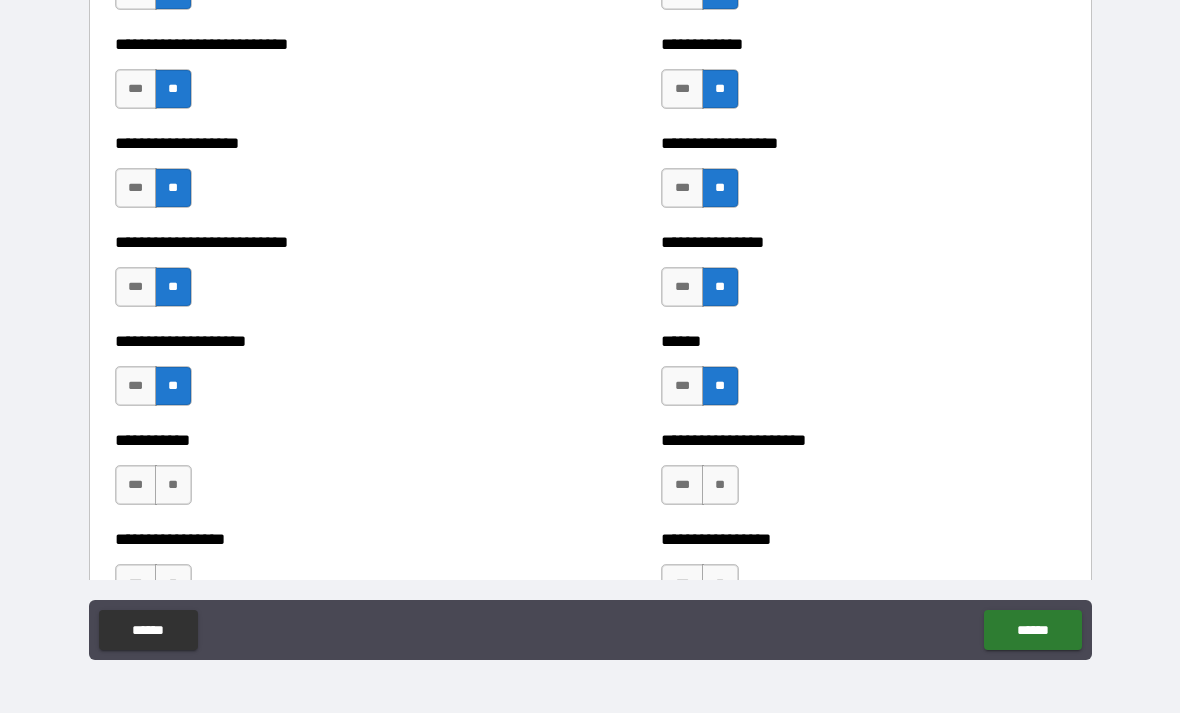 click on "**" at bounding box center (720, 485) 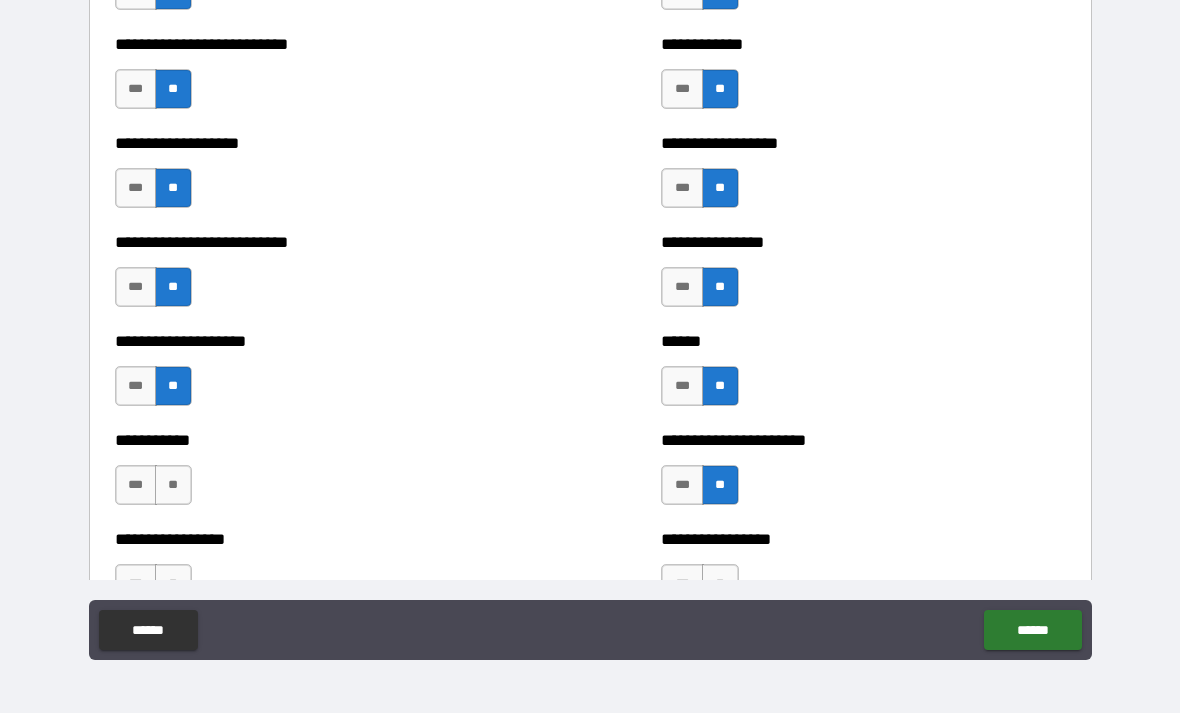 click on "**" at bounding box center [173, 485] 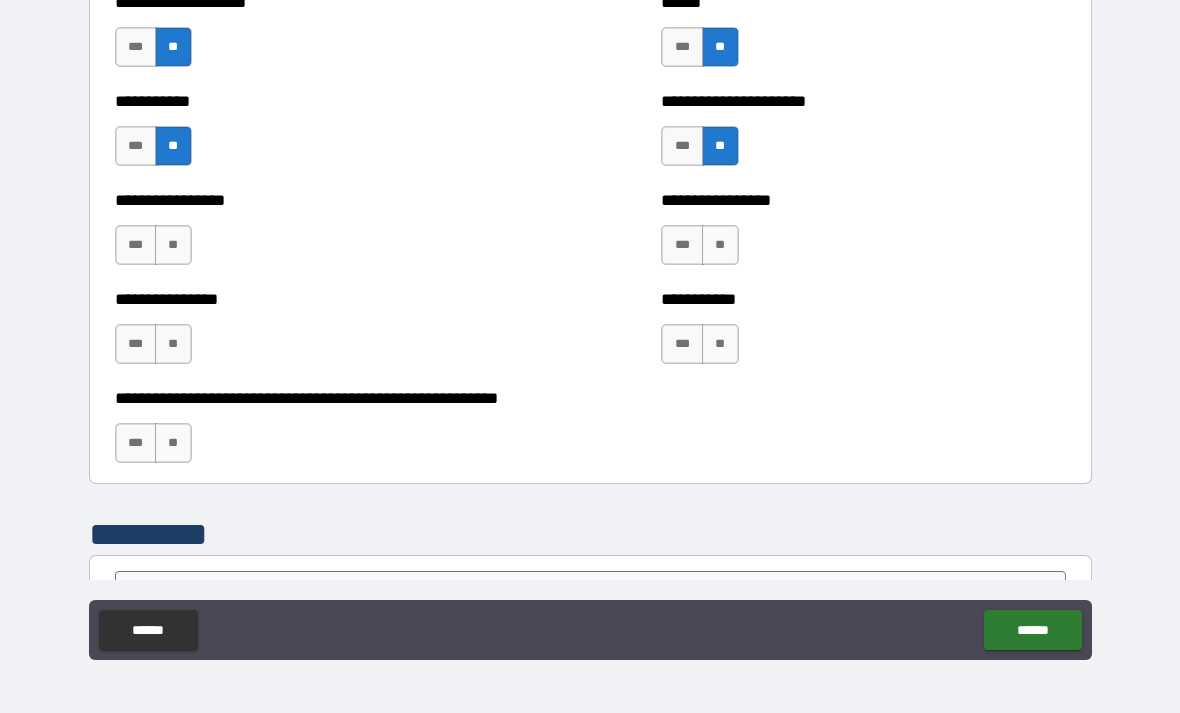 scroll, scrollTop: 5882, scrollLeft: 0, axis: vertical 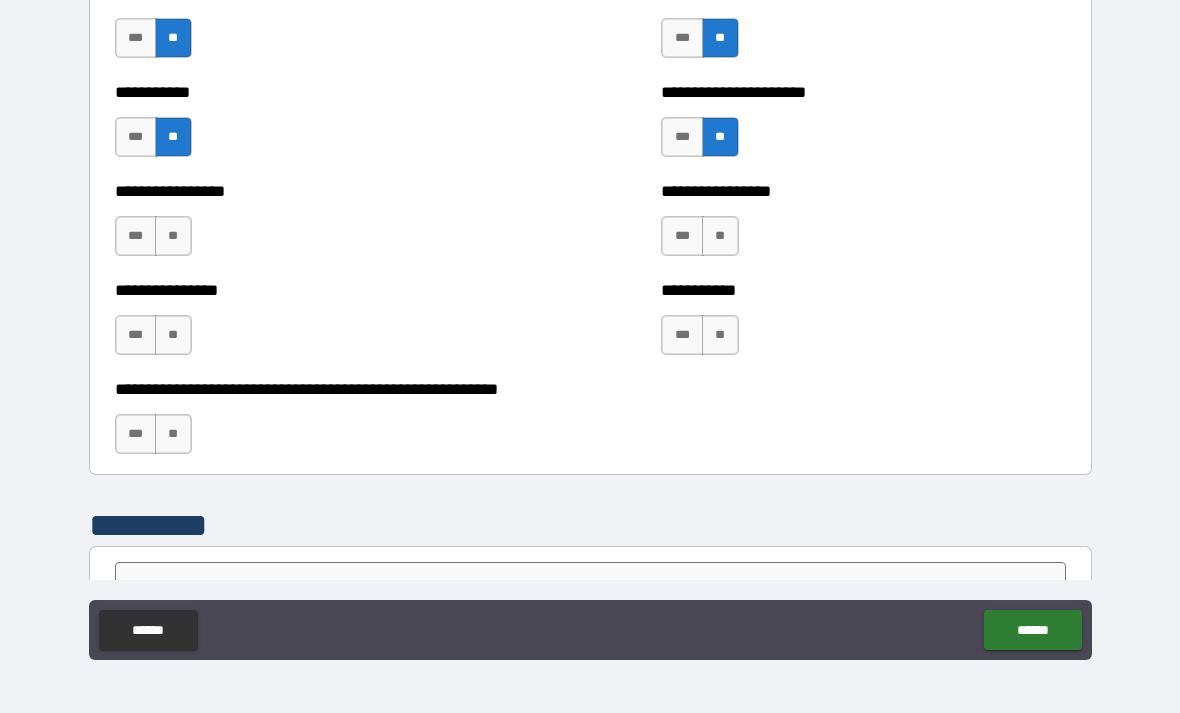click on "**" at bounding box center (173, 236) 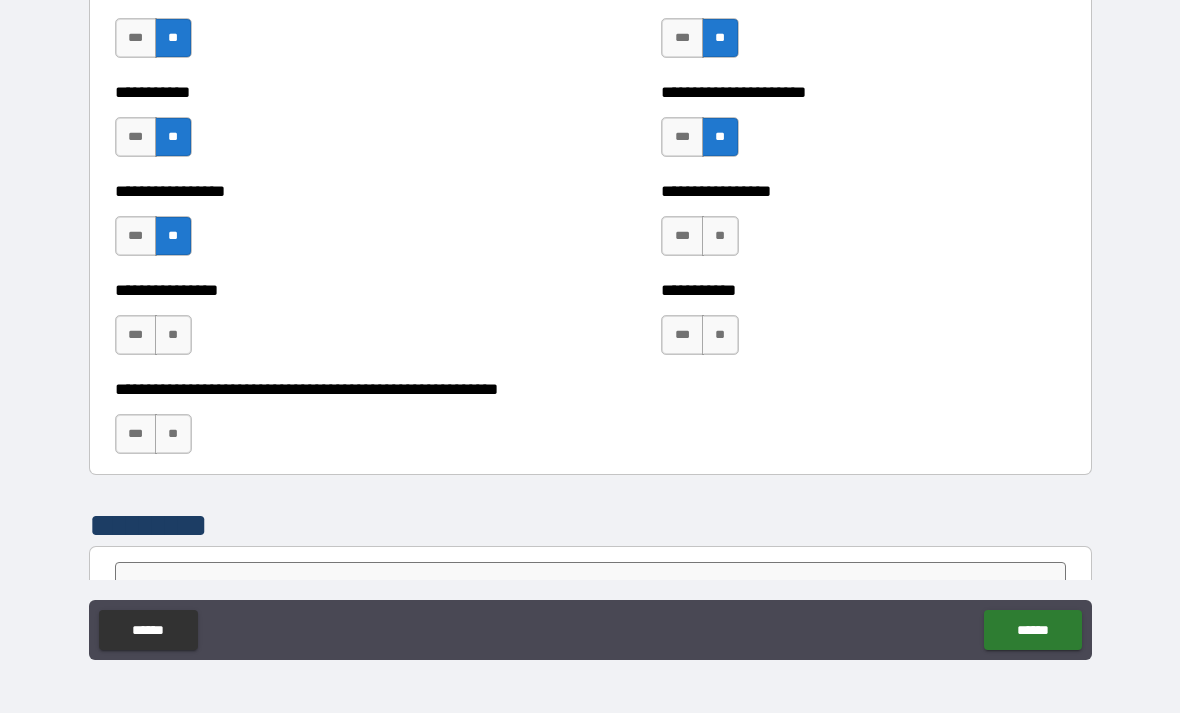 click on "**" at bounding box center [173, 335] 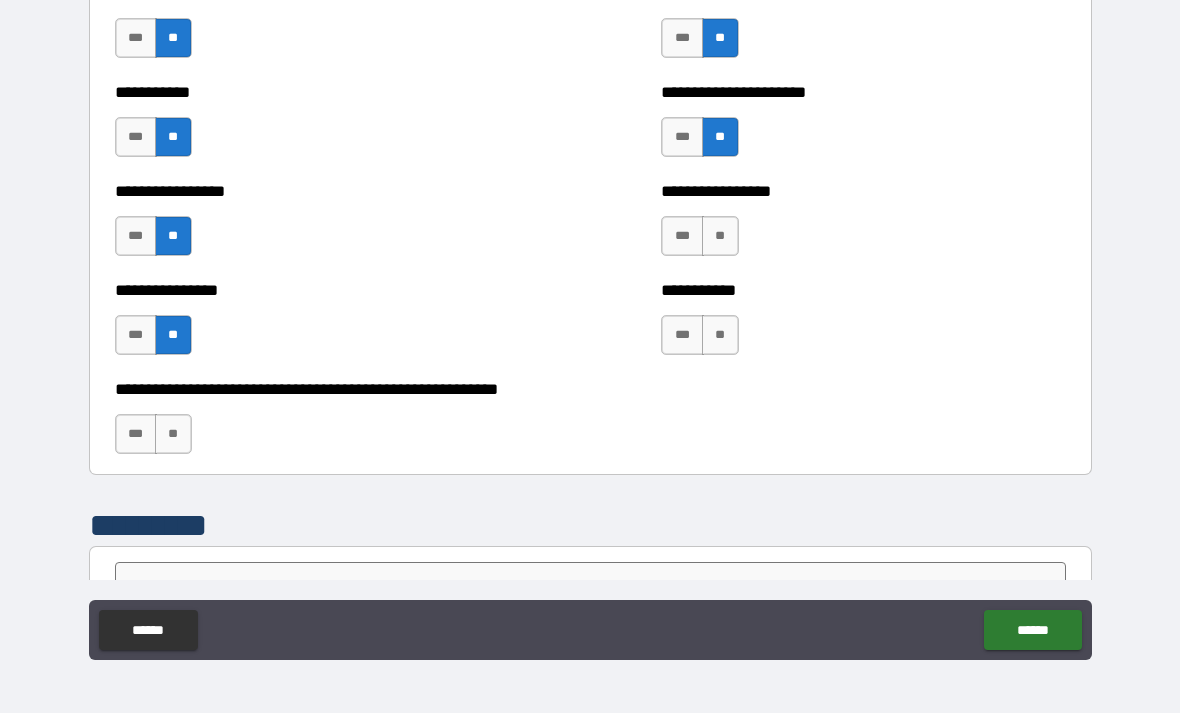 click on "**" at bounding box center [173, 434] 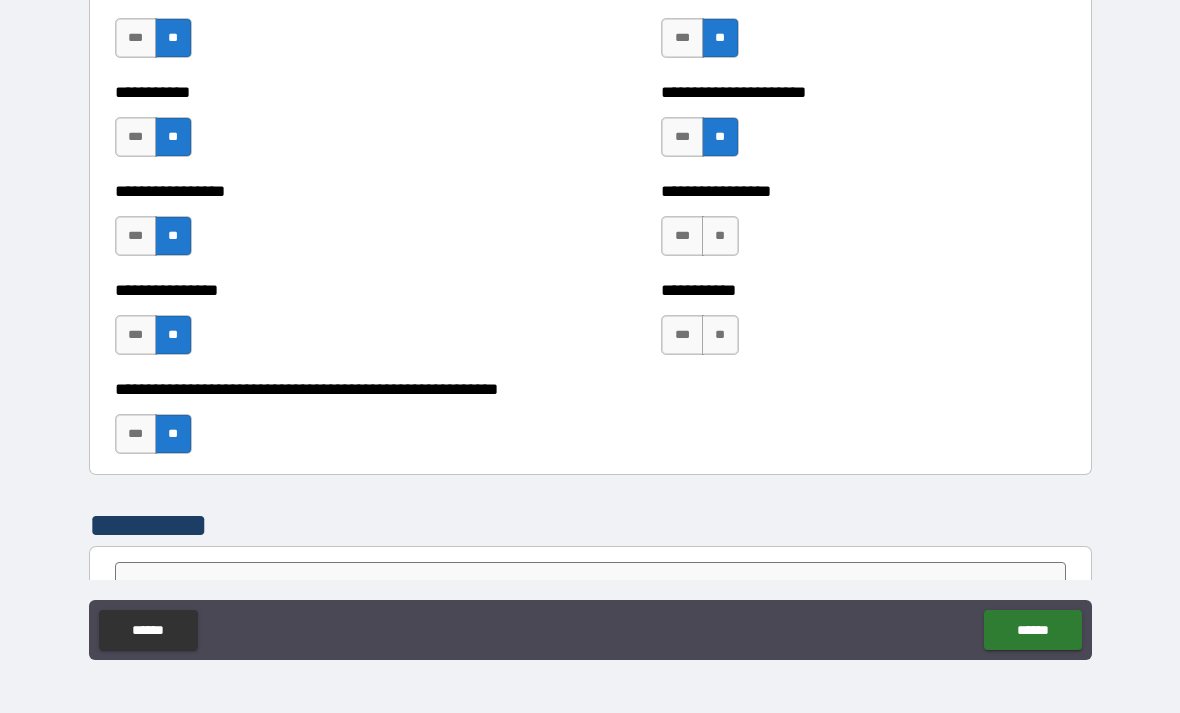 click on "**" at bounding box center (720, 236) 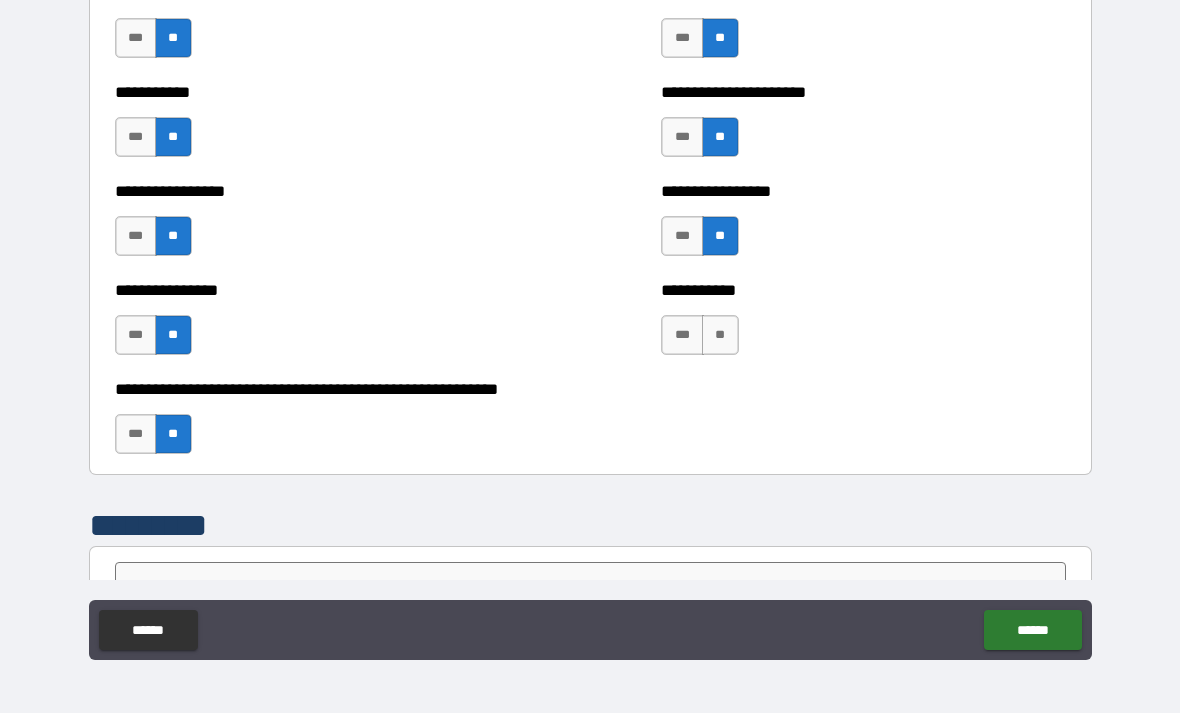 click on "**" at bounding box center (720, 335) 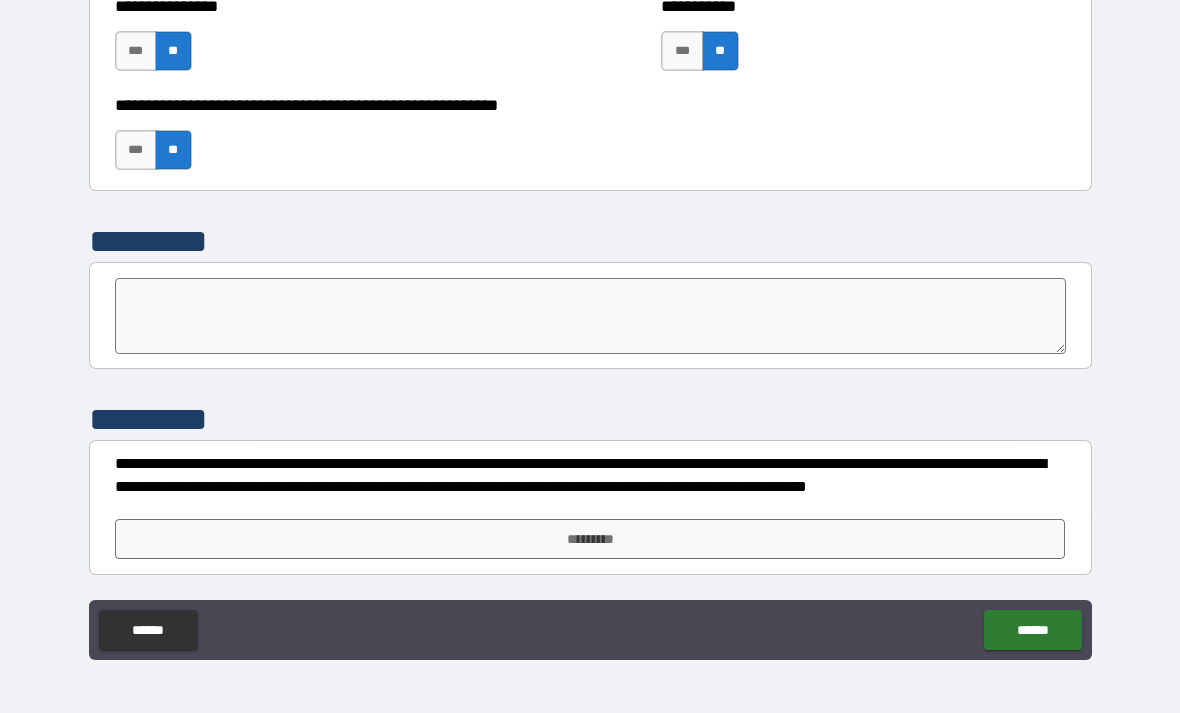 scroll, scrollTop: 6166, scrollLeft: 0, axis: vertical 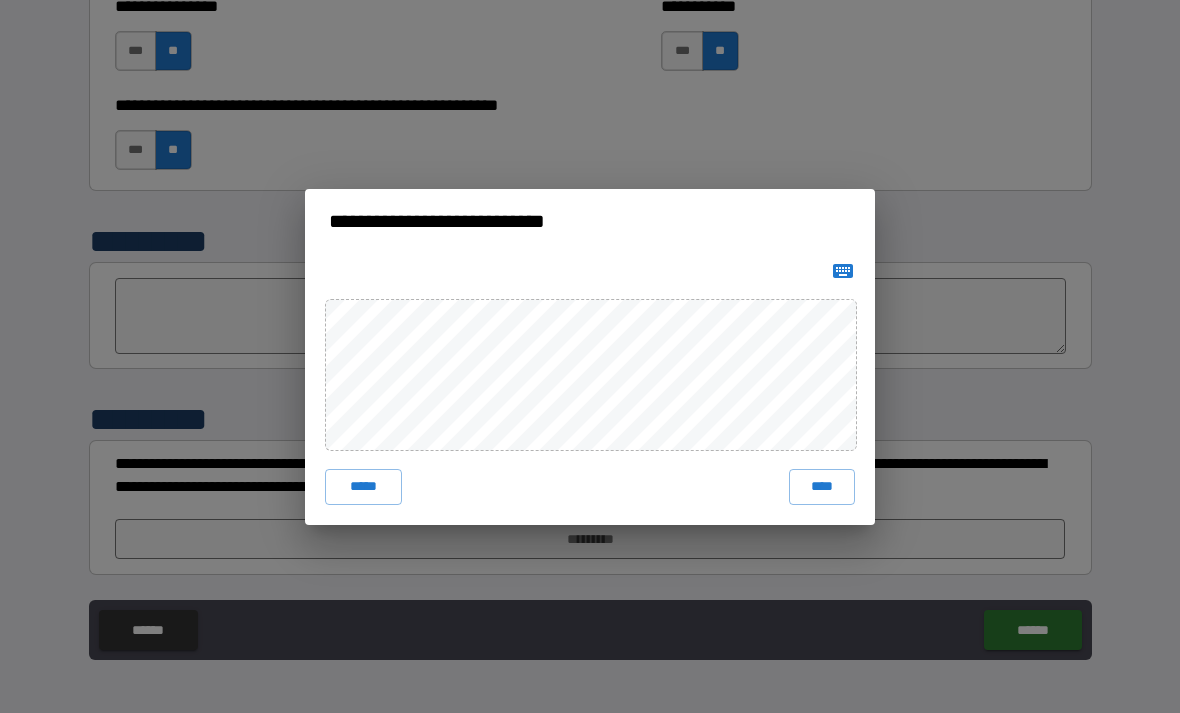 click on "****" at bounding box center [822, 487] 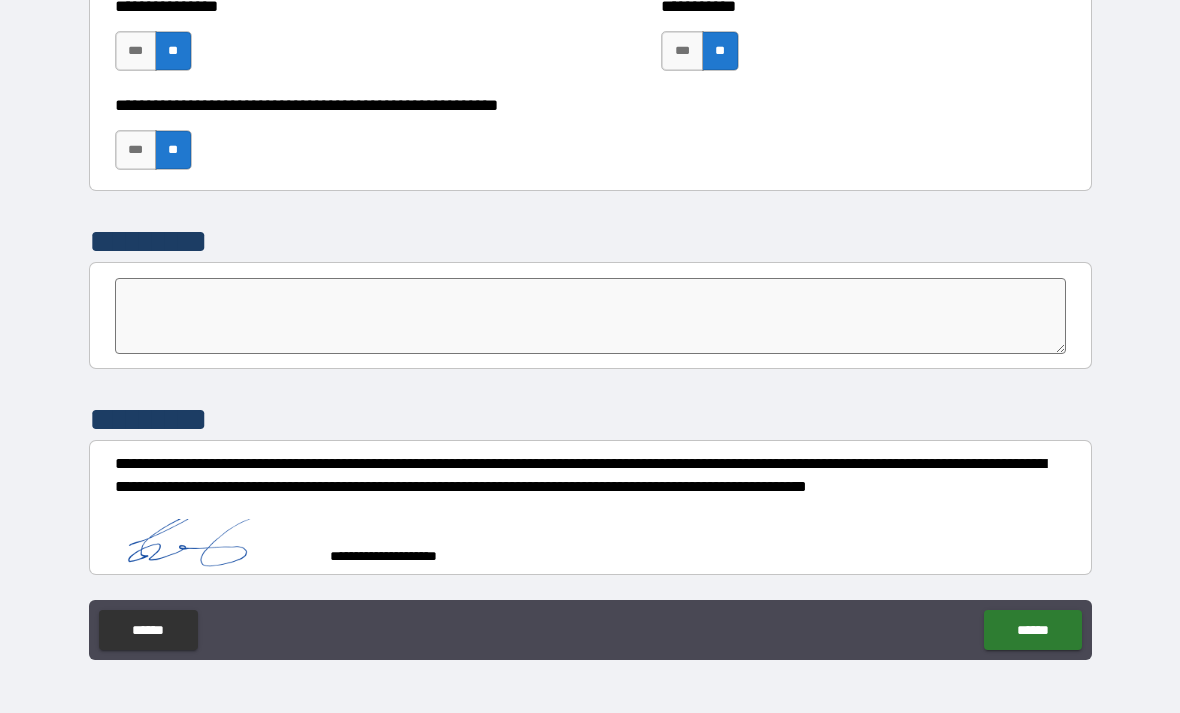 scroll, scrollTop: 6156, scrollLeft: 0, axis: vertical 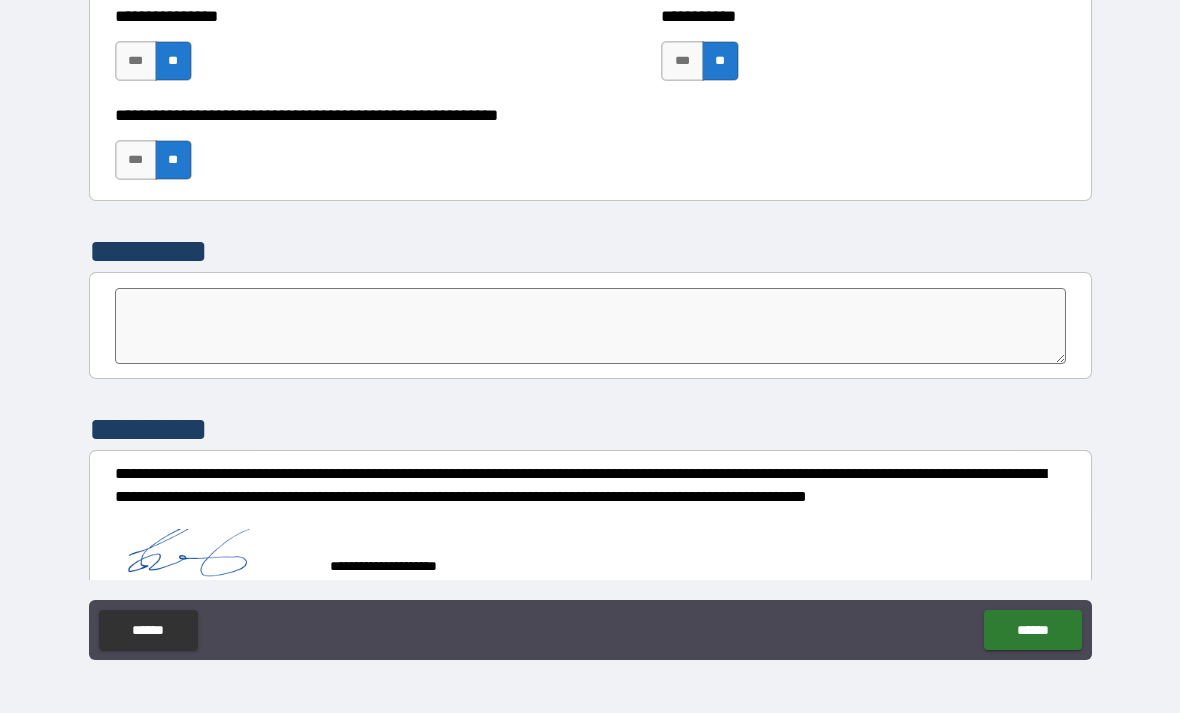 click on "******" at bounding box center (1032, 630) 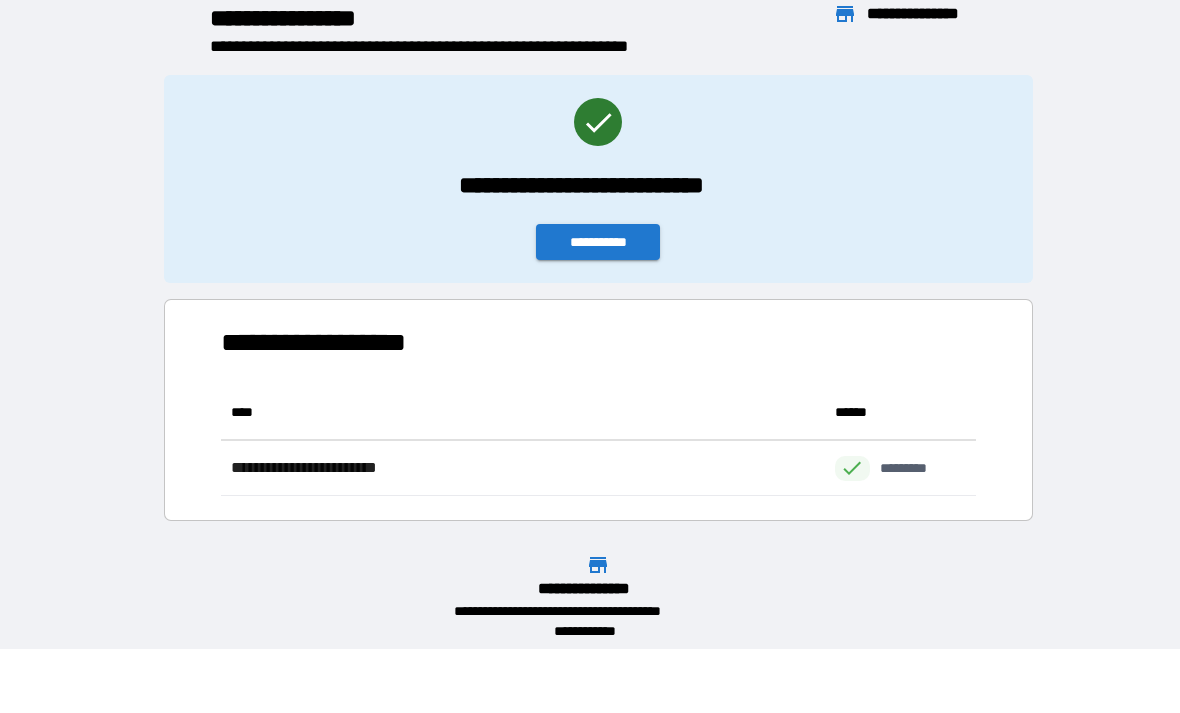 scroll, scrollTop: 1, scrollLeft: 1, axis: both 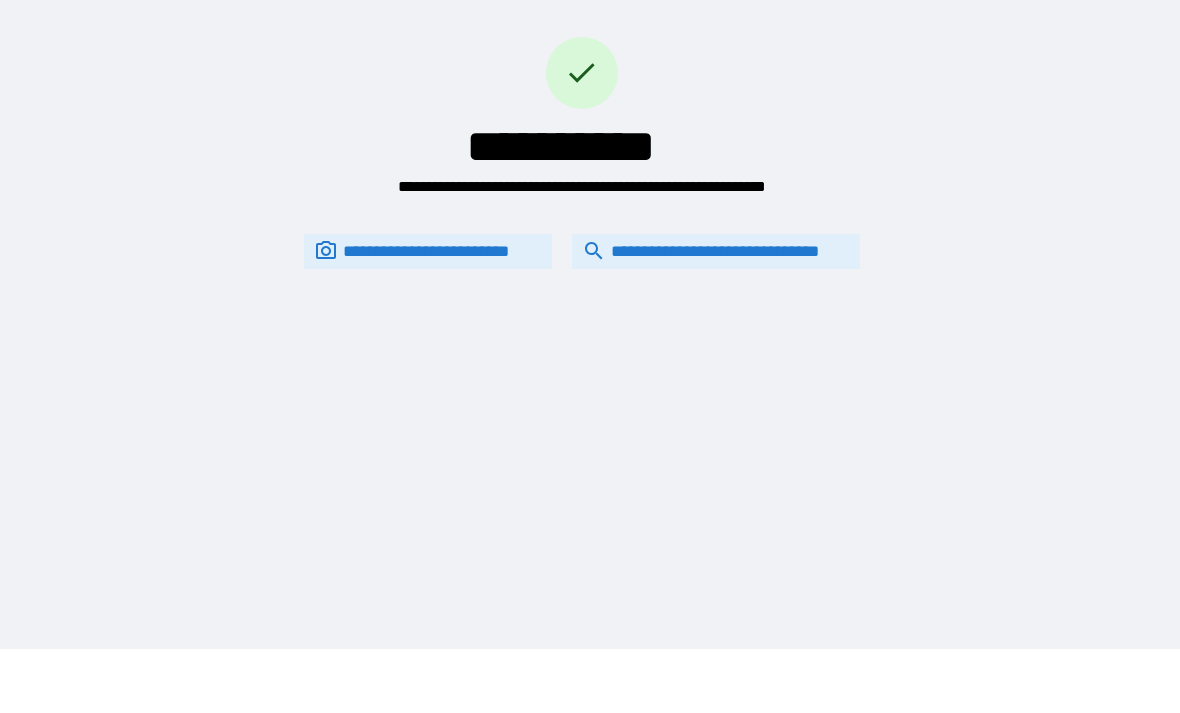 click on "**********" at bounding box center (716, 251) 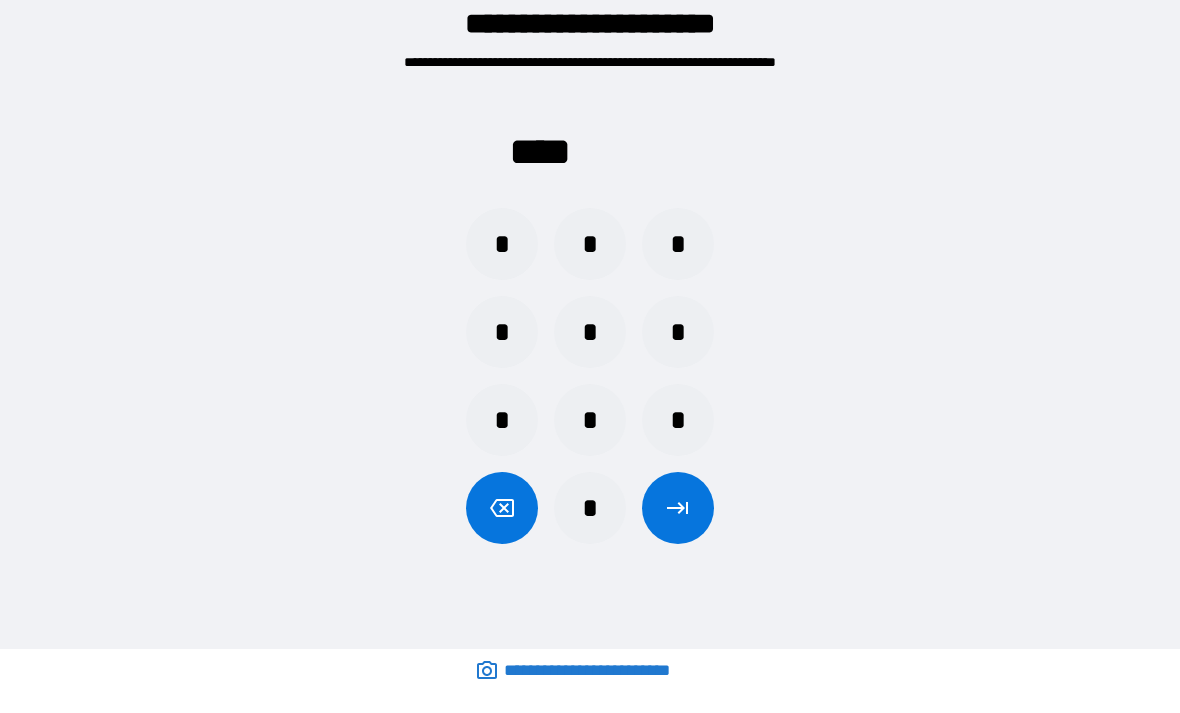 click on "*" at bounding box center (590, 244) 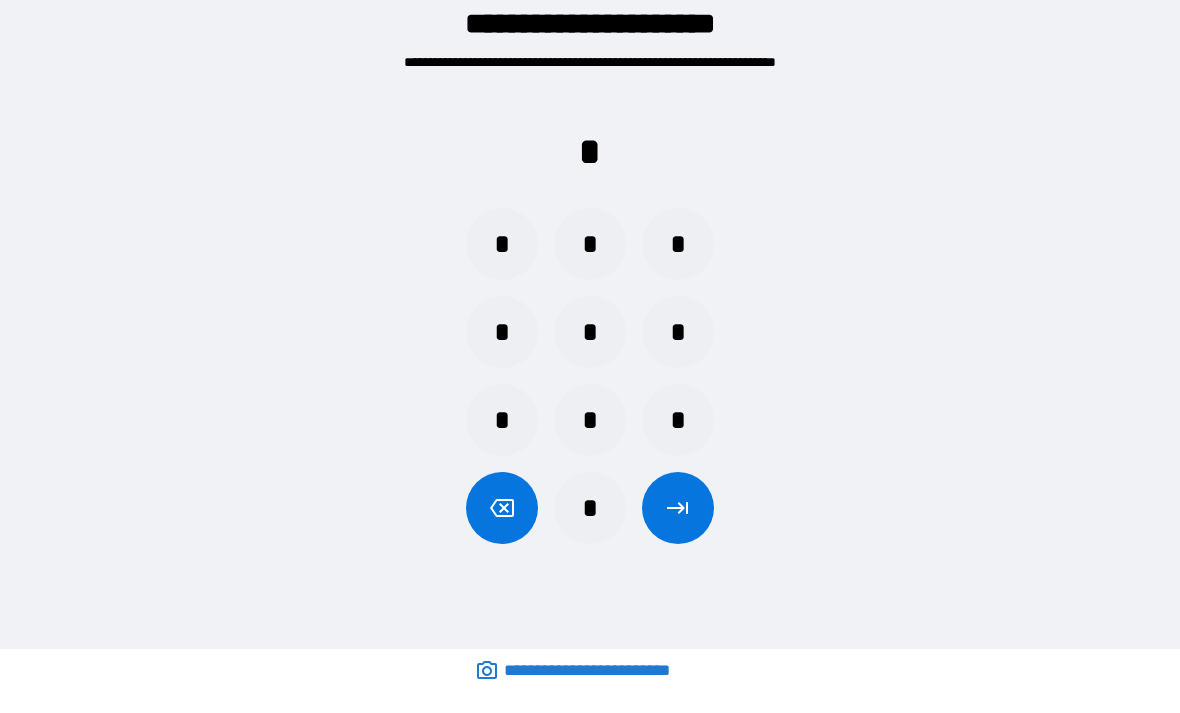 click on "*" at bounding box center (590, 332) 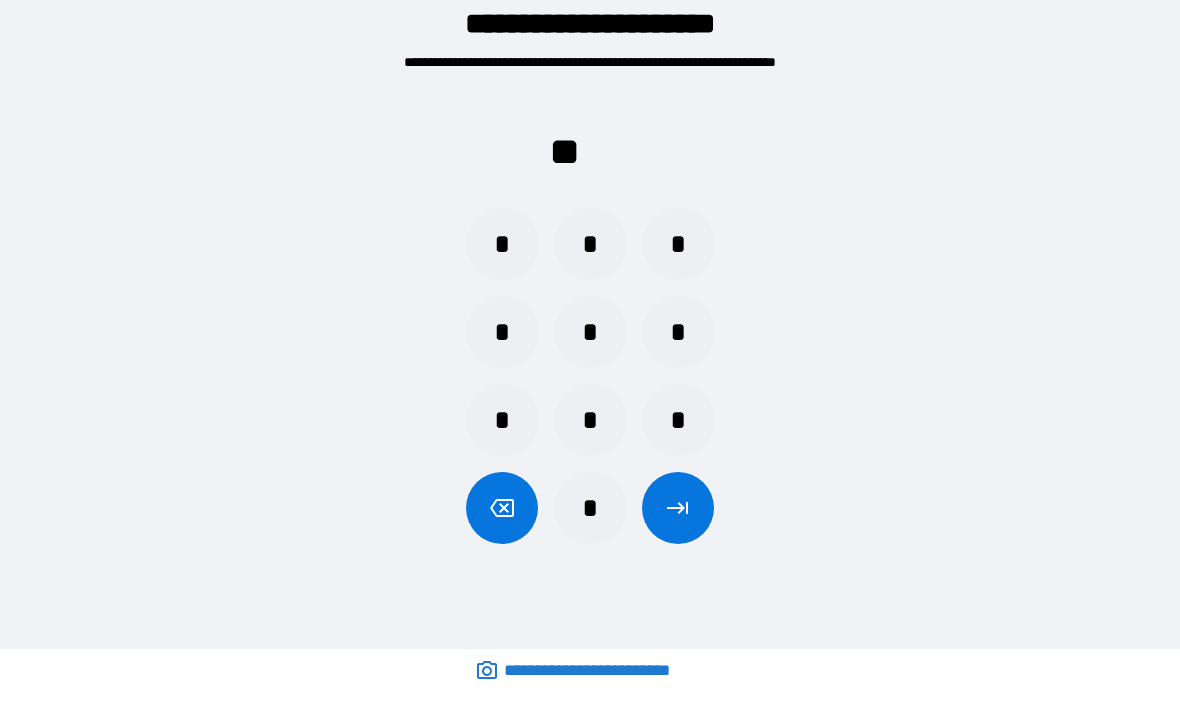 click on "*" at bounding box center (502, 244) 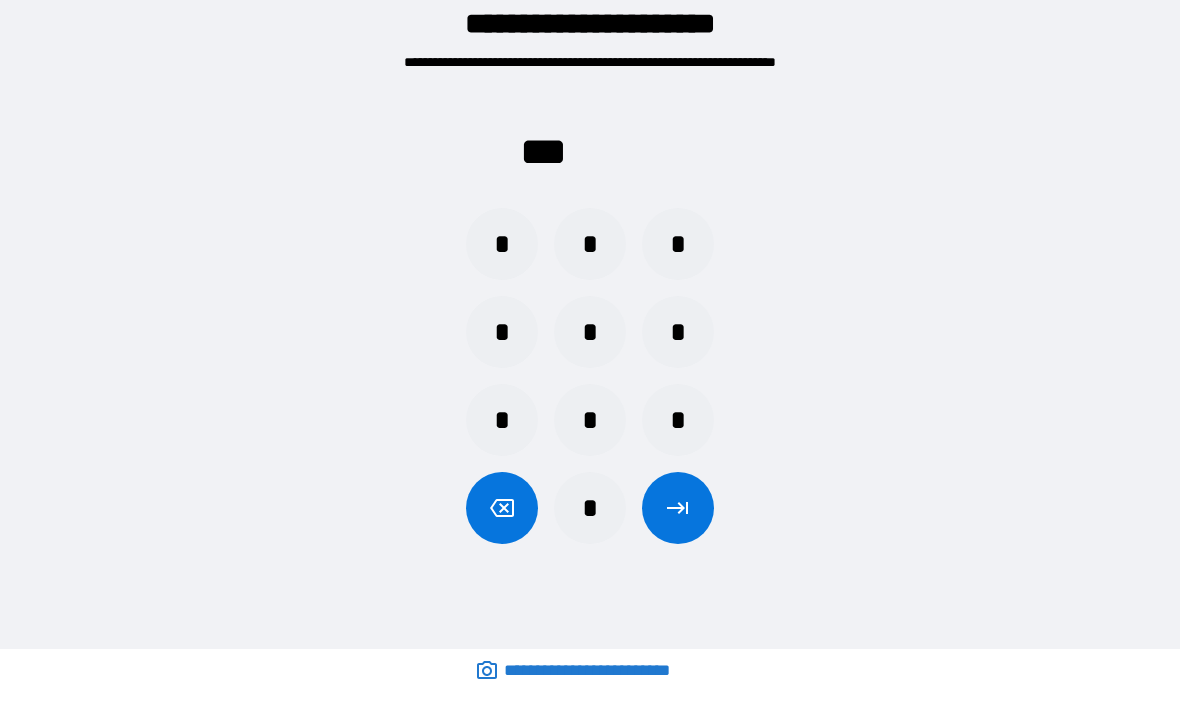 click on "*" at bounding box center (678, 420) 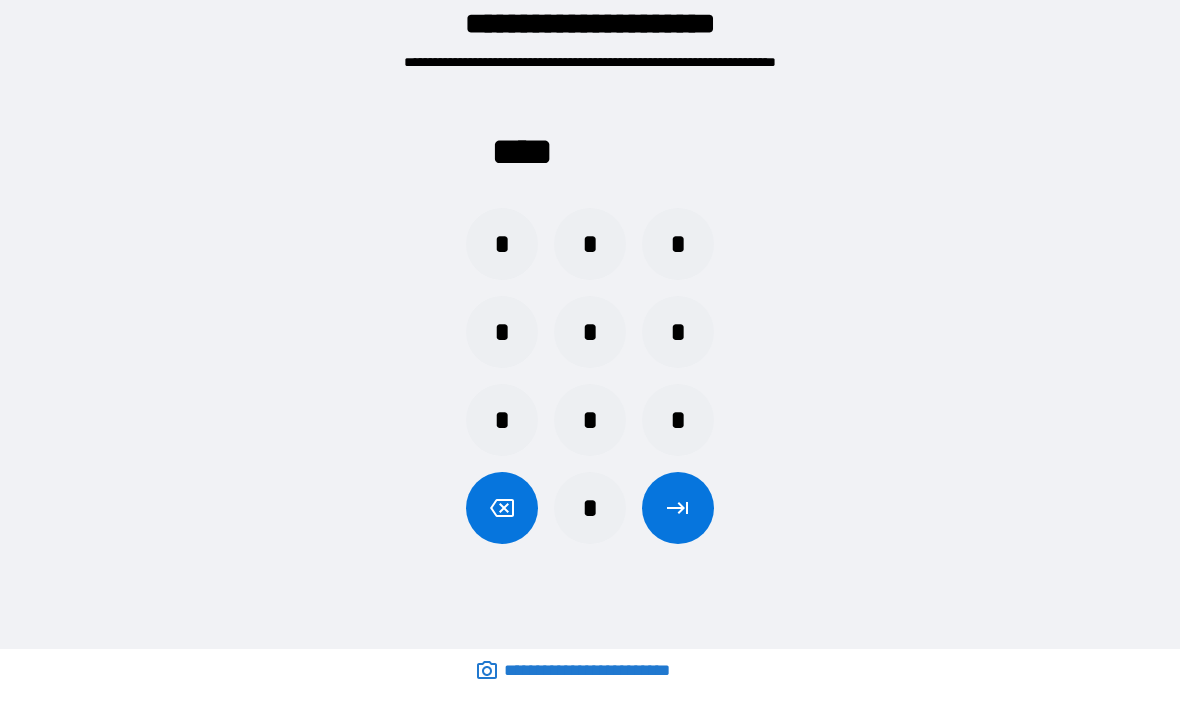 click at bounding box center [678, 508] 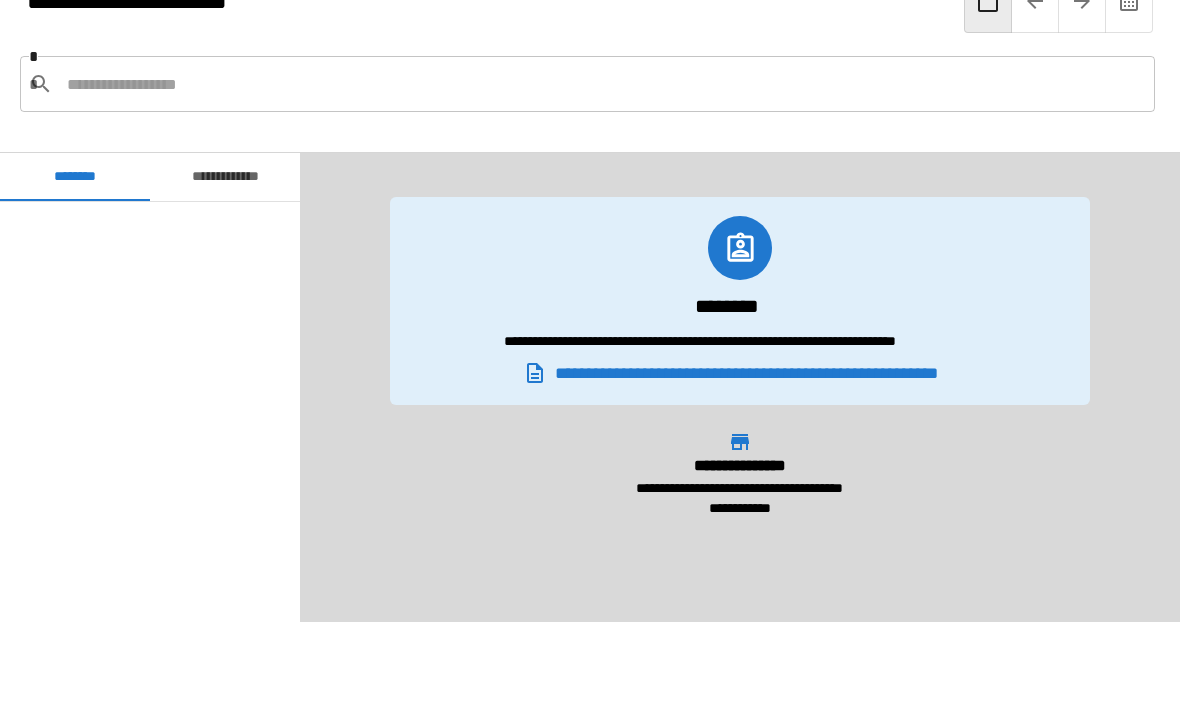 scroll, scrollTop: 1560, scrollLeft: 0, axis: vertical 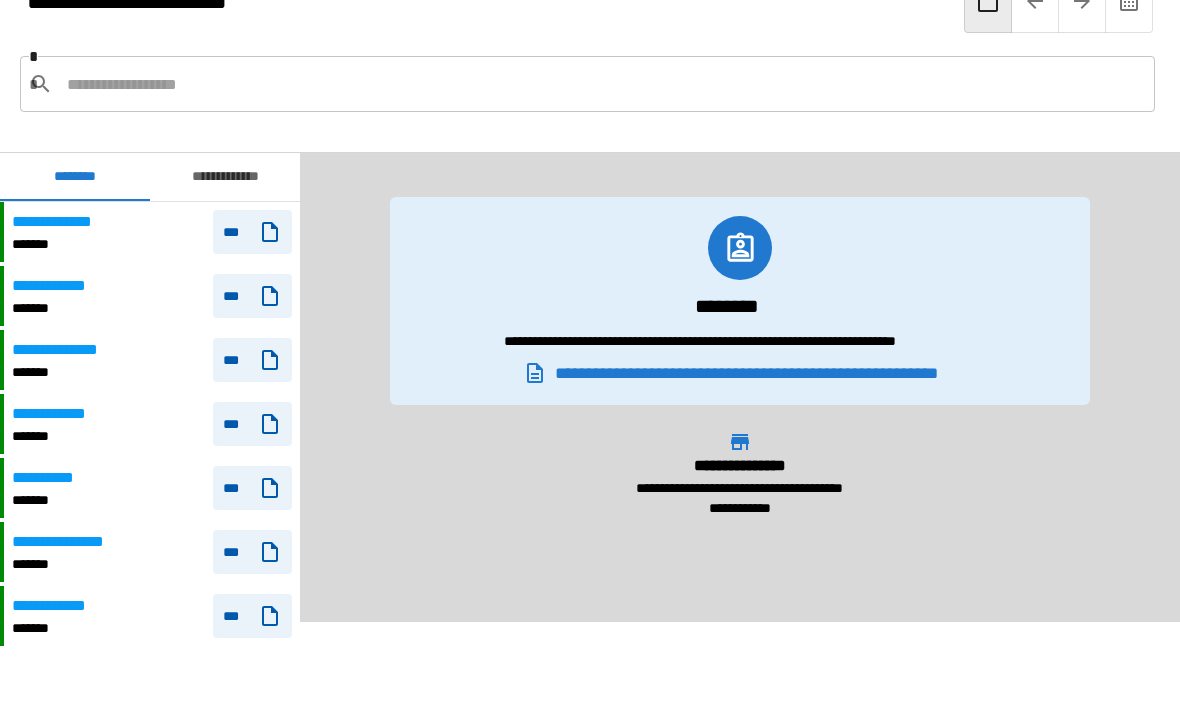click 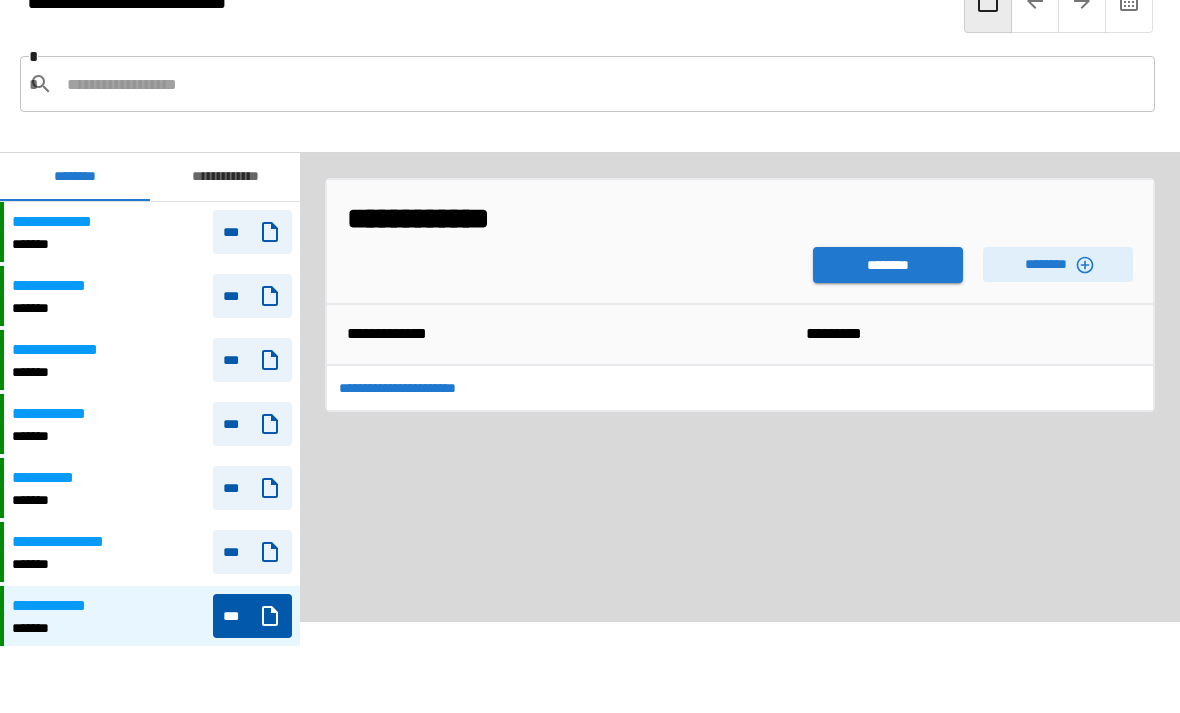 click on "********" at bounding box center [888, 265] 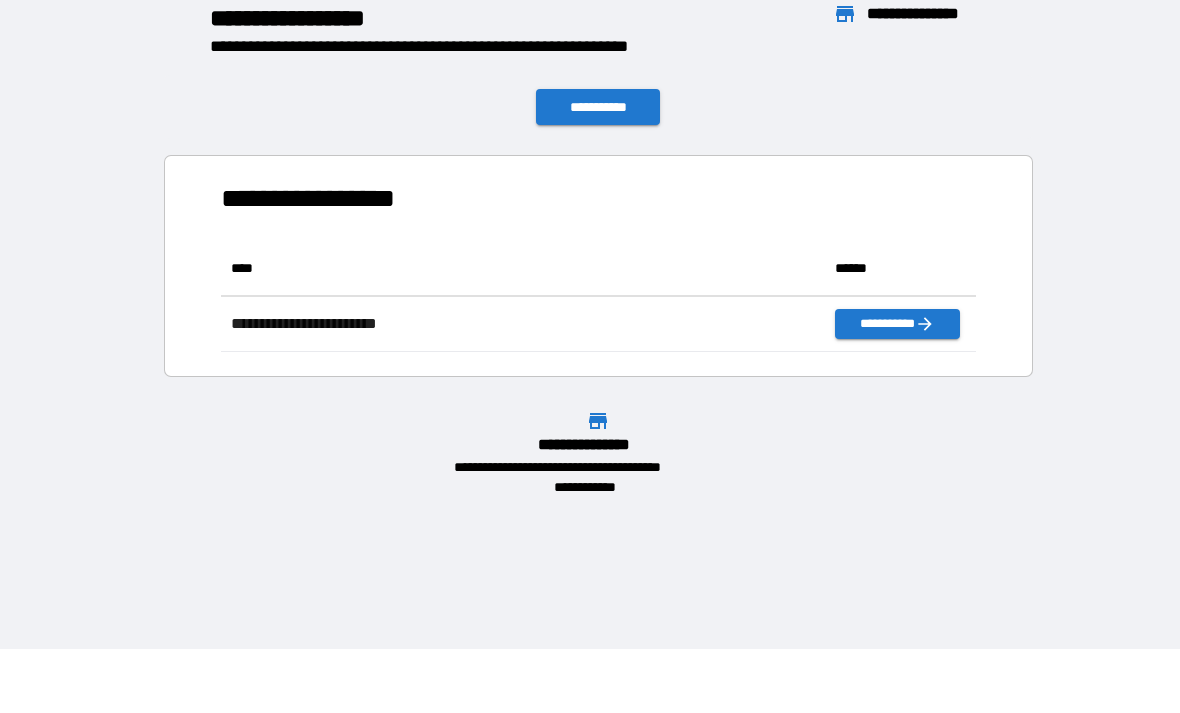 scroll, scrollTop: 1, scrollLeft: 1, axis: both 